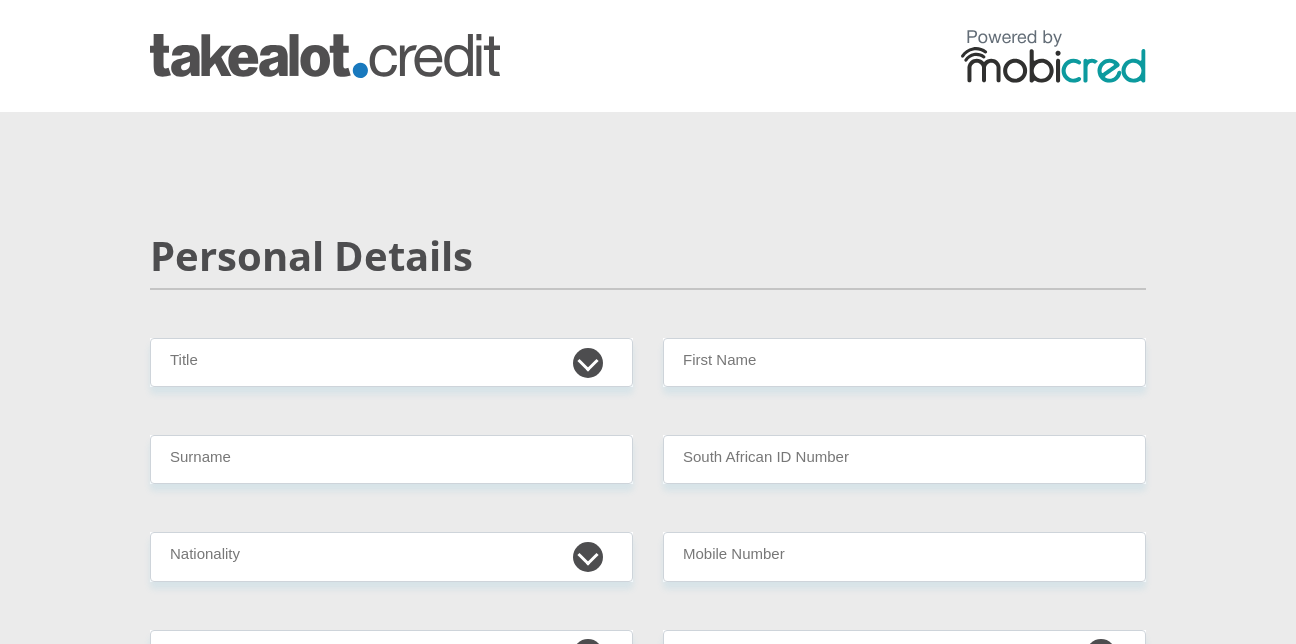 scroll, scrollTop: 0, scrollLeft: 0, axis: both 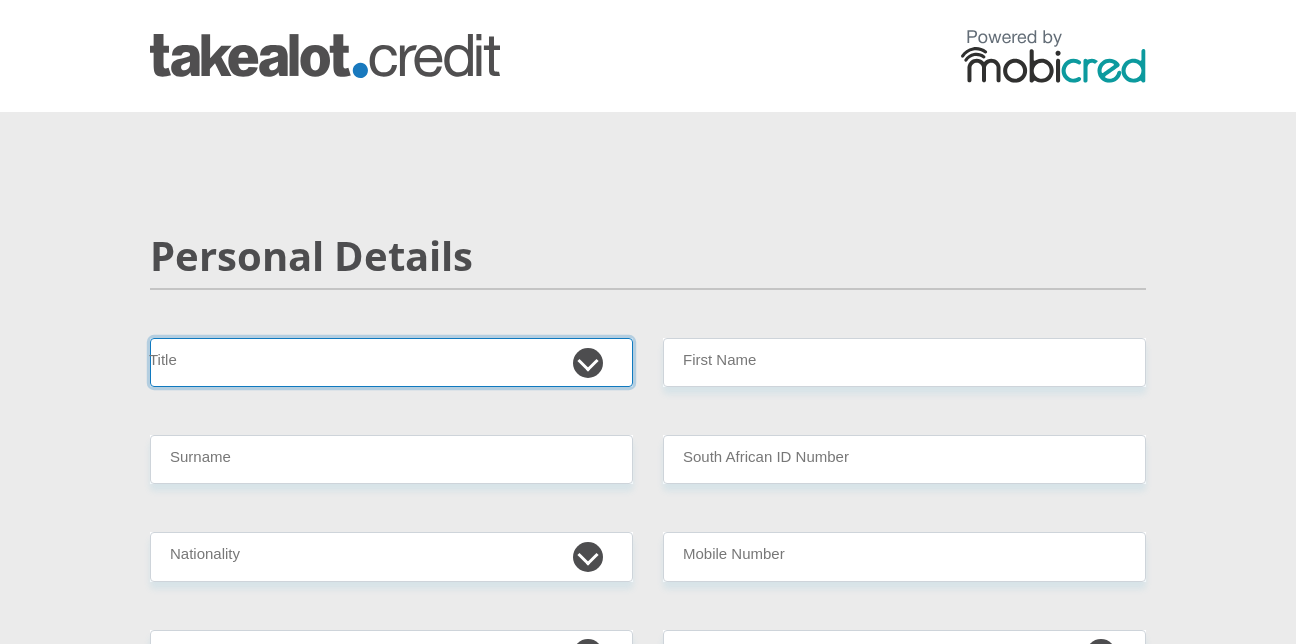 click on "Mr
Ms
Mrs
Dr
Other" at bounding box center [391, 362] 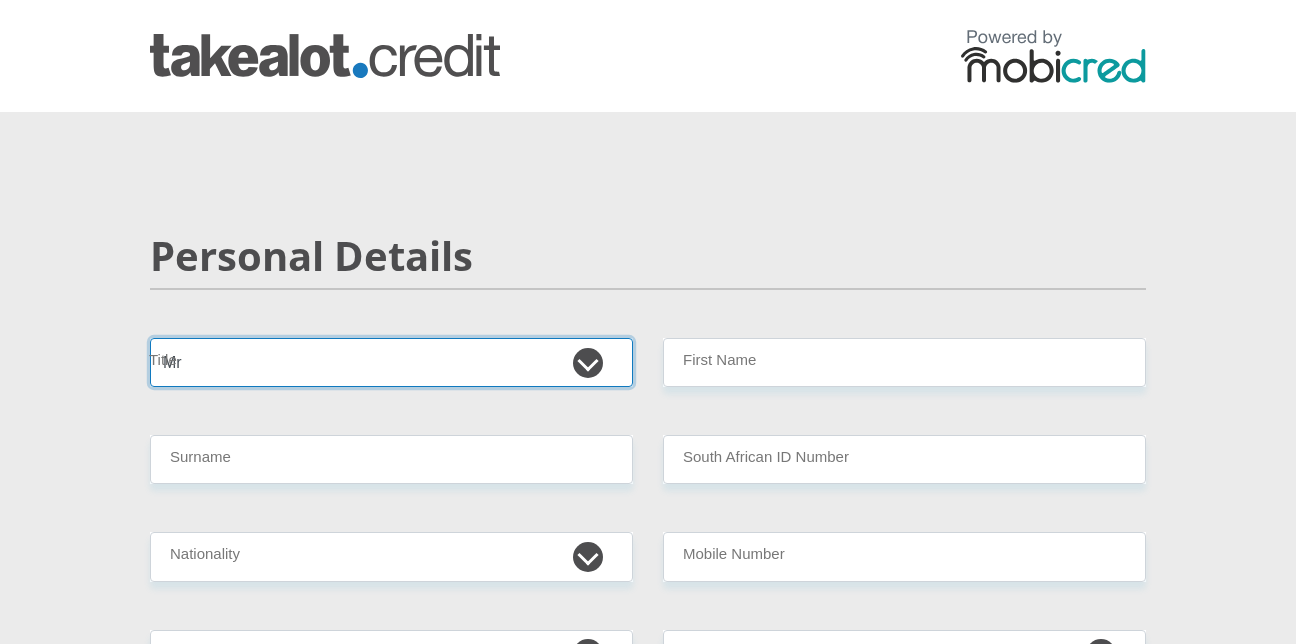 click on "Mr
Ms
Mrs
Dr
Other" at bounding box center [391, 362] 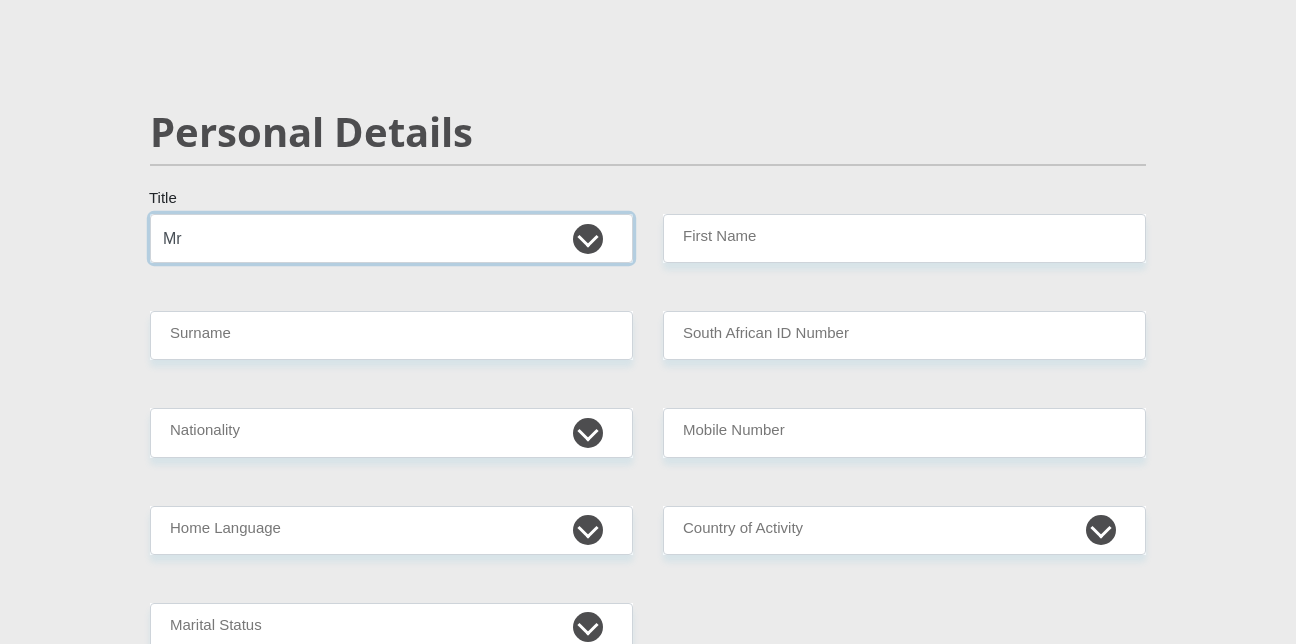 scroll, scrollTop: 200, scrollLeft: 0, axis: vertical 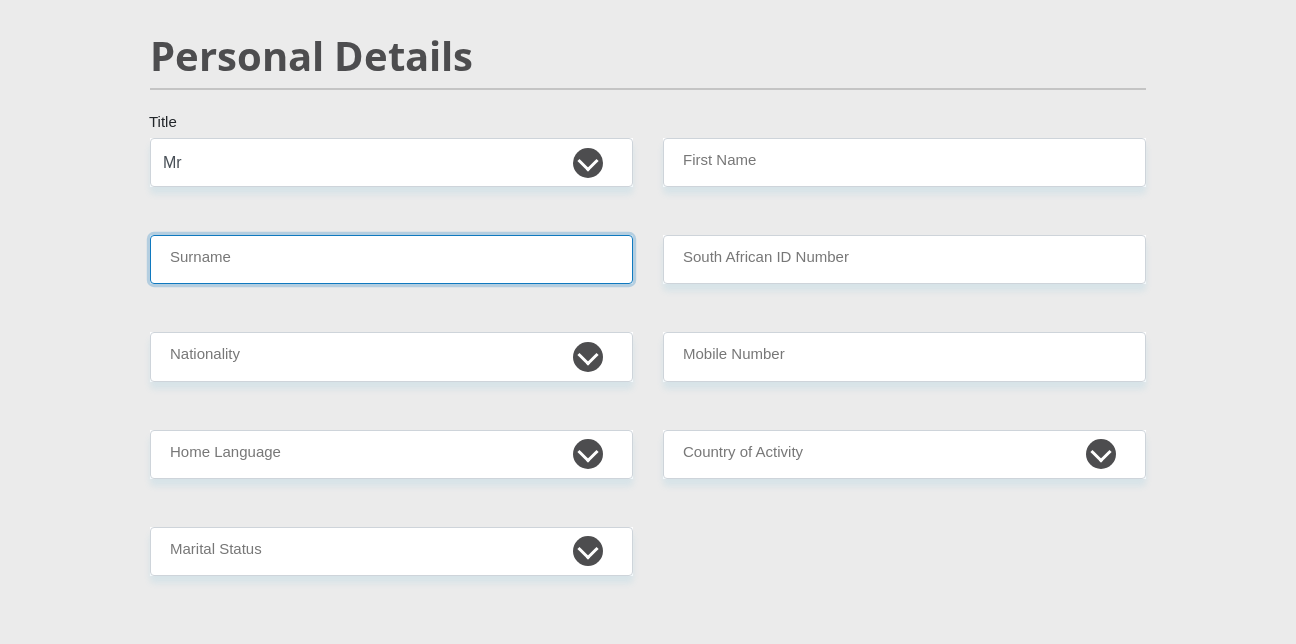 click on "Surname" at bounding box center (391, 259) 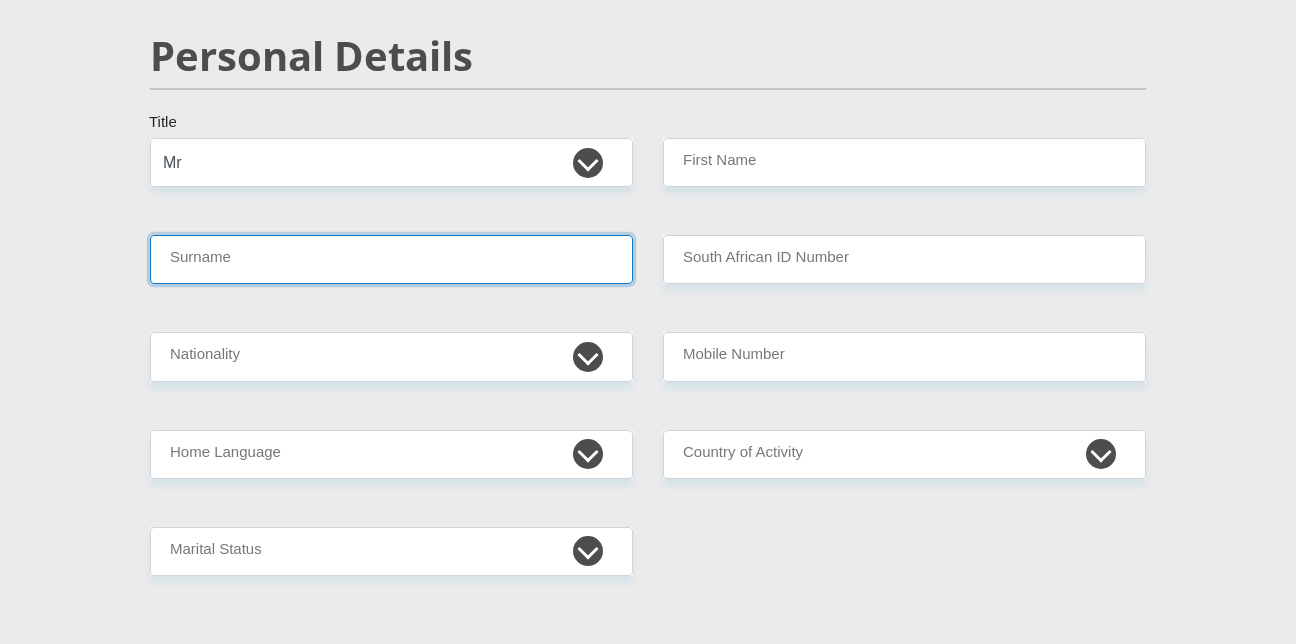 type on "[LAST]" 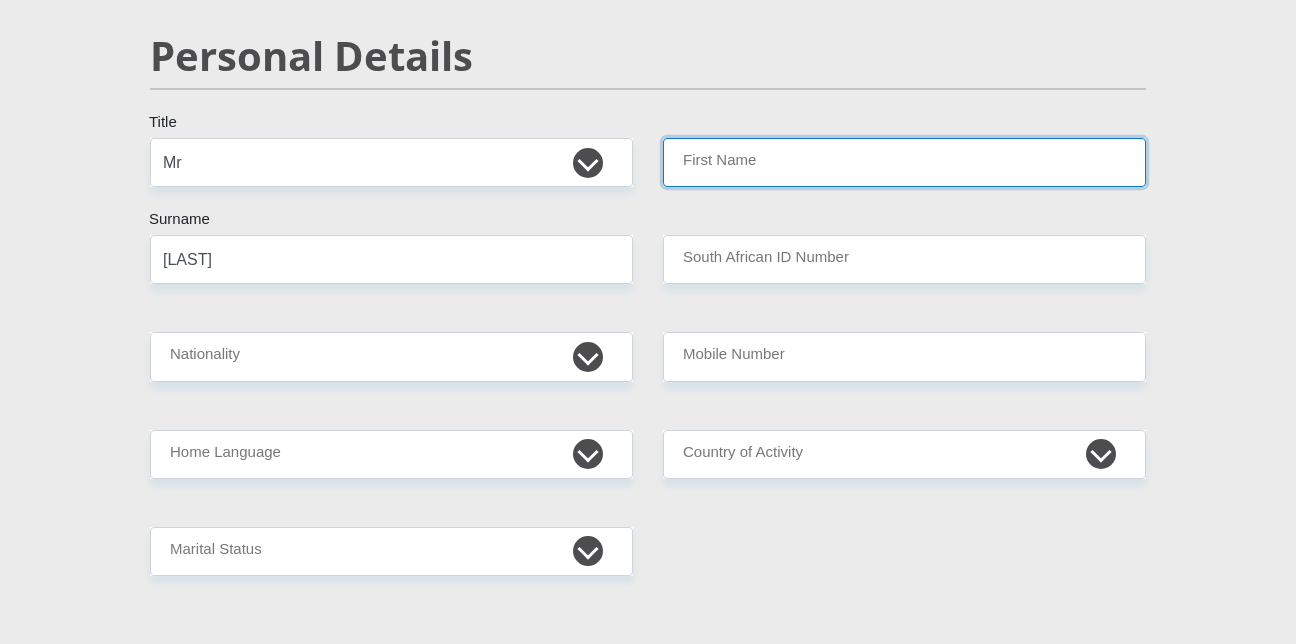 type on "[FIRST]" 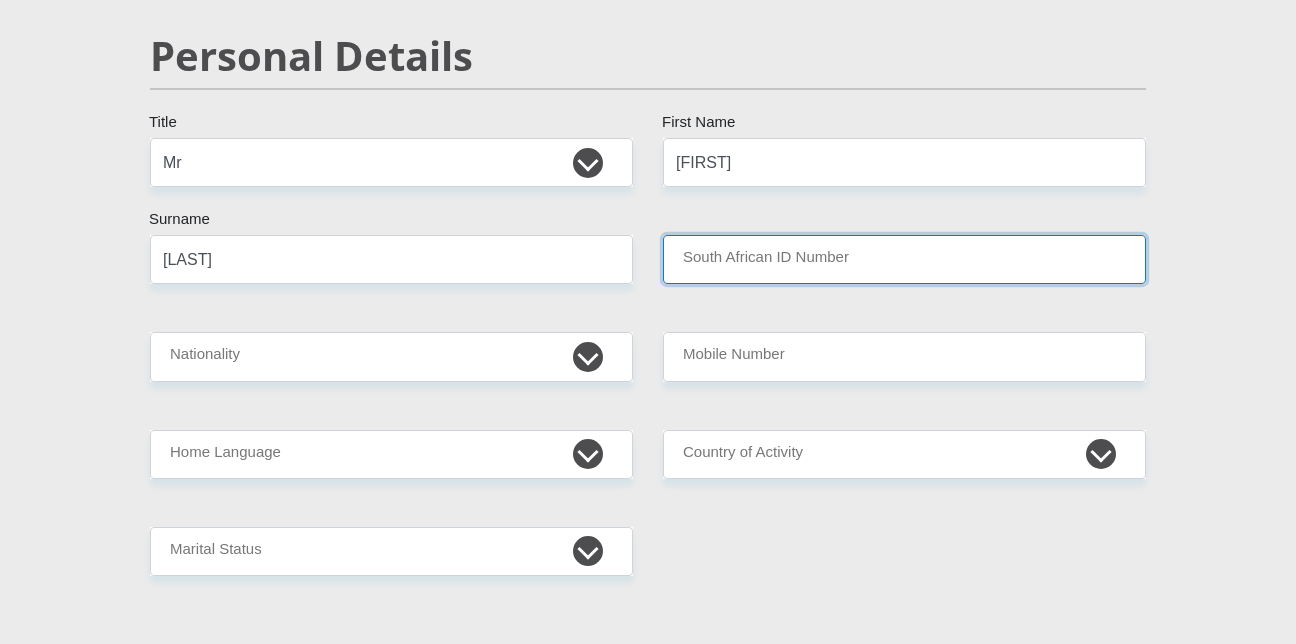 type on "[ID_NUMBER]" 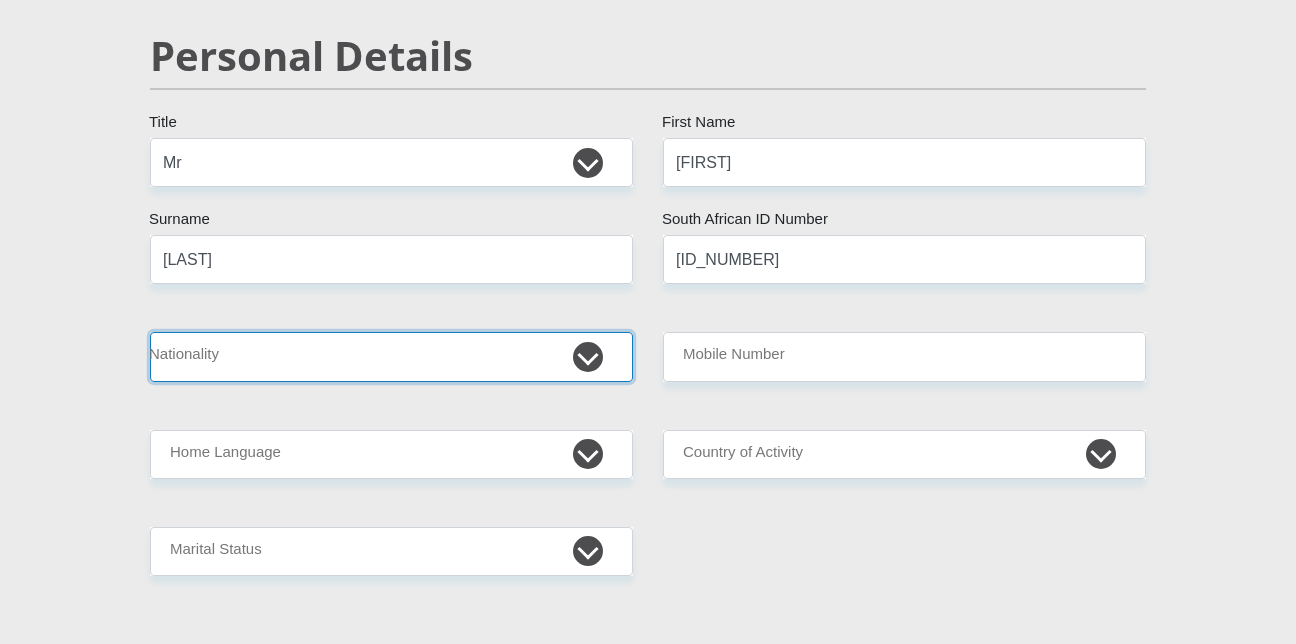 select on "ZAF" 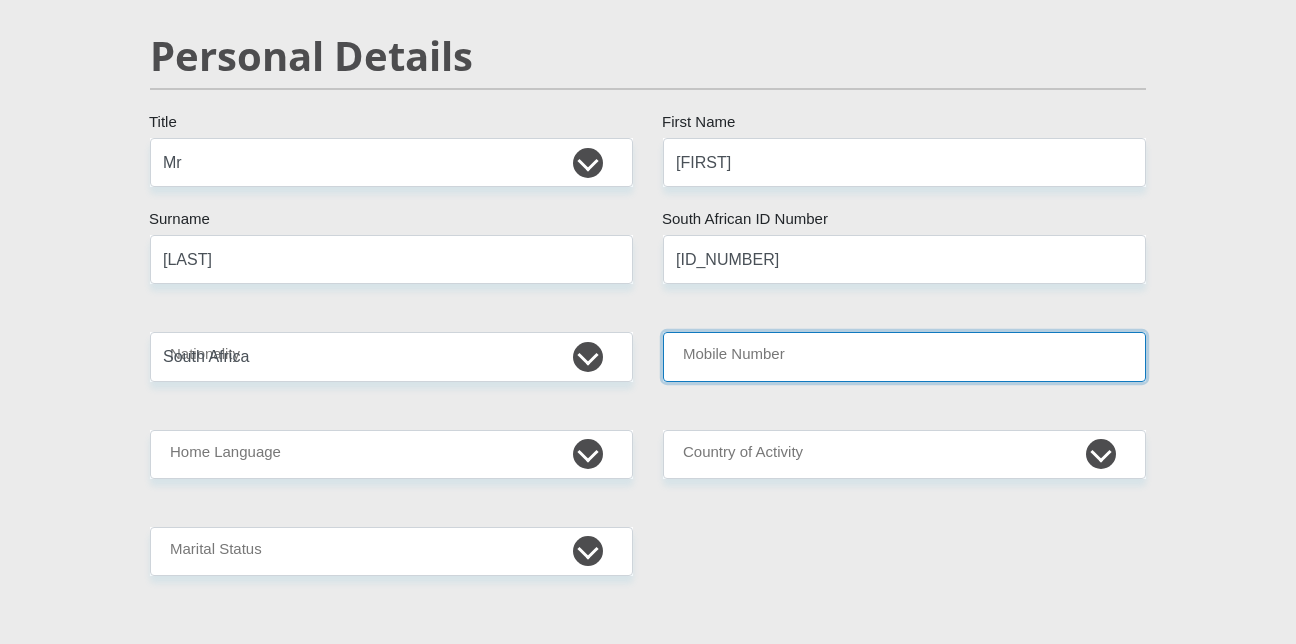 type on "[PHONE]" 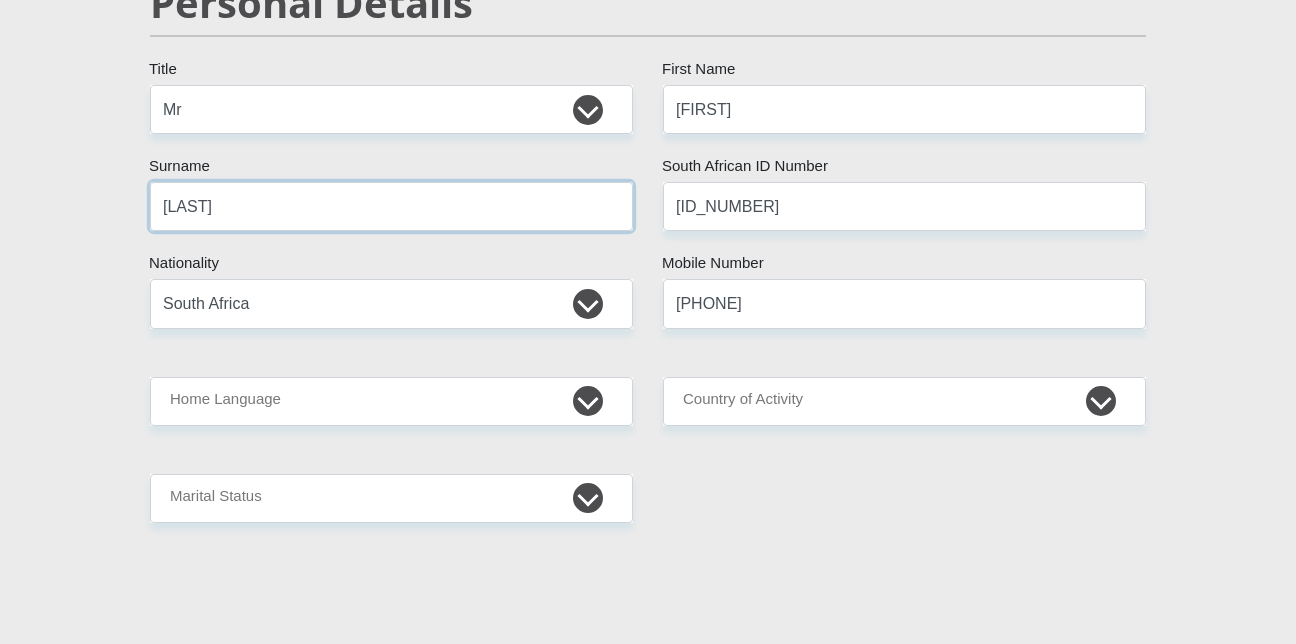 scroll, scrollTop: 300, scrollLeft: 0, axis: vertical 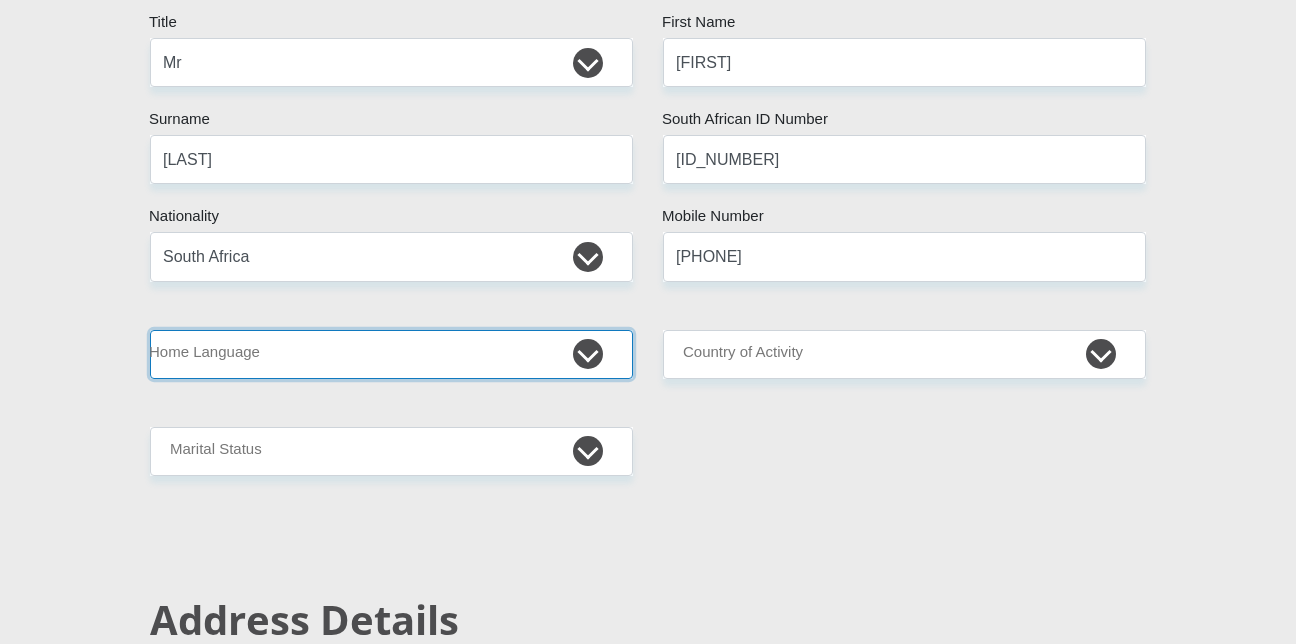 click on "Afrikaans
English
Sepedi
South Ndebele
Southern Sotho
Swati
Tsonga
Tswana
Venda
Xhosa
Zulu
Other" at bounding box center (391, 354) 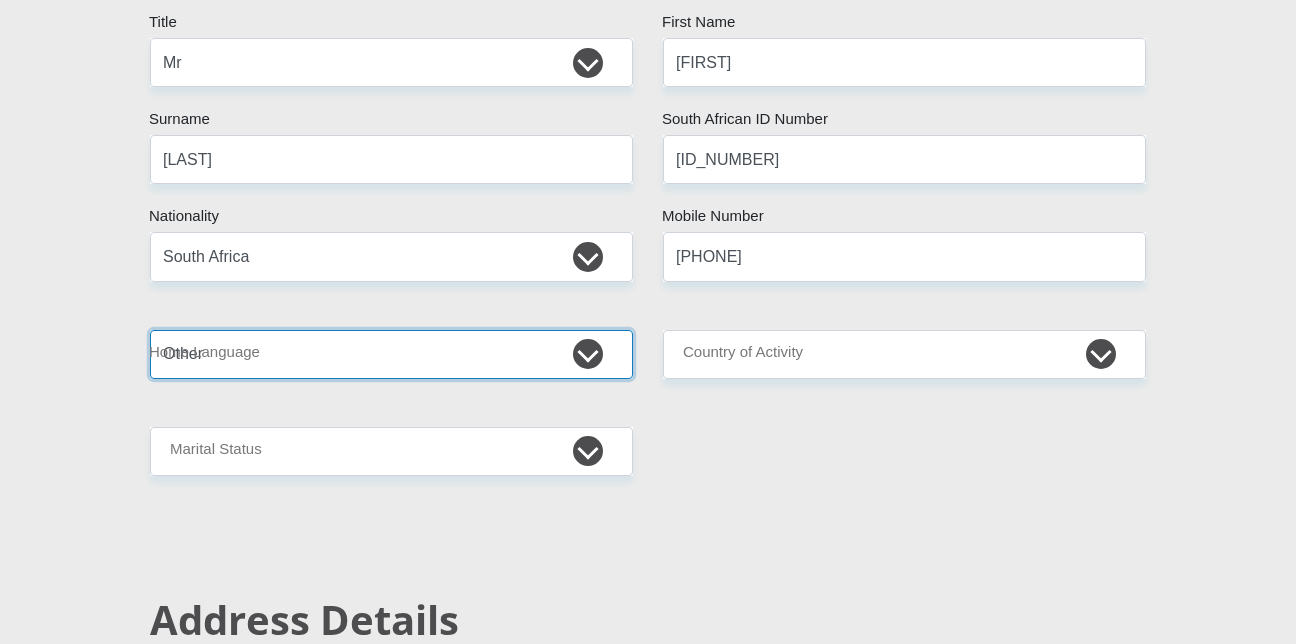 click on "Afrikaans
English
Sepedi
South Ndebele
Southern Sotho
Swati
Tsonga
Tswana
Venda
Xhosa
Zulu
Other" at bounding box center [391, 354] 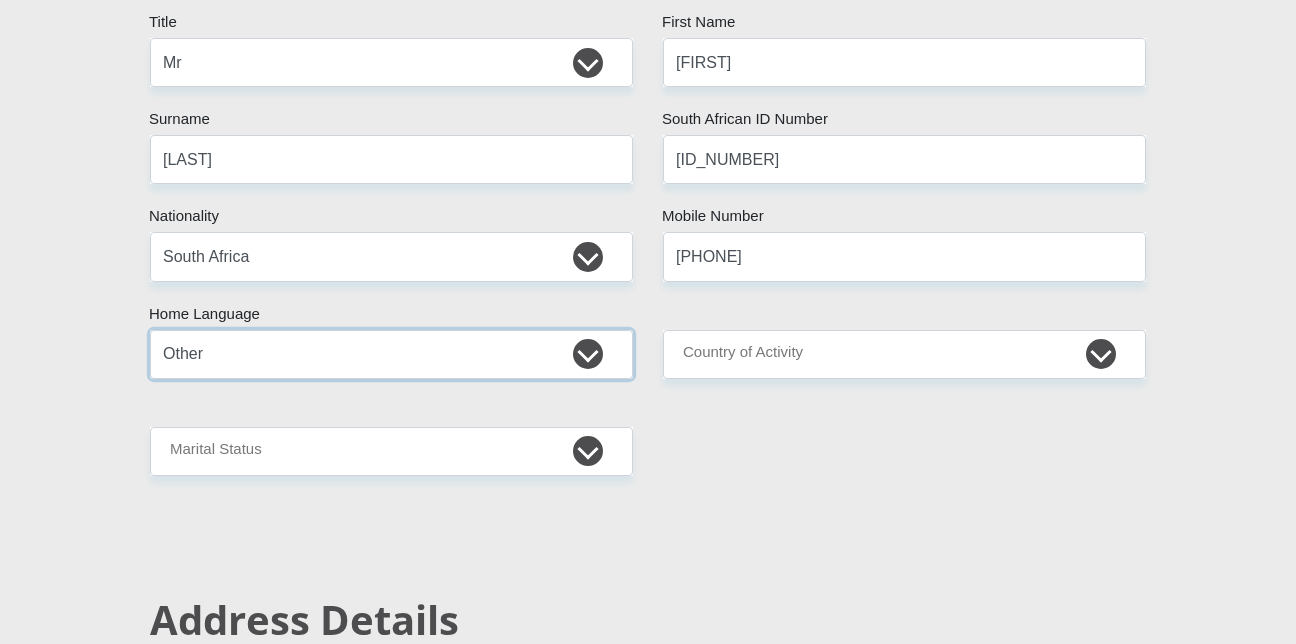 click on "Afrikaans
English
Sepedi
South Ndebele
Southern Sotho
Swati
Tsonga
Tswana
Venda
Xhosa
Zulu
Other" at bounding box center [391, 354] 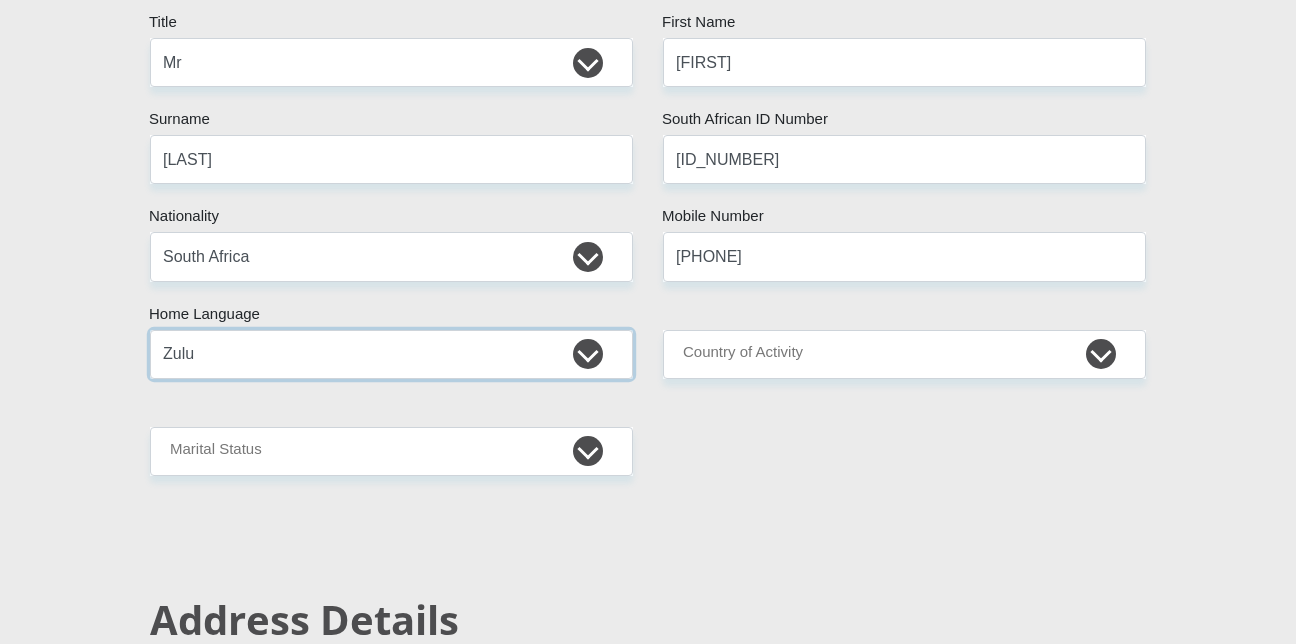 click on "Afrikaans
English
Sepedi
South Ndebele
Southern Sotho
Swati
Tsonga
Tswana
Venda
Xhosa
Zulu
Other" at bounding box center [391, 354] 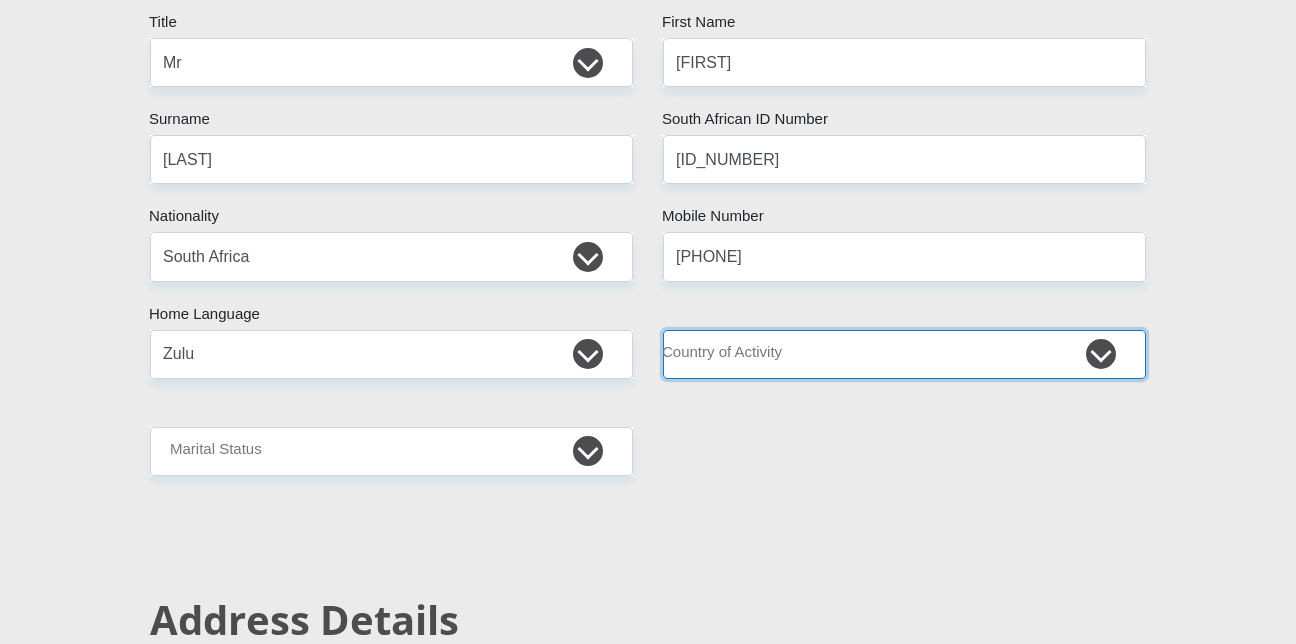 click on "South Africa
Afghanistan
Aland Islands
Albania
Algeria
America Samoa
American Virgin Islands
Andorra
Angola
Anguilla
Antarctica
Antigua and Barbuda
Argentina
Armenia
Aruba
Ascension Island
Australia
Austria
Azerbaijan
Chad" at bounding box center [904, 354] 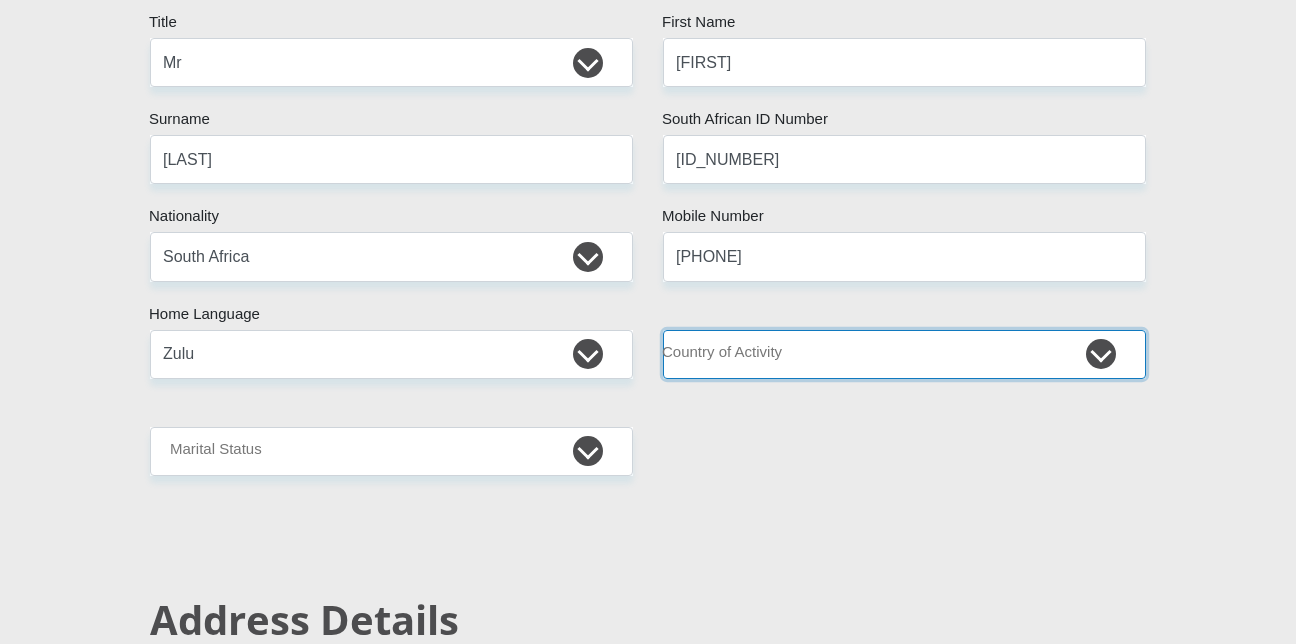 select on "ZAF" 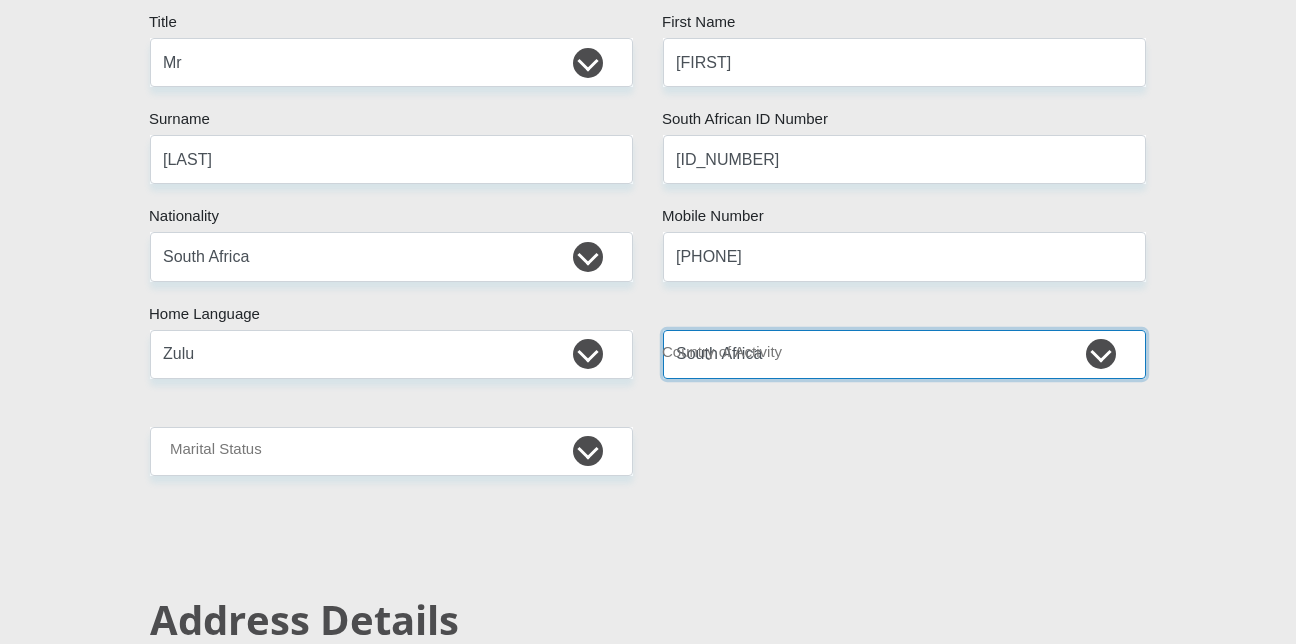click on "South Africa
Afghanistan
Aland Islands
Albania
Algeria
America Samoa
American Virgin Islands
Andorra
Angola
Anguilla
Antarctica
Antigua and Barbuda
Argentina
Armenia
Aruba
Ascension Island
Australia
Austria
Azerbaijan
Chad" at bounding box center [904, 354] 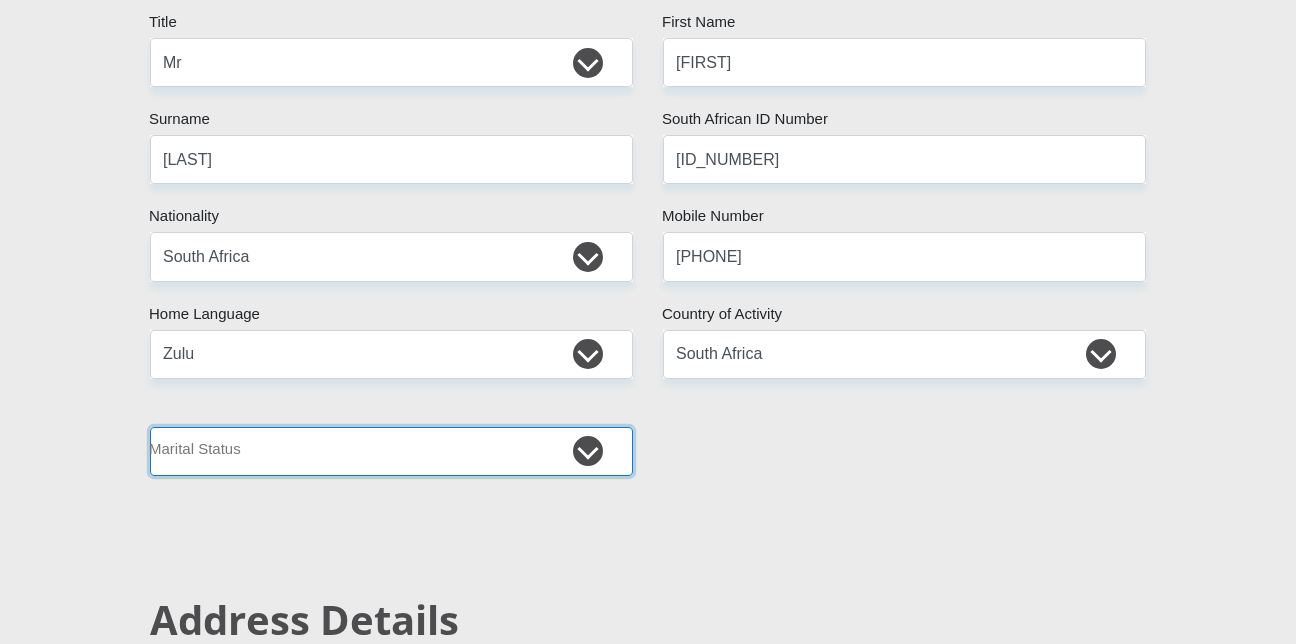 click on "Married ANC
Single
Divorced
Widowed
Married COP or Customary Law" at bounding box center [391, 451] 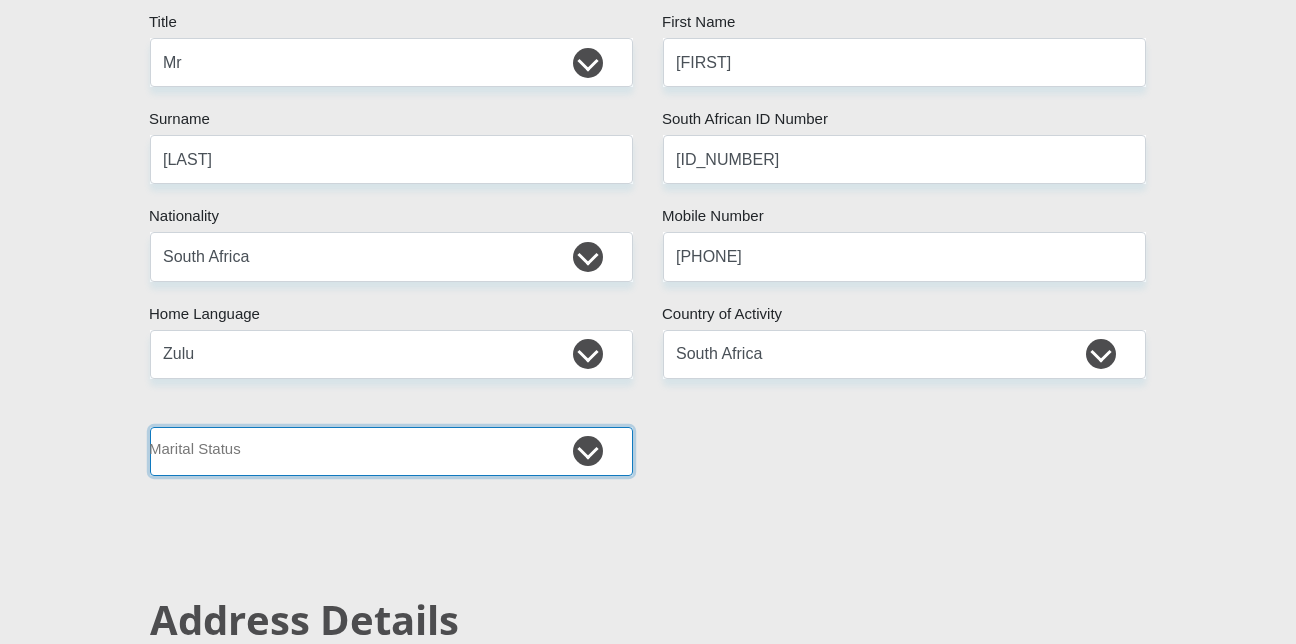 select on "2" 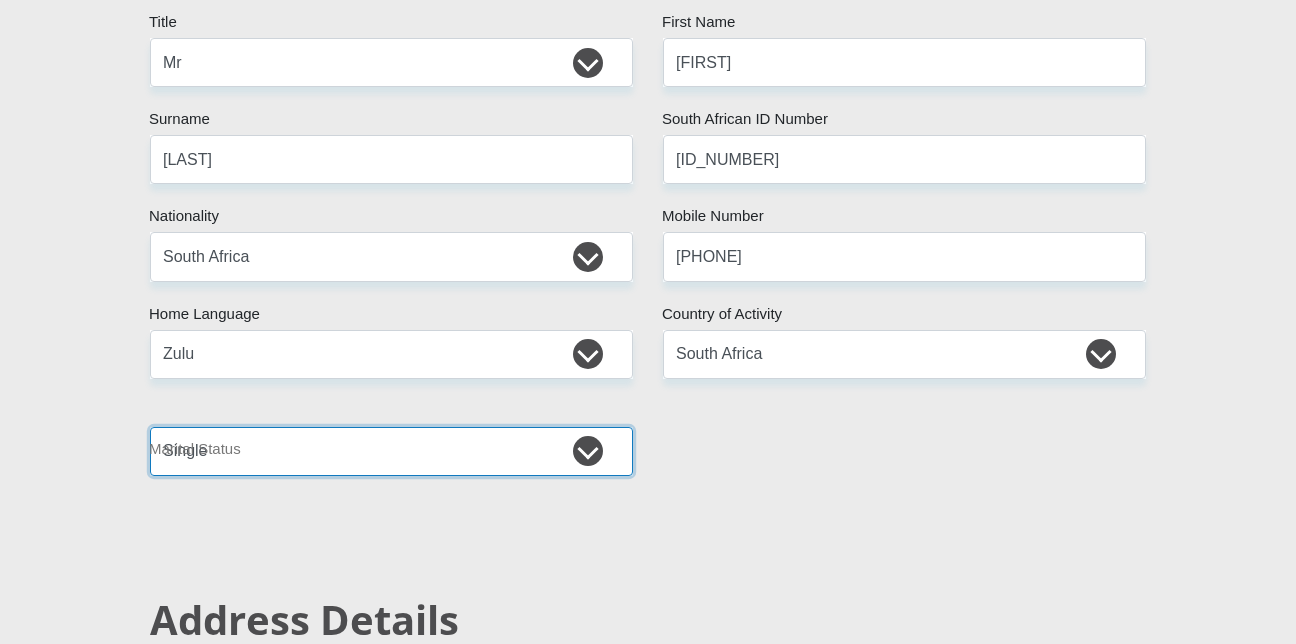 click on "Married ANC
Single
Divorced
Widowed
Married COP or Customary Law" at bounding box center [391, 451] 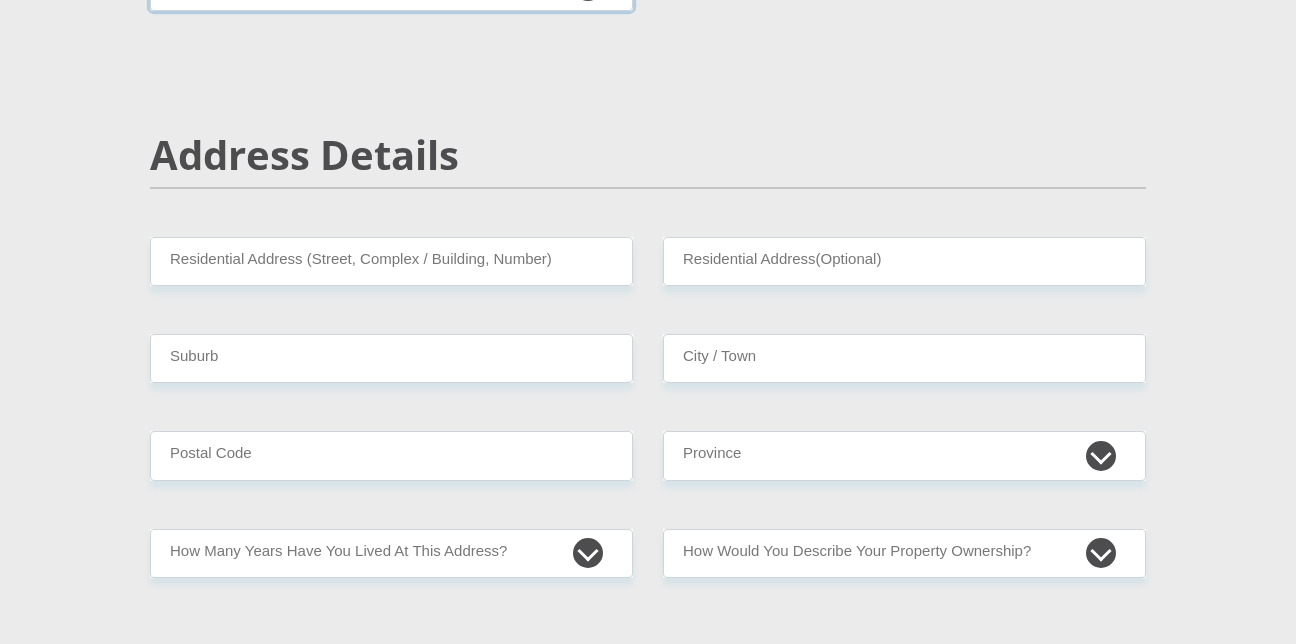 scroll, scrollTop: 800, scrollLeft: 0, axis: vertical 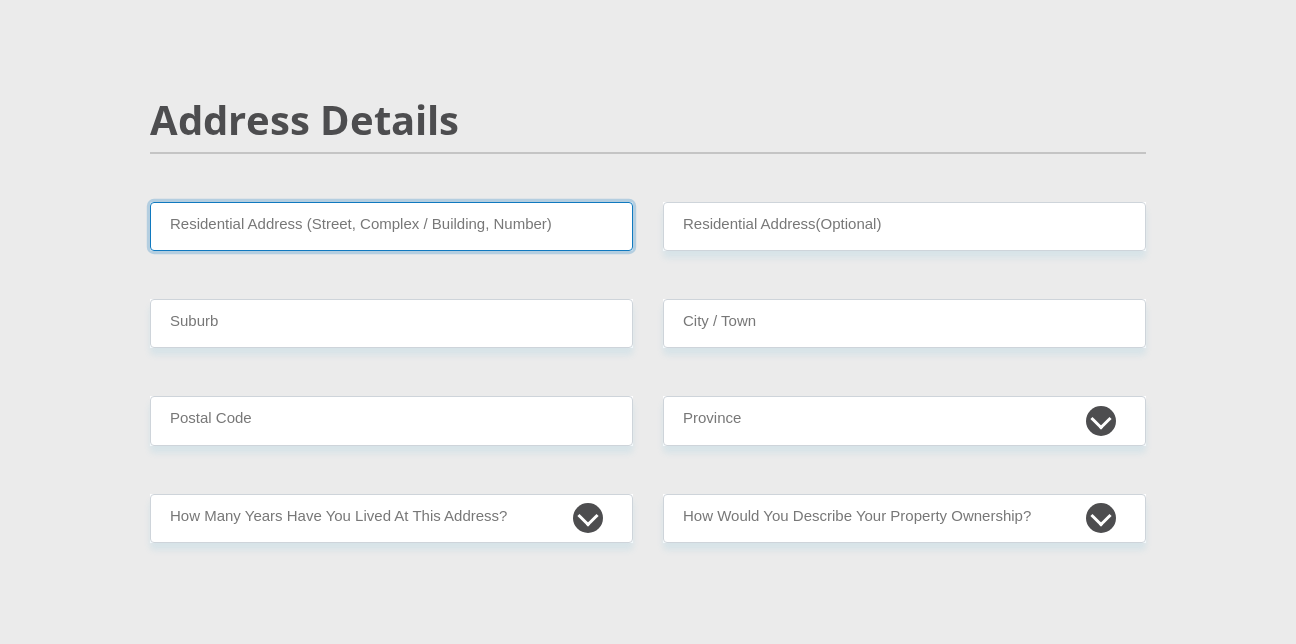 click on "Residential Address (Street, Complex / Building, Number)" at bounding box center (391, 226) 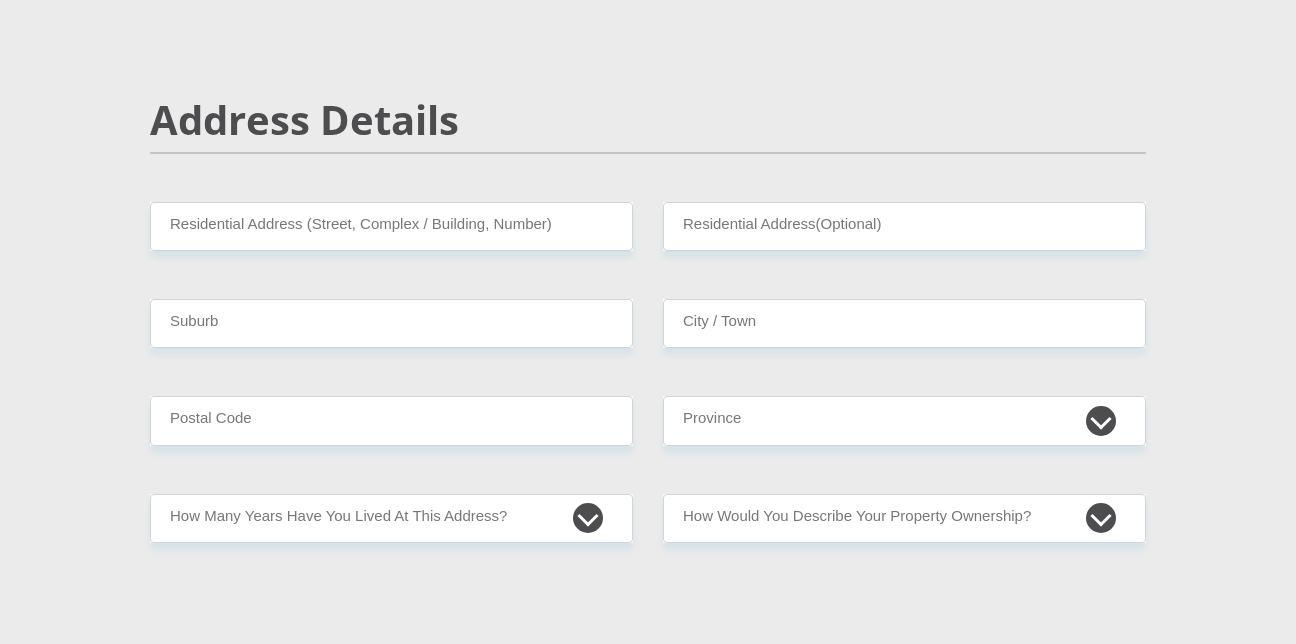 drag, startPoint x: 583, startPoint y: 169, endPoint x: 533, endPoint y: 172, distance: 50.08992 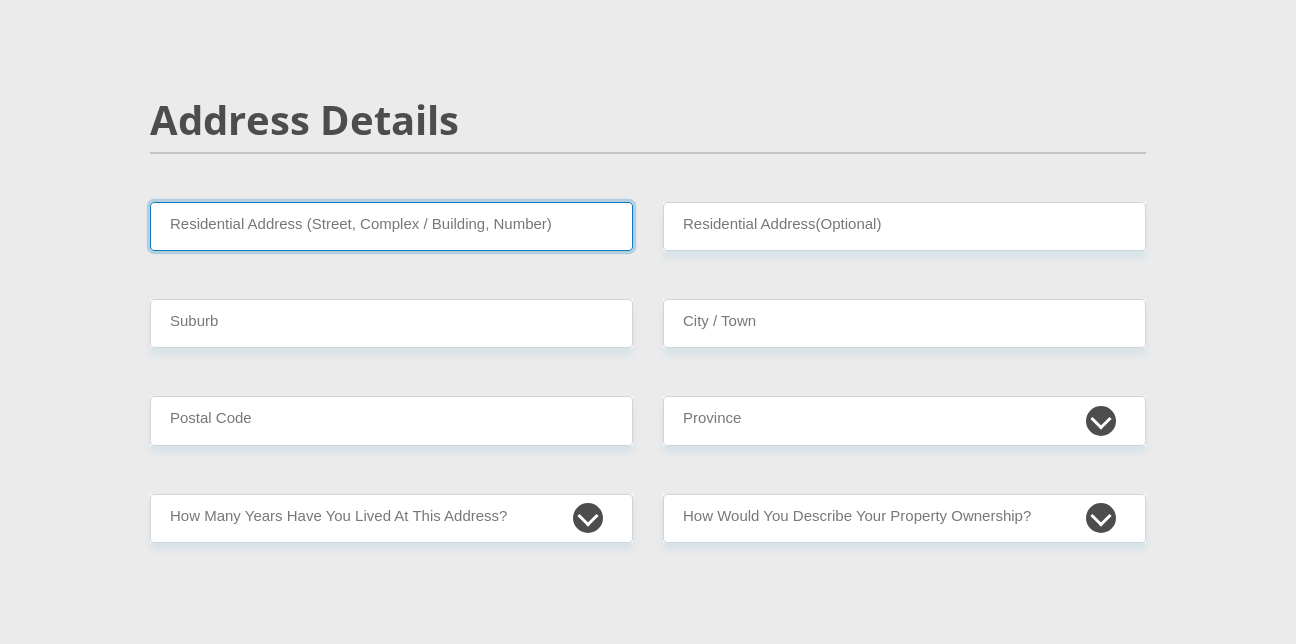 click on "Residential Address (Street, Complex / Building, Number)" at bounding box center (391, 226) 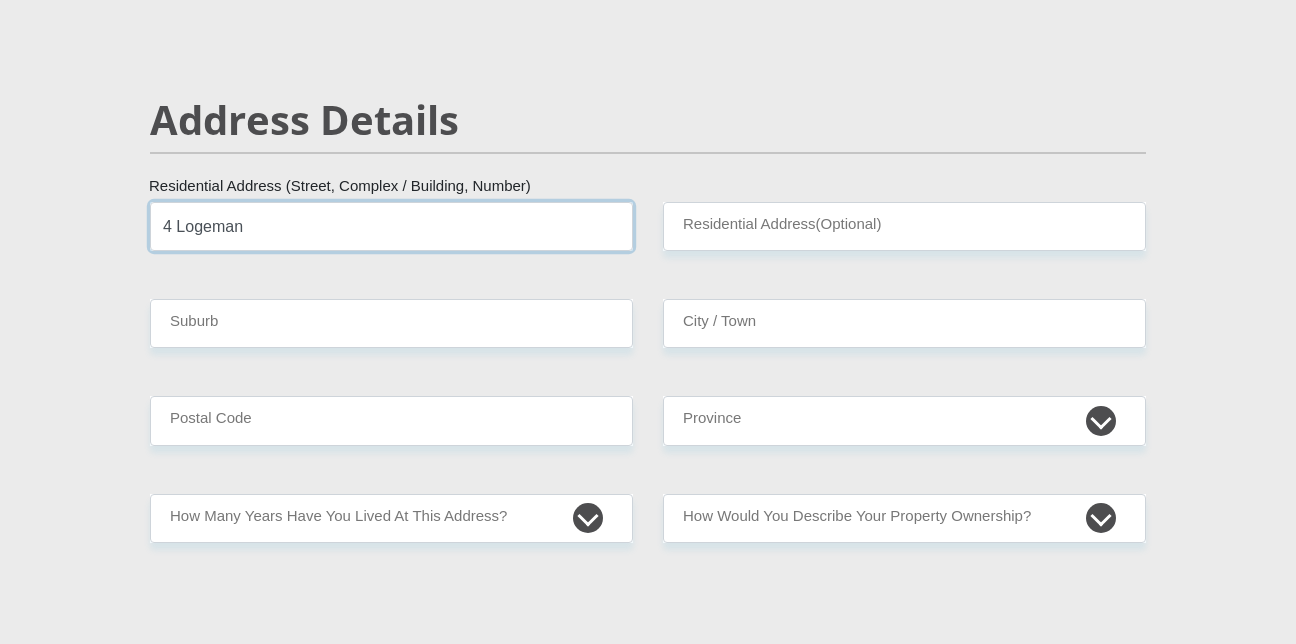 type on "4 Logeman" 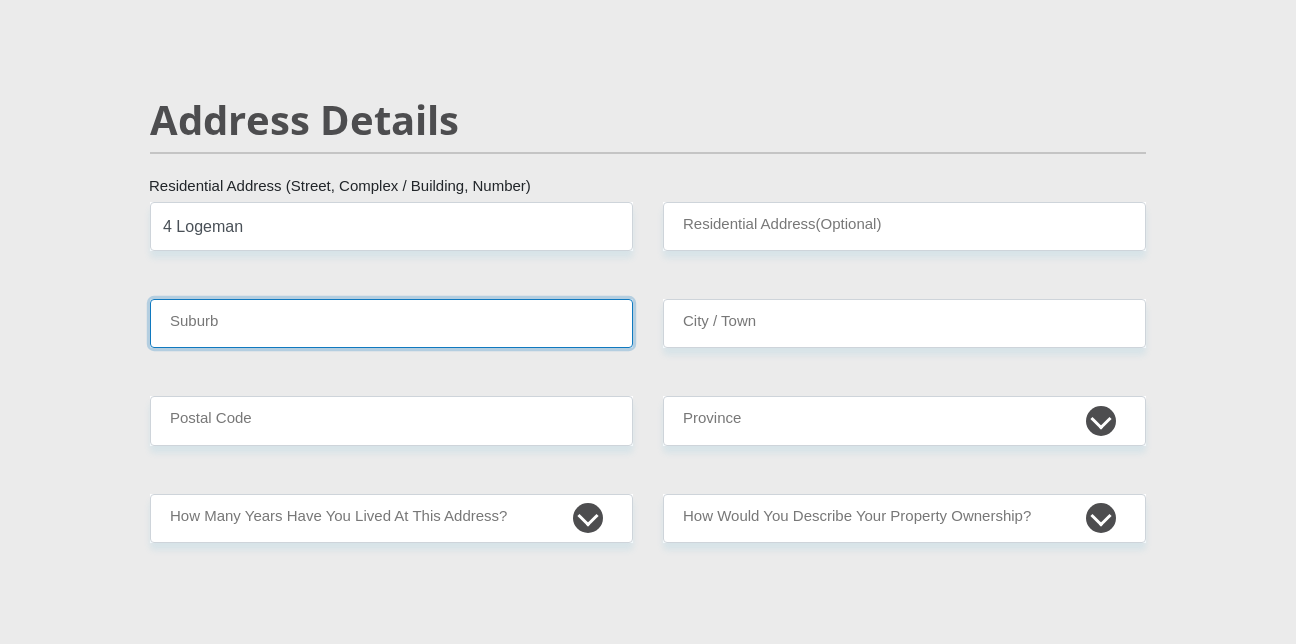 click on "Suburb" at bounding box center [391, 323] 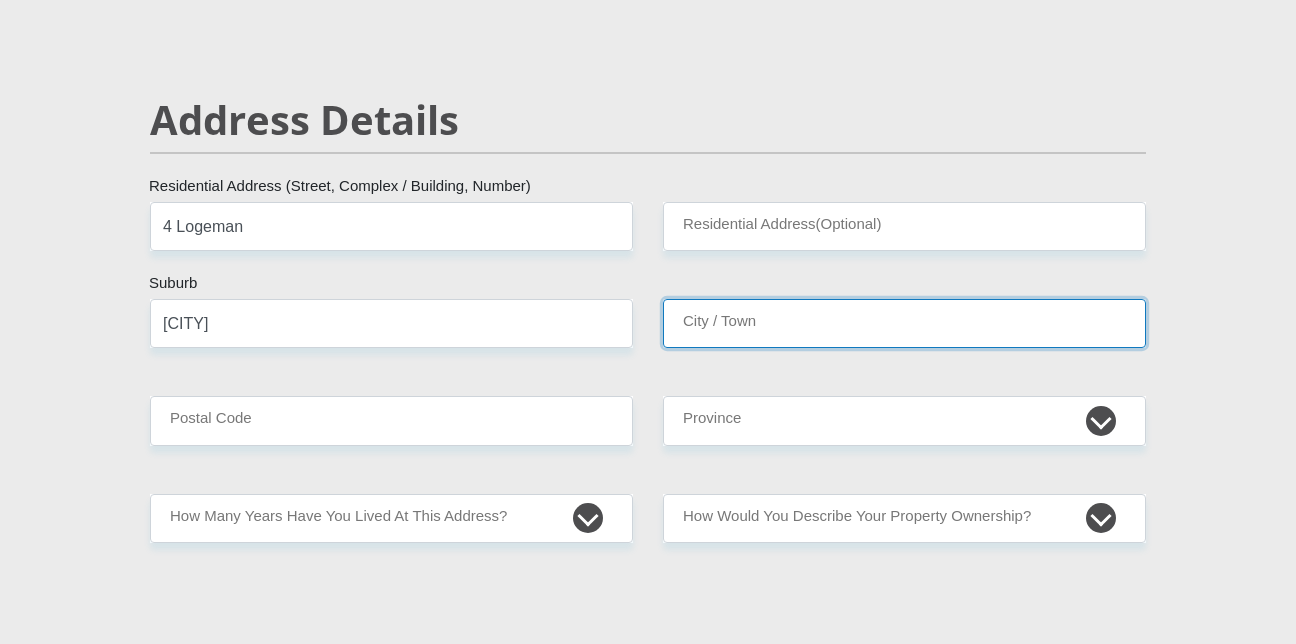 type on "[CITY]" 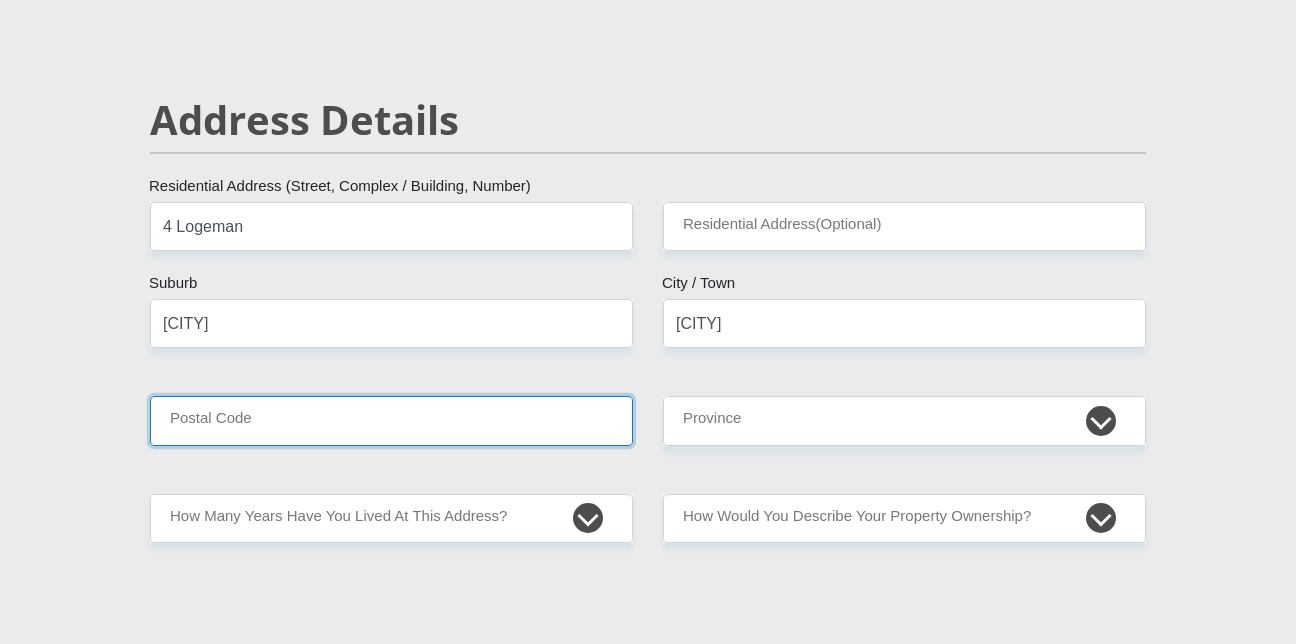 type on "9301" 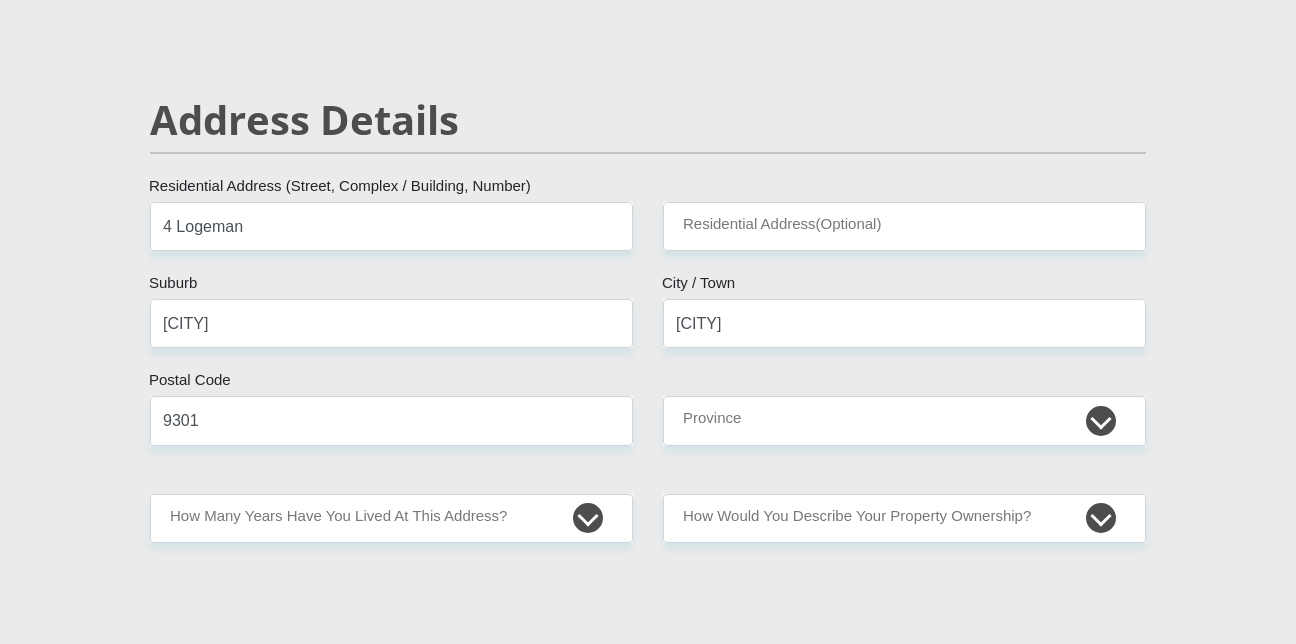type on "[EMAIL]" 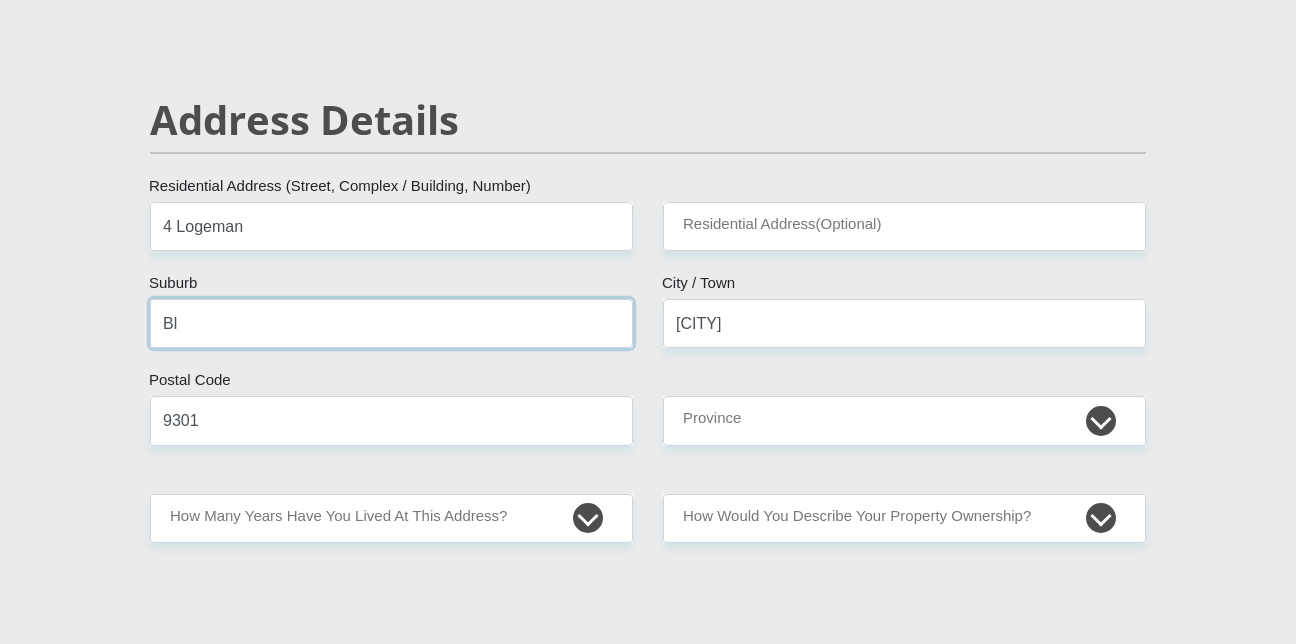 type on "B" 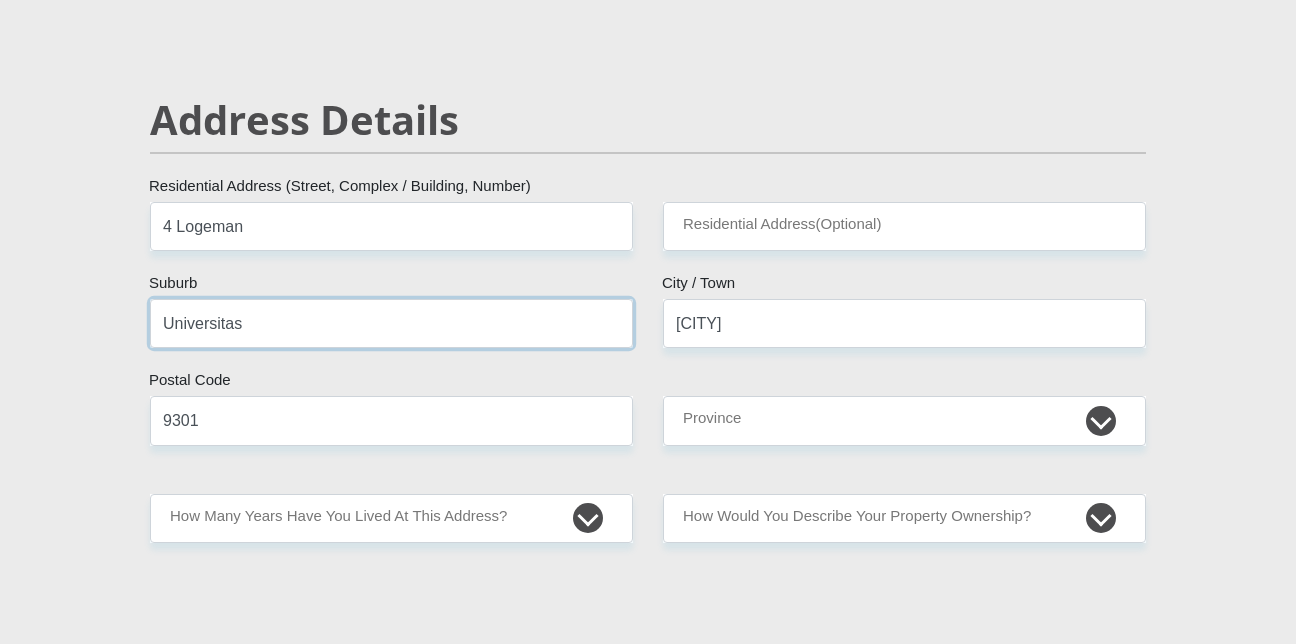 type on "Universitas" 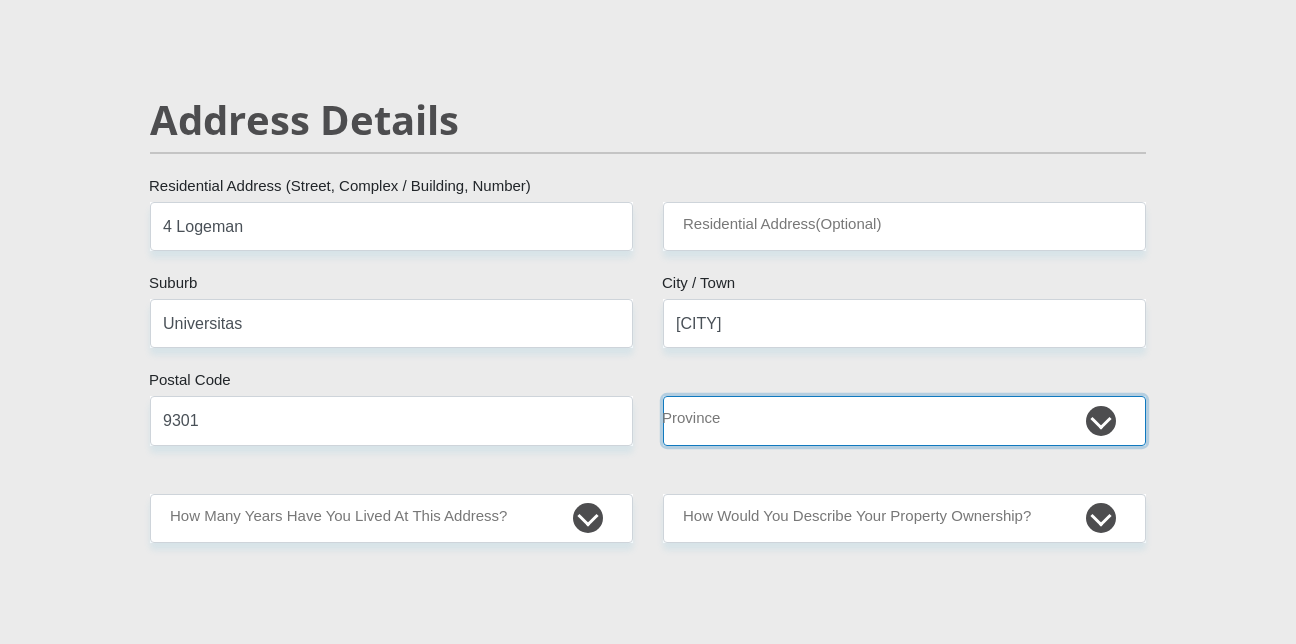 click on "Eastern Cape
Free State
Gauteng
KwaZulu-Natal
Limpopo
Mpumalanga
Northern Cape
North West
Western Cape" at bounding box center (904, 420) 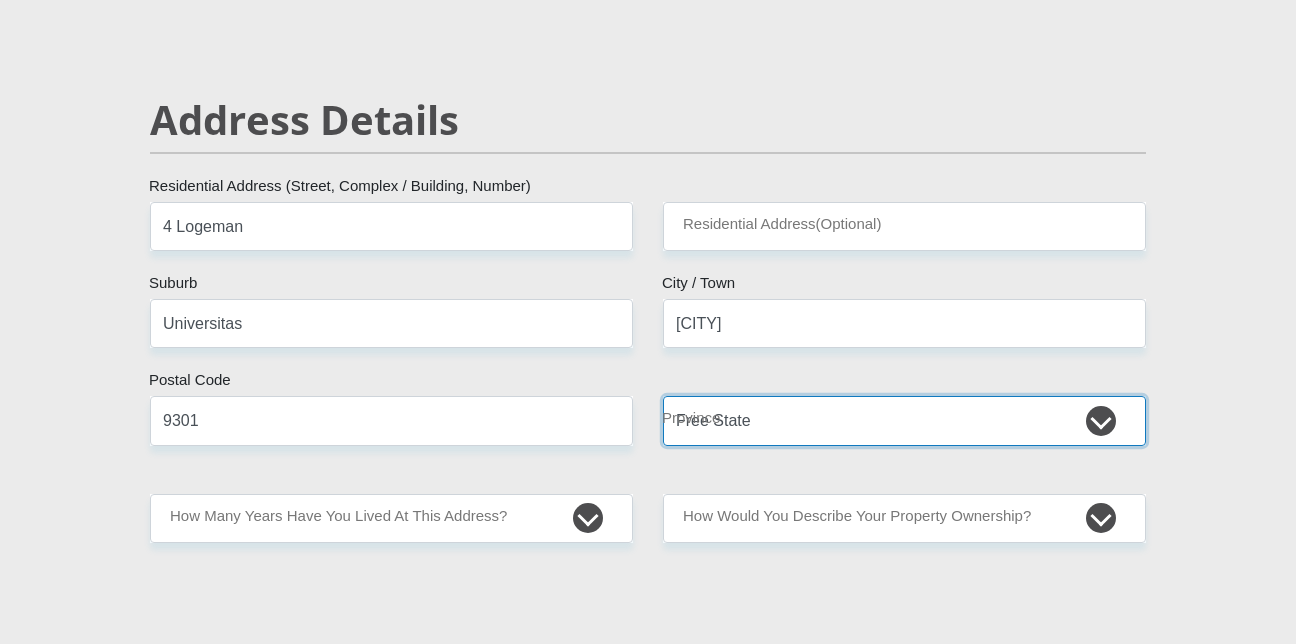 click on "Eastern Cape
Free State
Gauteng
KwaZulu-Natal
Limpopo
Mpumalanga
Northern Cape
North West
Western Cape" at bounding box center (904, 420) 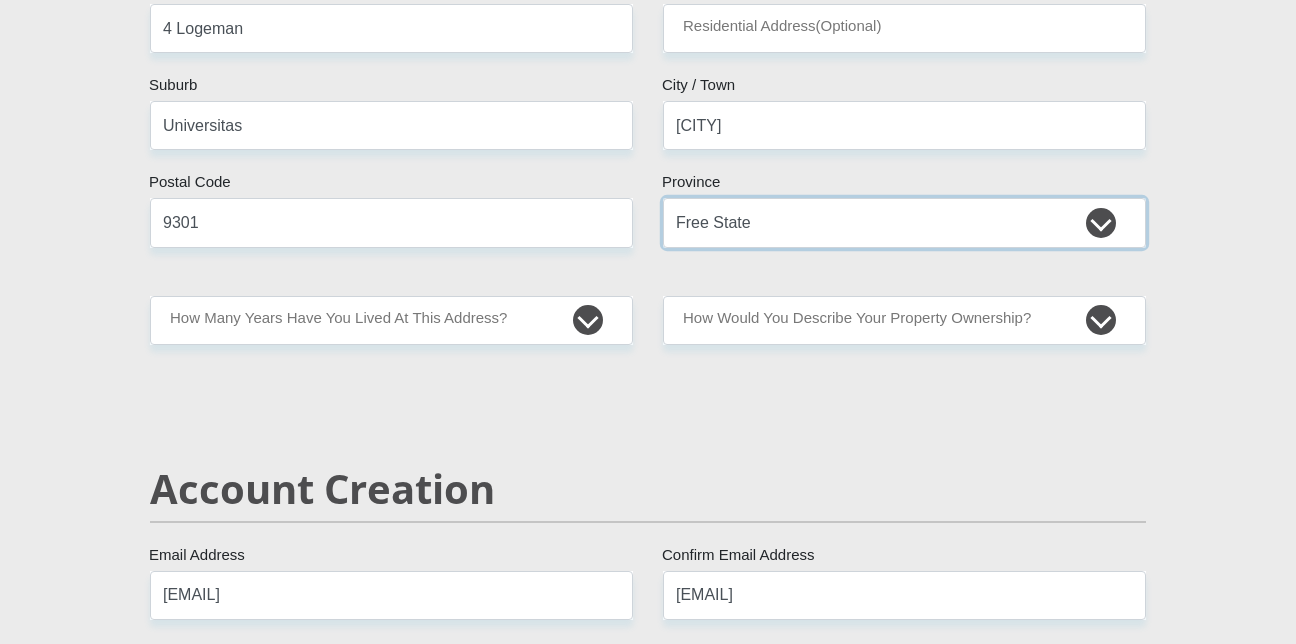 scroll, scrollTop: 1000, scrollLeft: 0, axis: vertical 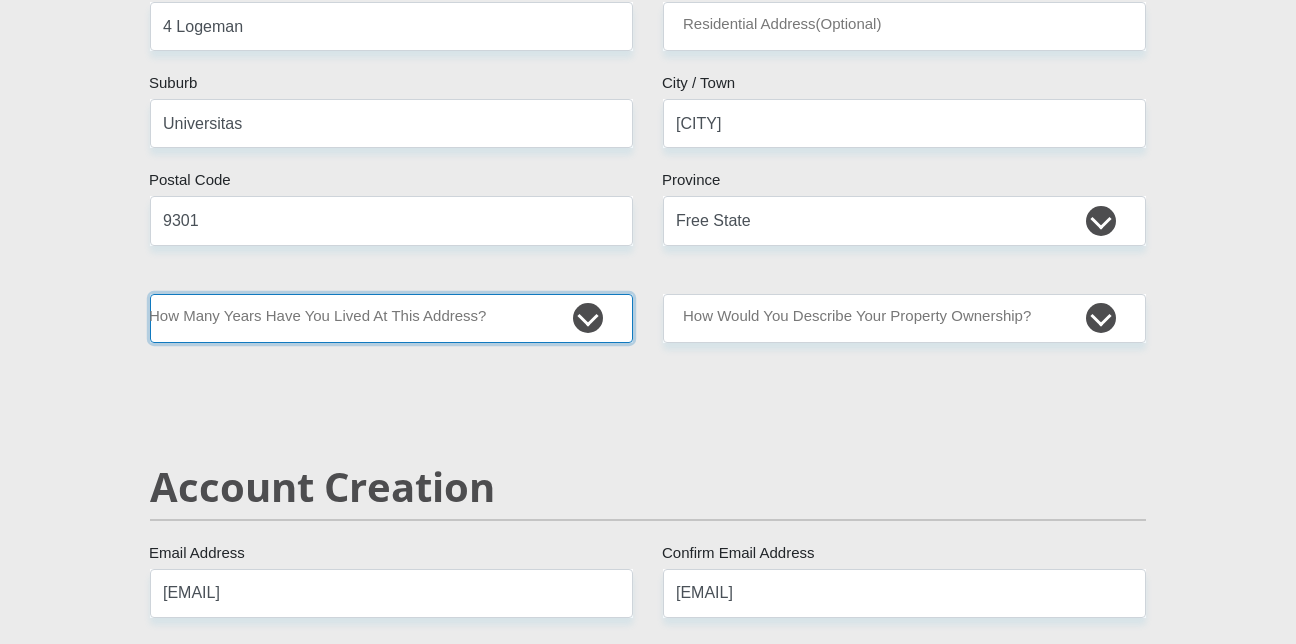 click on "less than 1 year
1-3 years
3-5 years
5+ years" at bounding box center [391, 318] 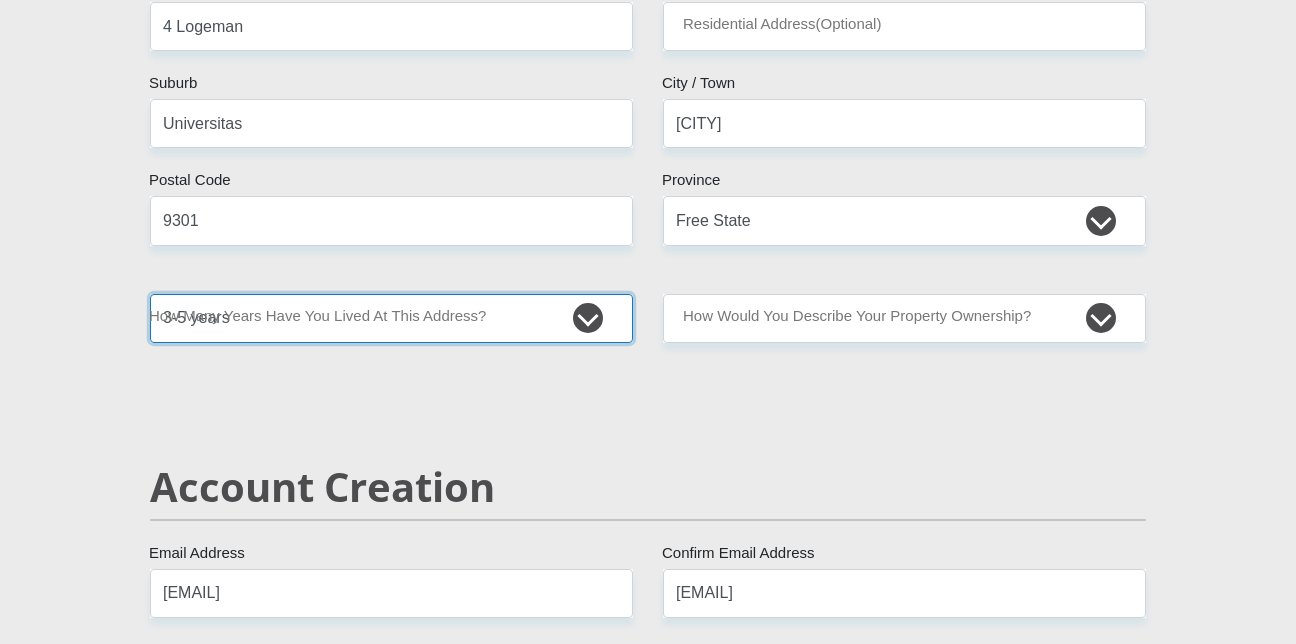 click on "less than 1 year
1-3 years
3-5 years
5+ years" at bounding box center (391, 318) 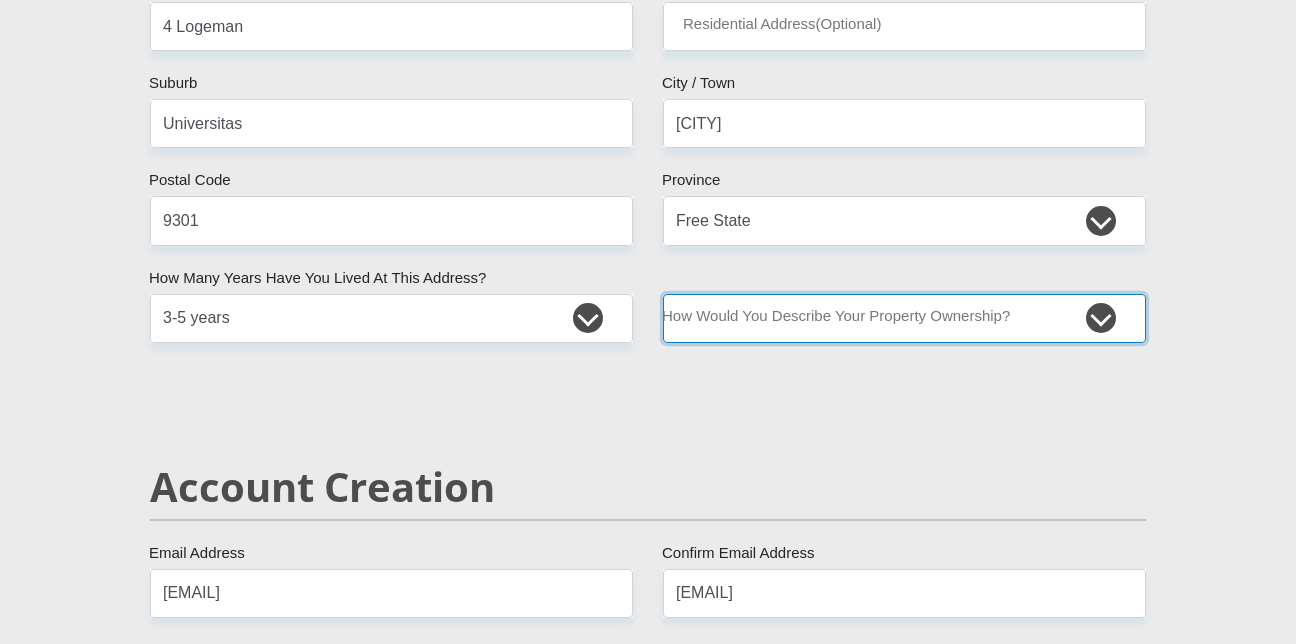 click on "Owned
Rented
Family Owned
Company Dwelling" at bounding box center (904, 318) 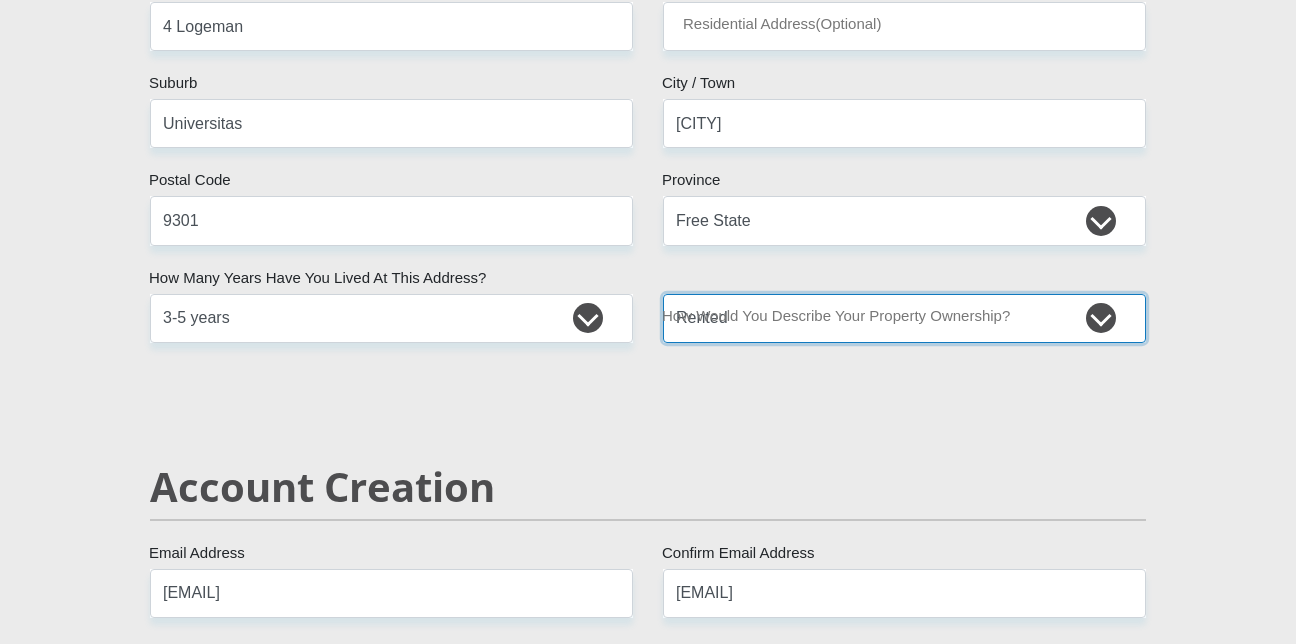 click on "Owned
Rented
Family Owned
Company Dwelling" at bounding box center (904, 318) 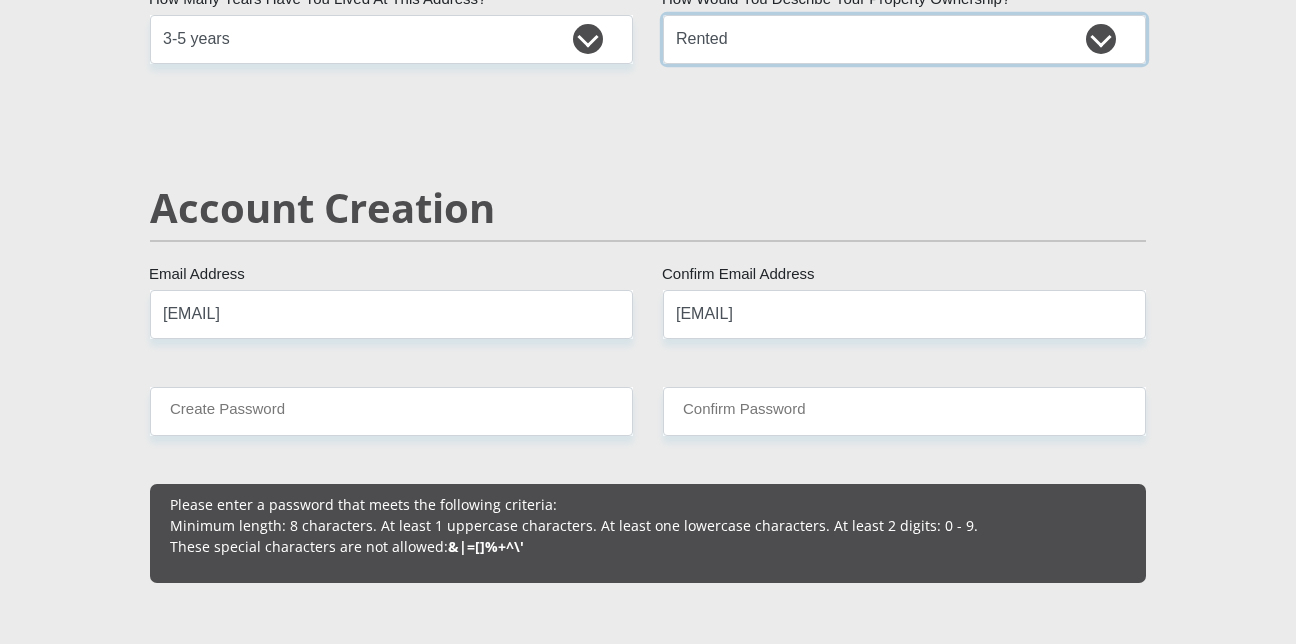 scroll, scrollTop: 1300, scrollLeft: 0, axis: vertical 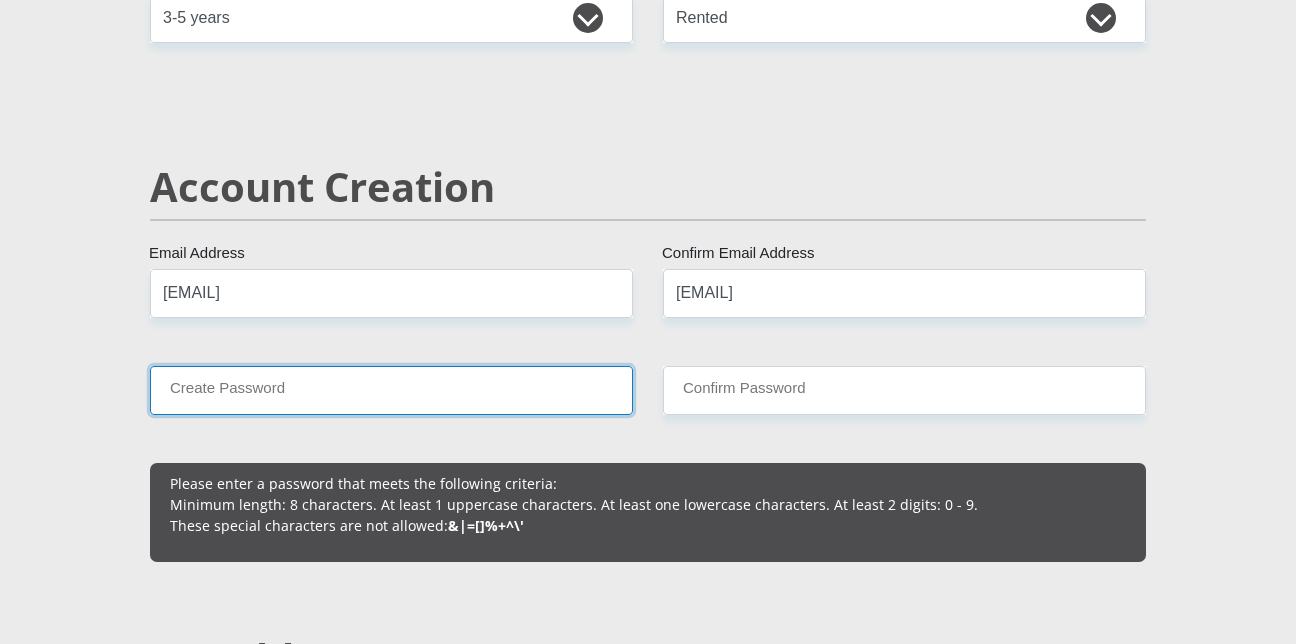 click on "Create Password" at bounding box center [391, 390] 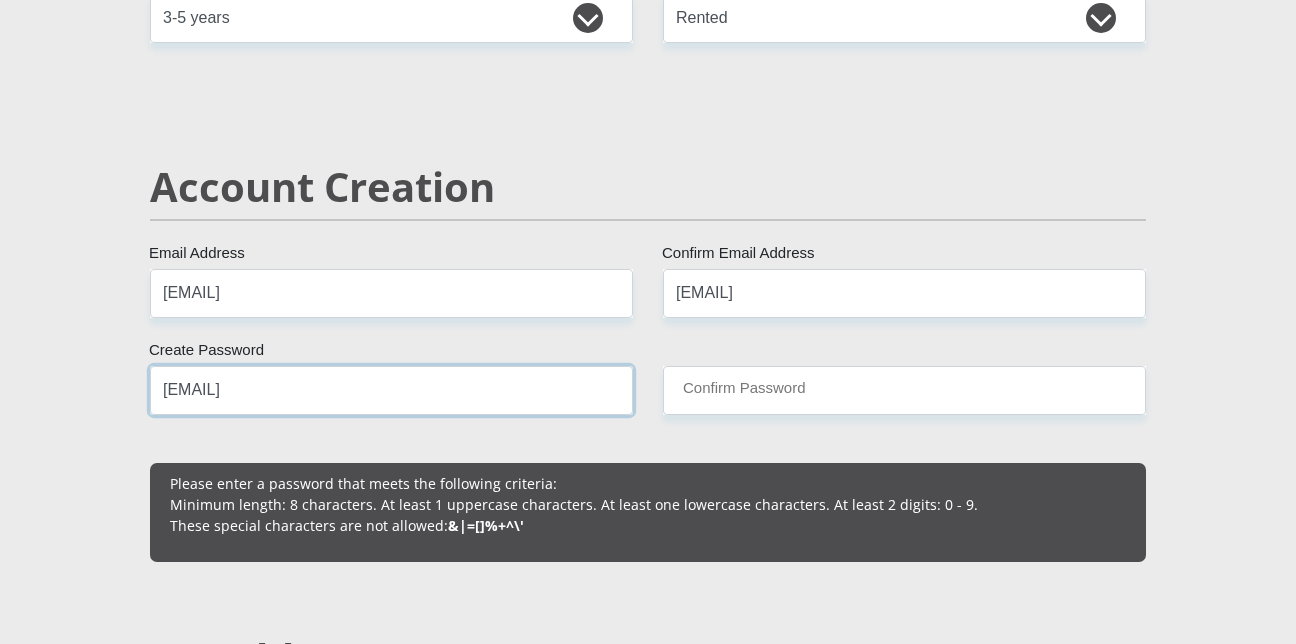 type on "[EMAIL]" 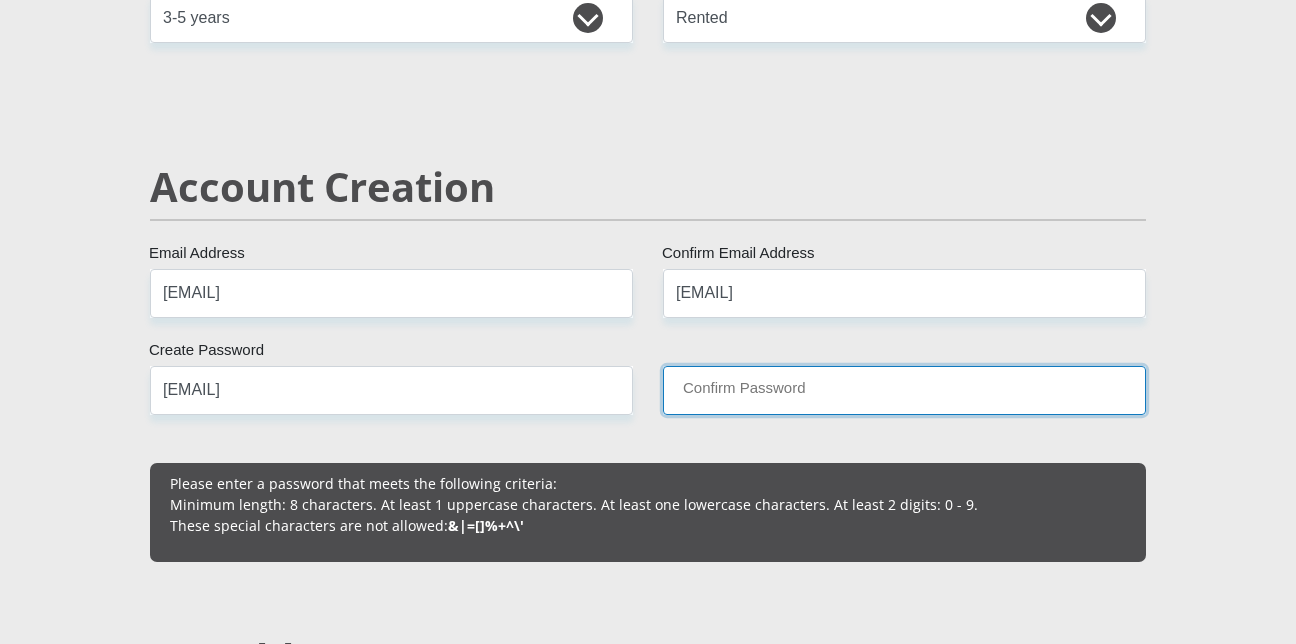 click on "Confirm Password" at bounding box center (904, 390) 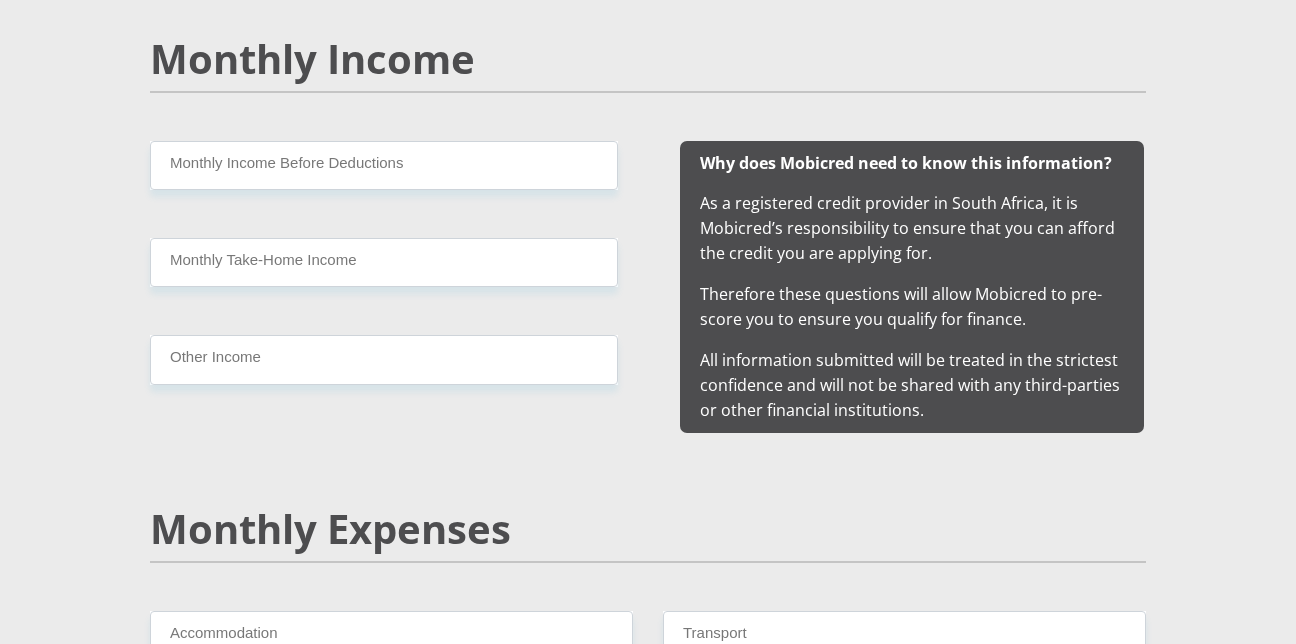 scroll, scrollTop: 1900, scrollLeft: 0, axis: vertical 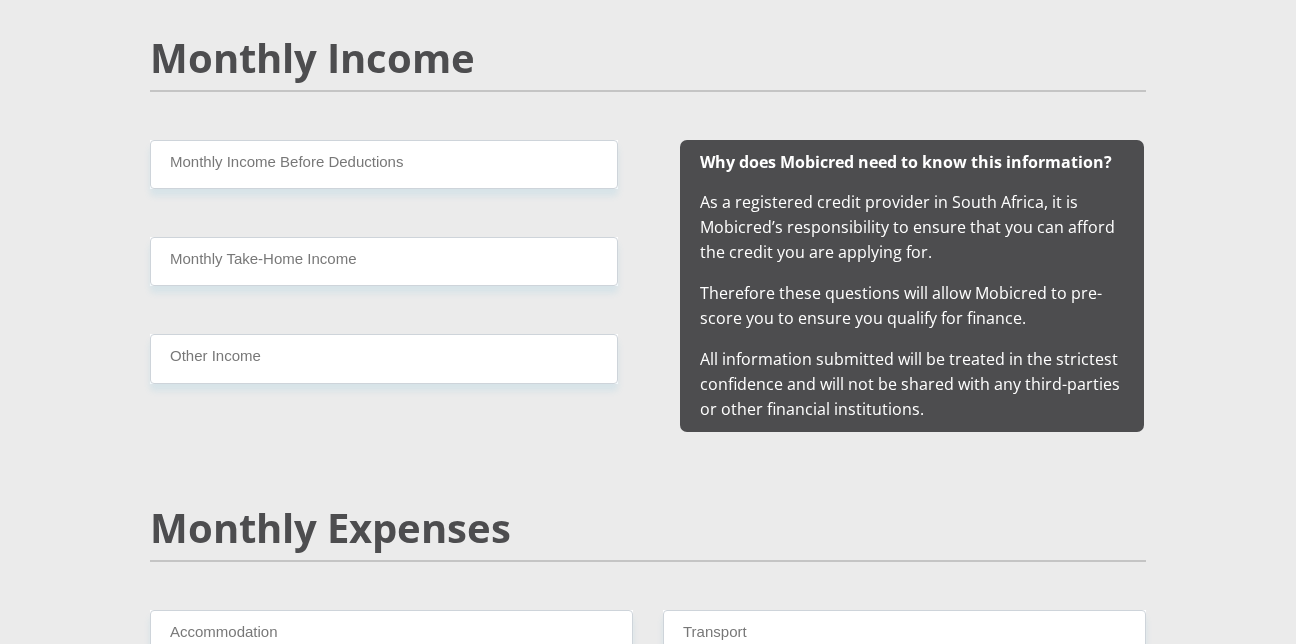 type on "[EMAIL]" 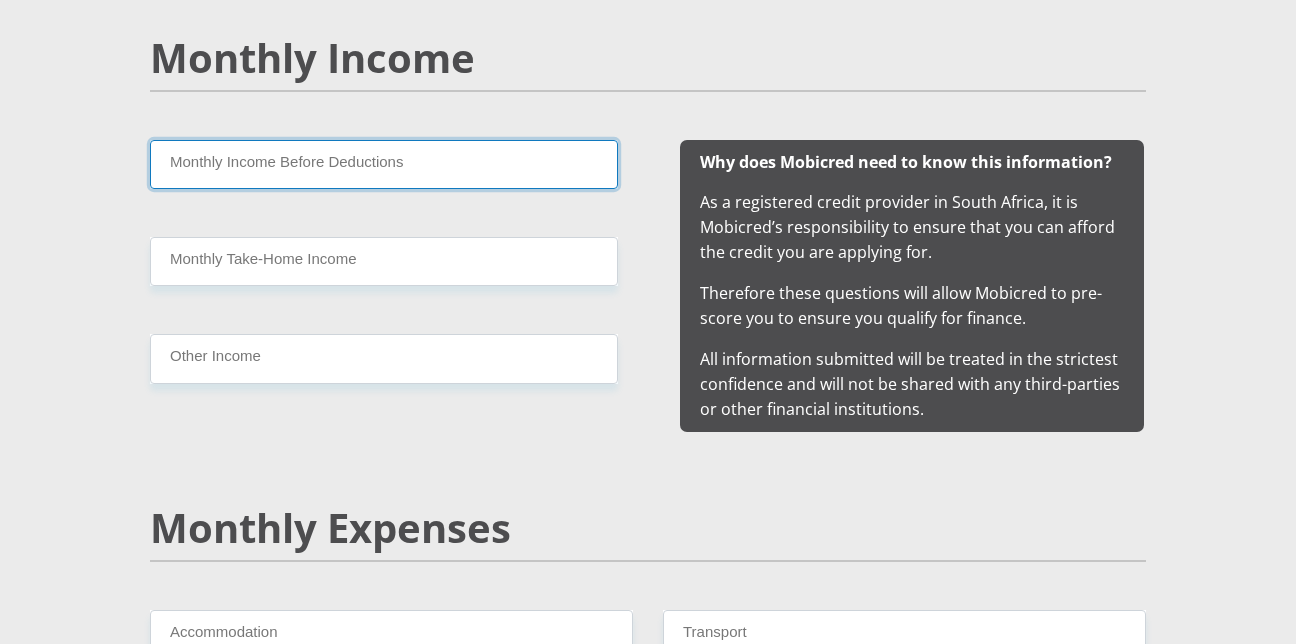 click on "Monthly Income Before Deductions" at bounding box center (384, 164) 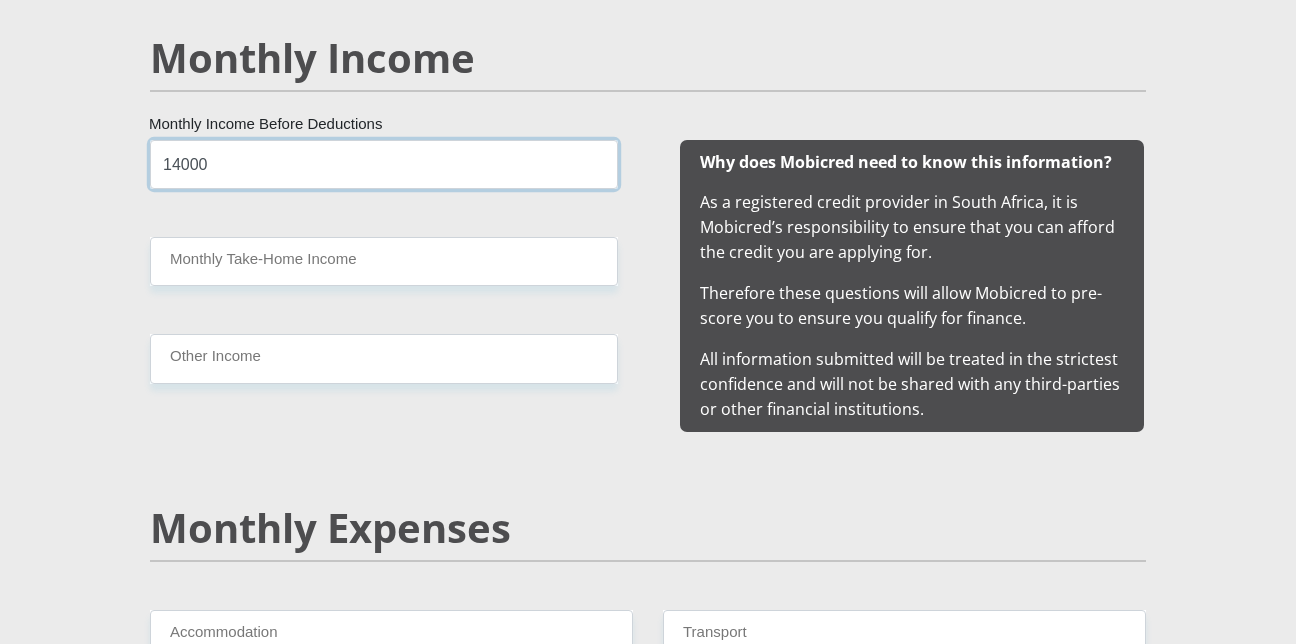 type on "14000" 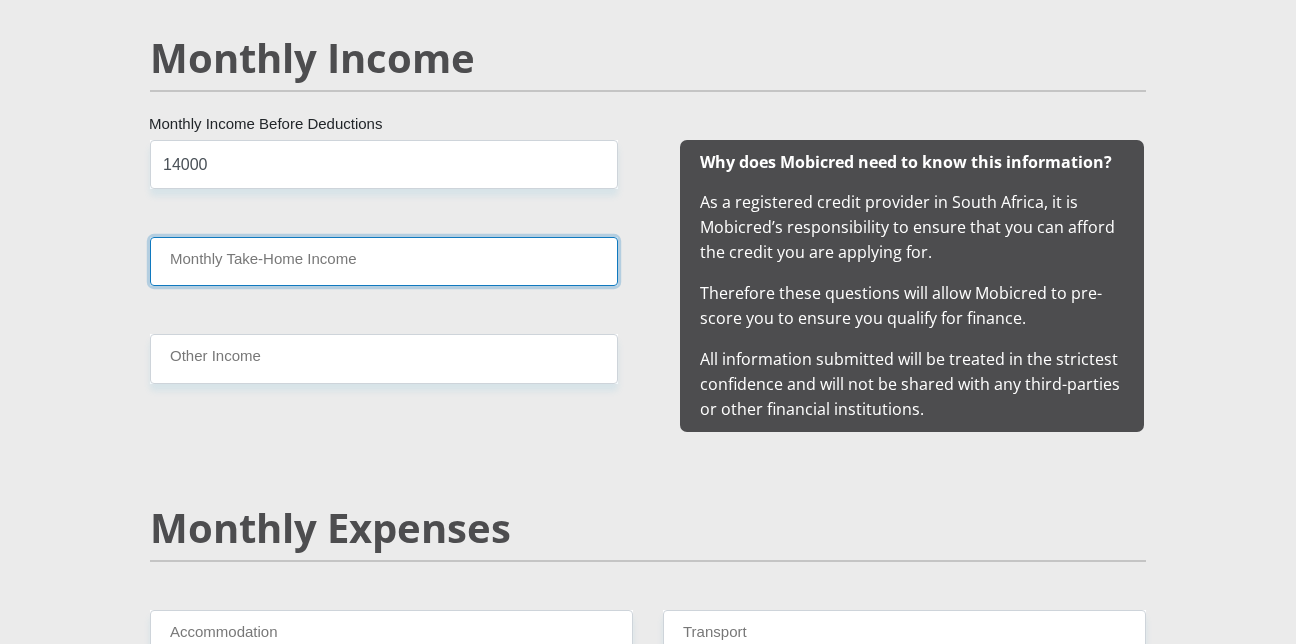 click on "Monthly Take-Home Income" at bounding box center [384, 261] 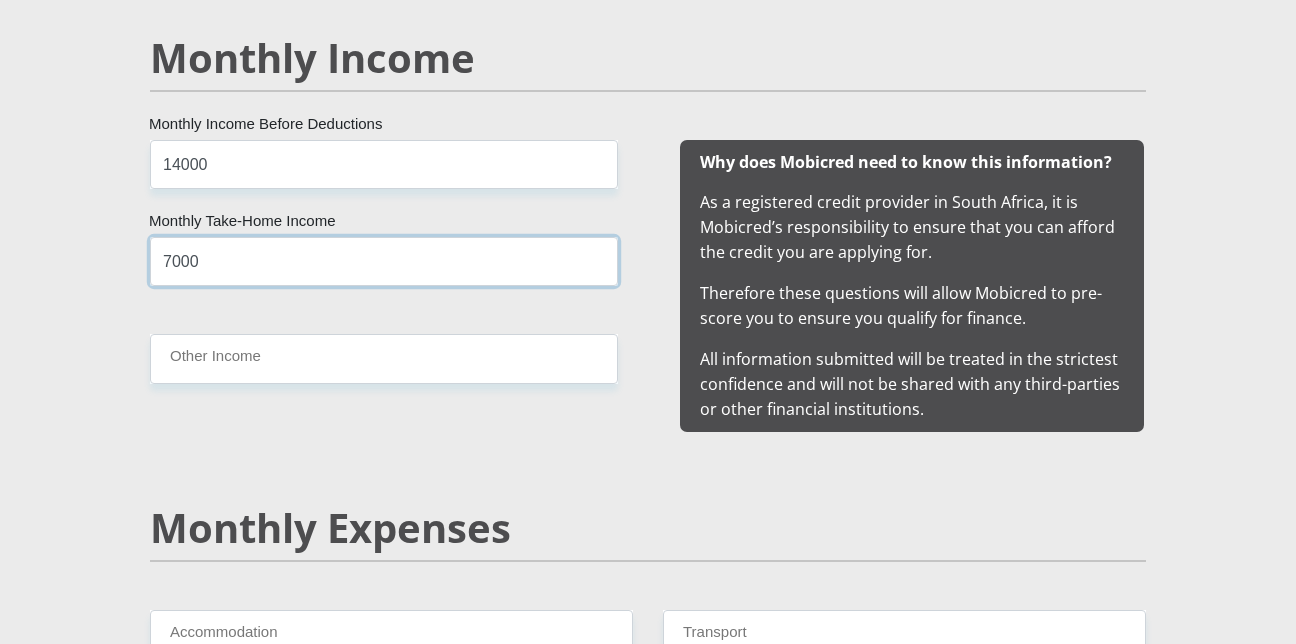 type on "7000" 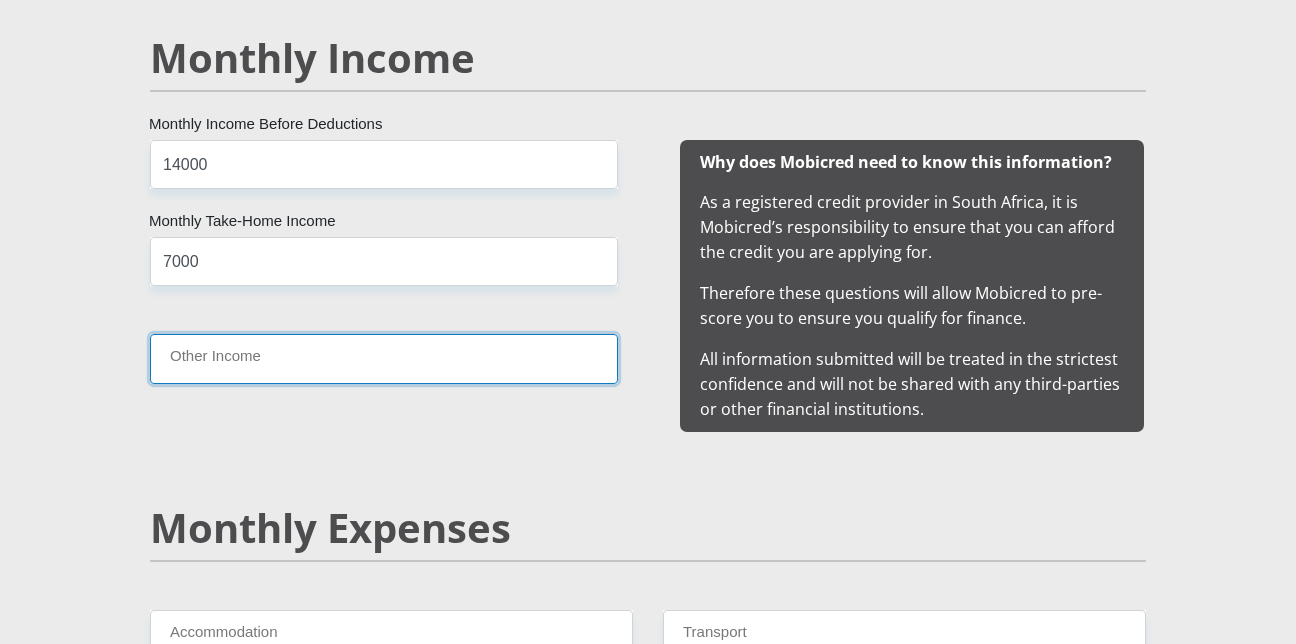 click on "Other Income" at bounding box center [384, 358] 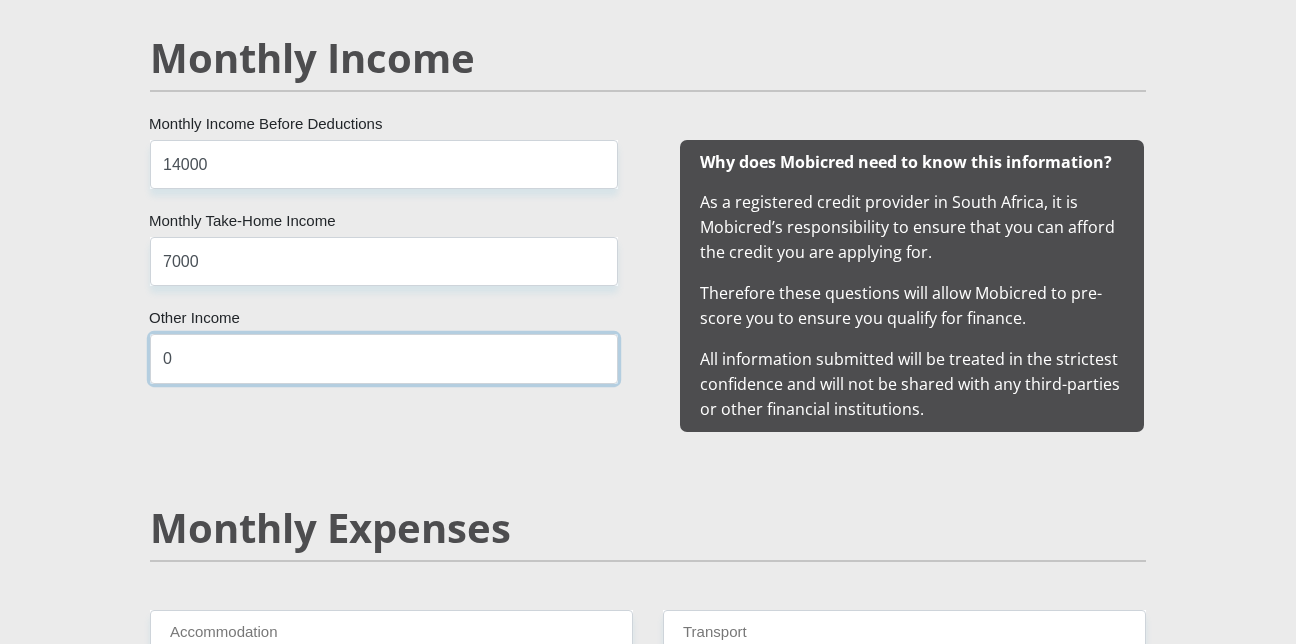 type on "0" 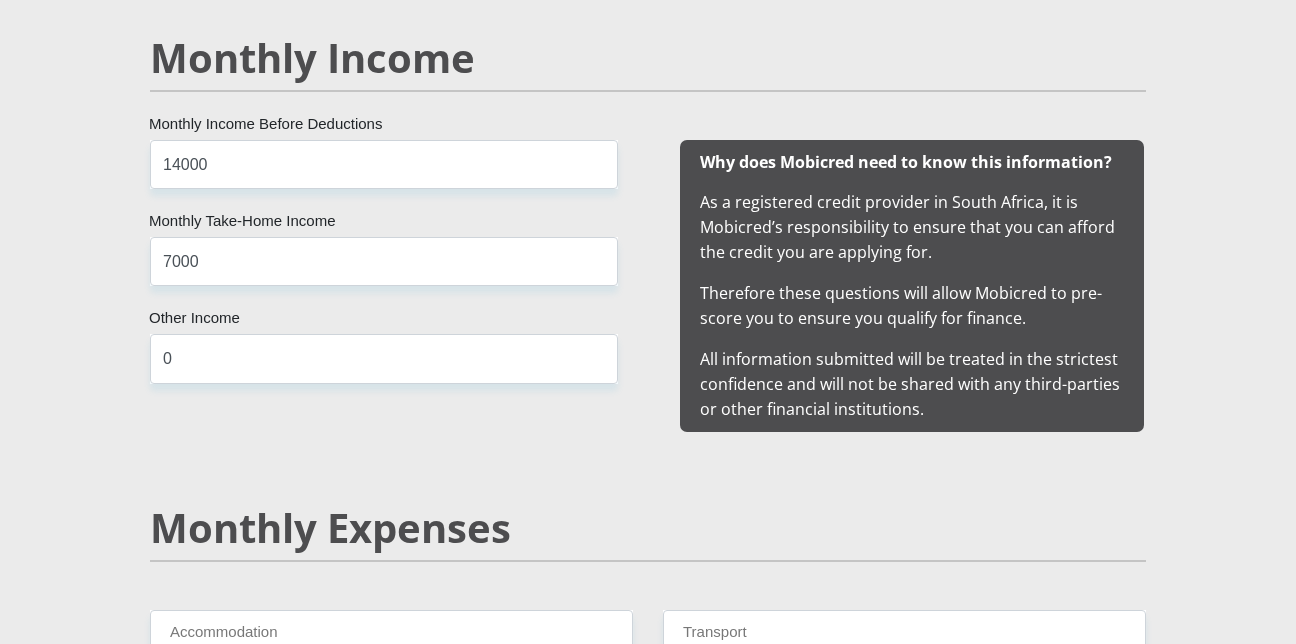 drag, startPoint x: 538, startPoint y: 427, endPoint x: 548, endPoint y: 426, distance: 10.049875 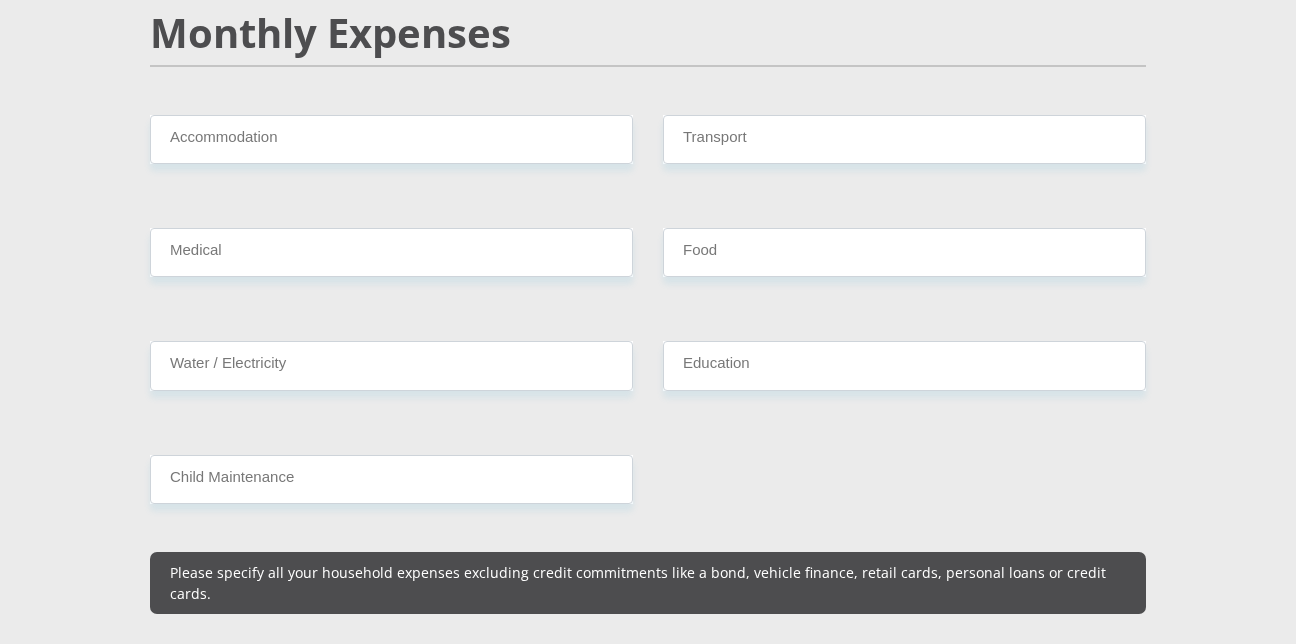 scroll, scrollTop: 2400, scrollLeft: 0, axis: vertical 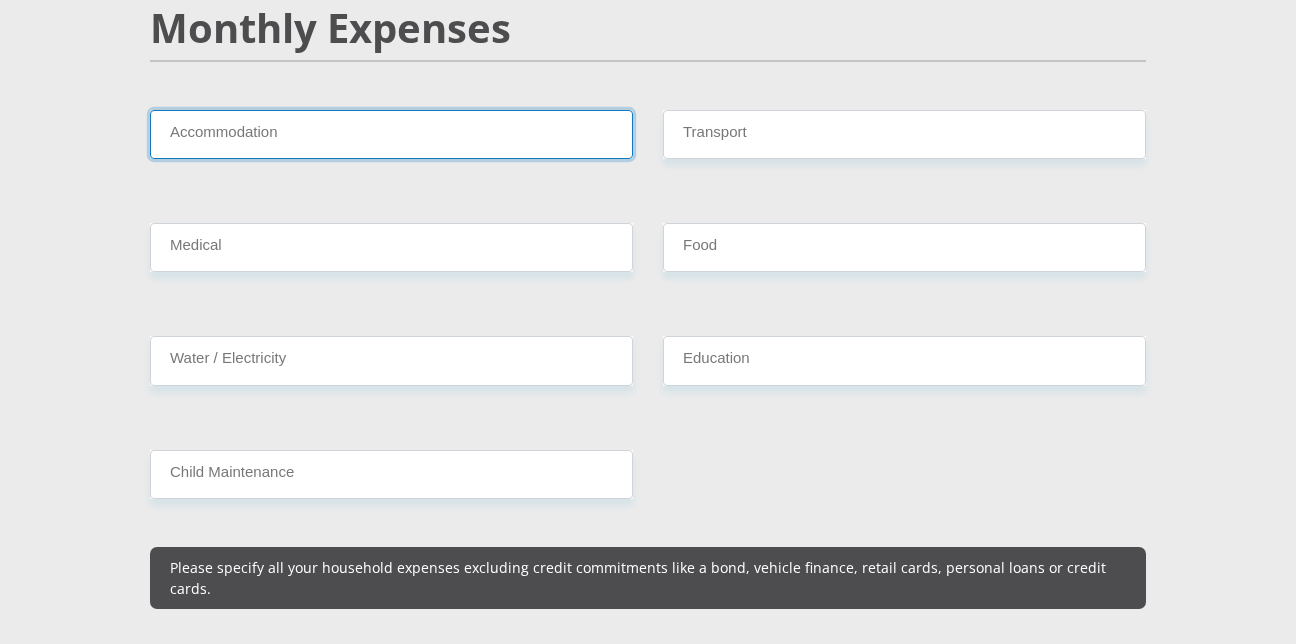click on "Accommodation" at bounding box center (391, 134) 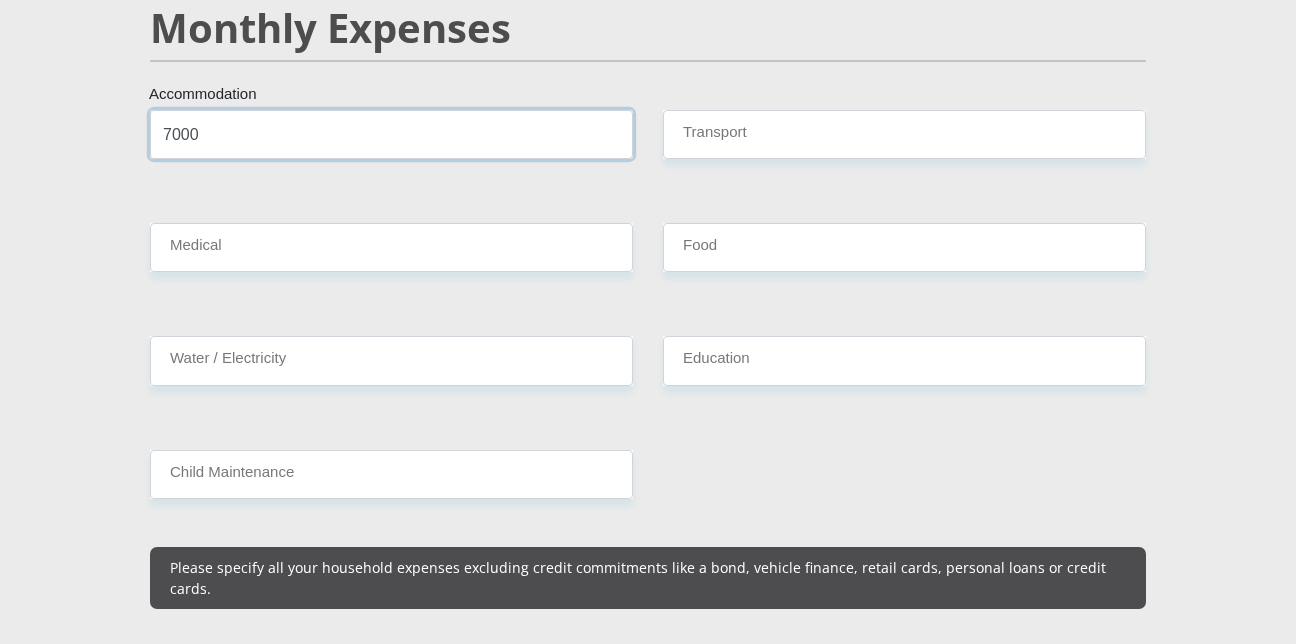 type on "7000" 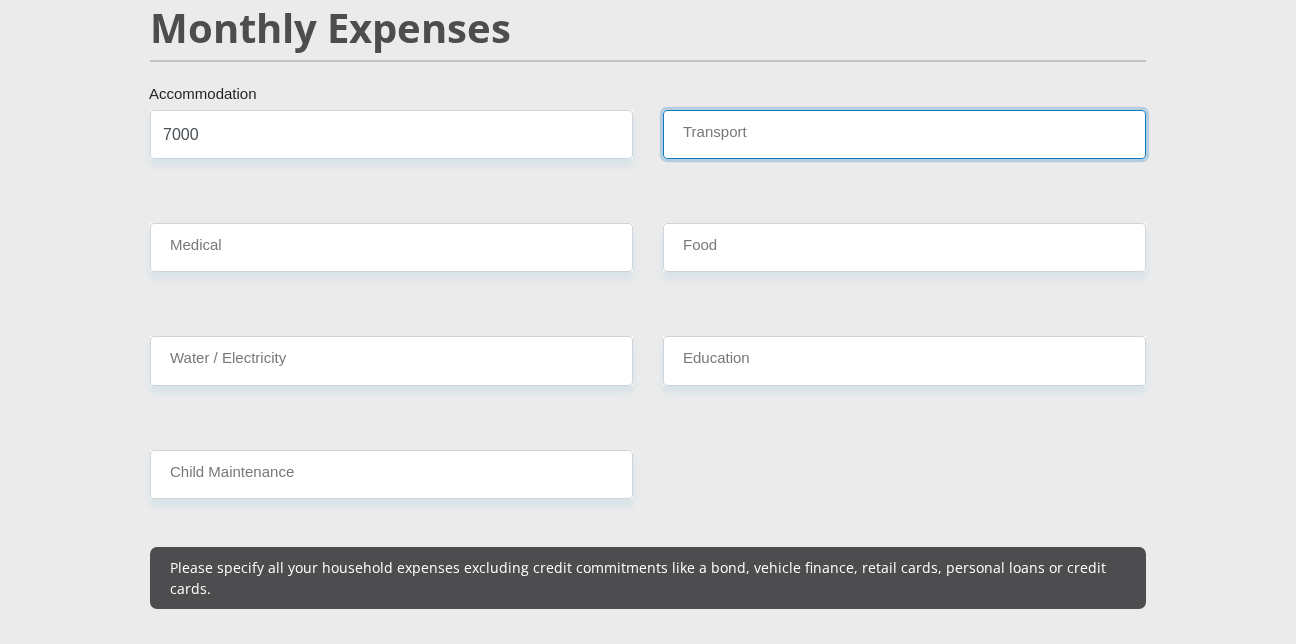 click on "Transport" at bounding box center [904, 134] 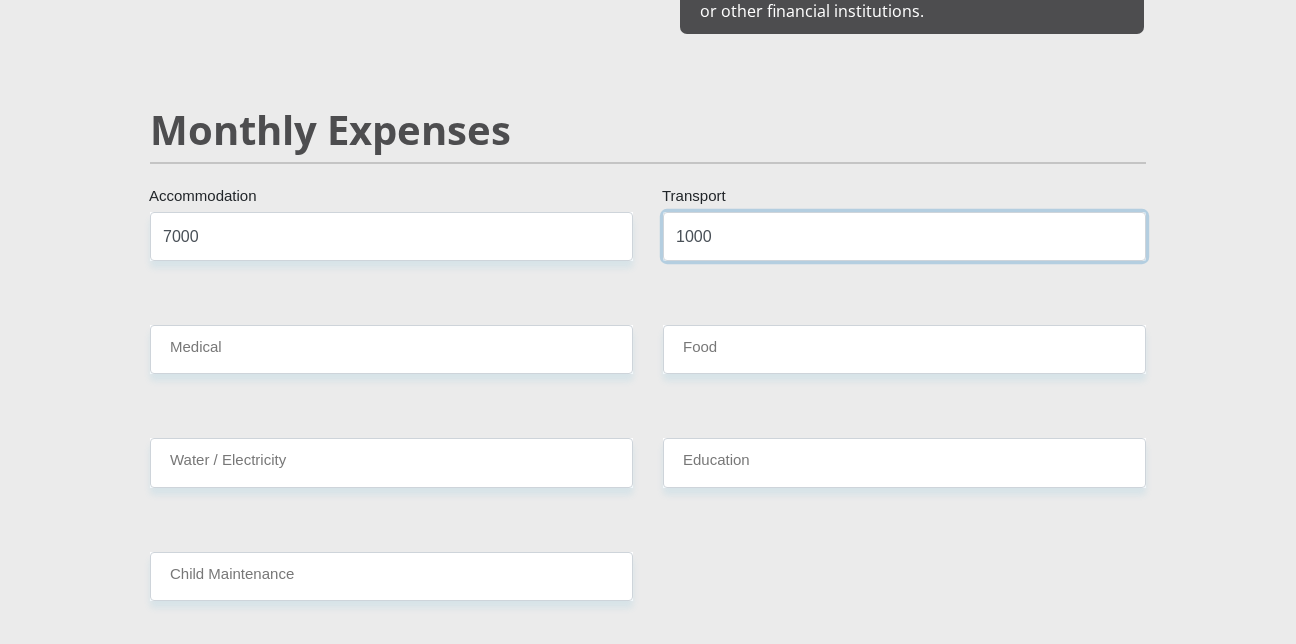 scroll, scrollTop: 2300, scrollLeft: 0, axis: vertical 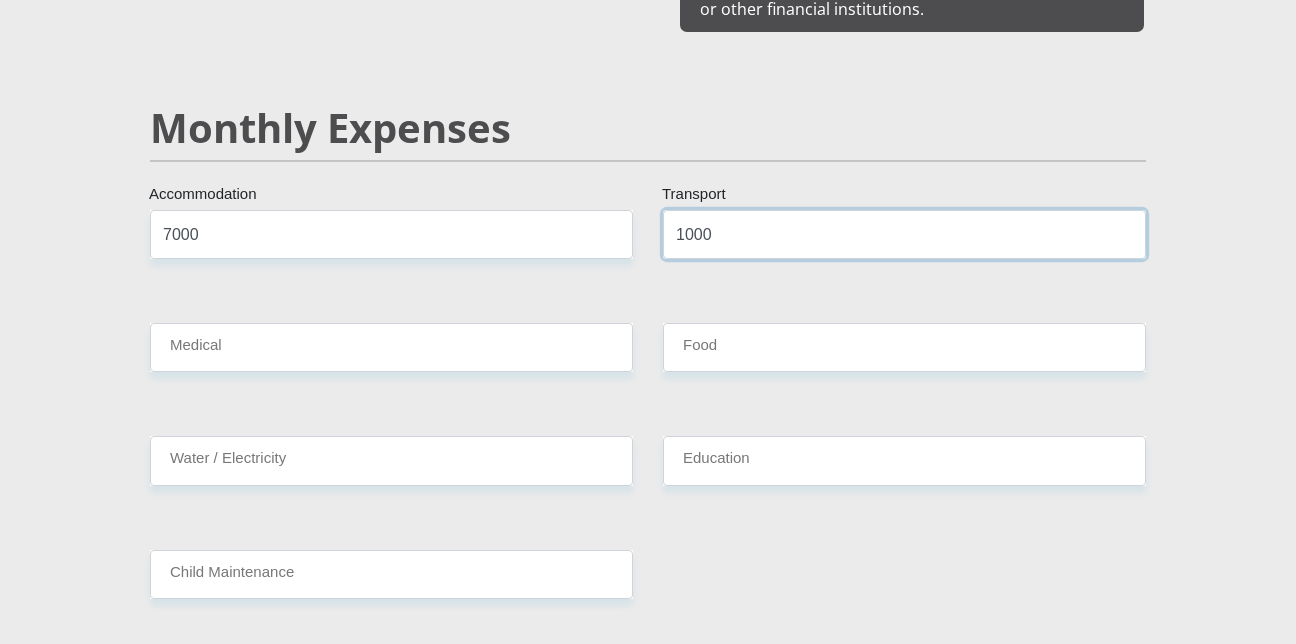 type on "1000" 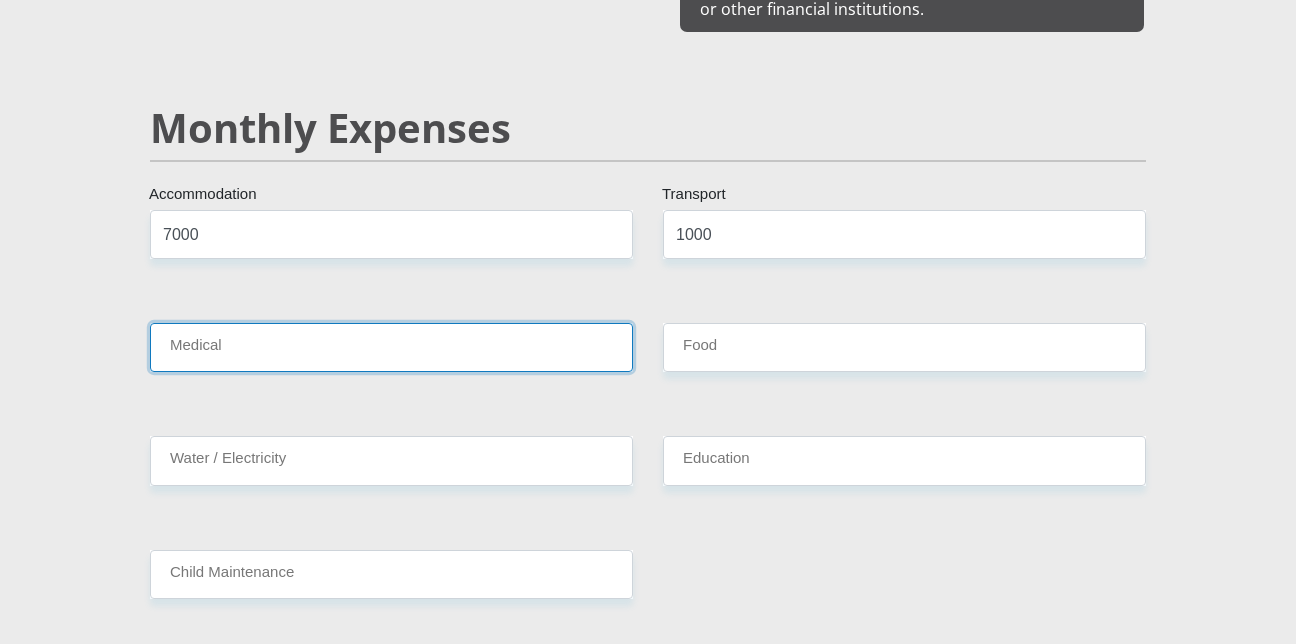 click on "Medical" at bounding box center [391, 347] 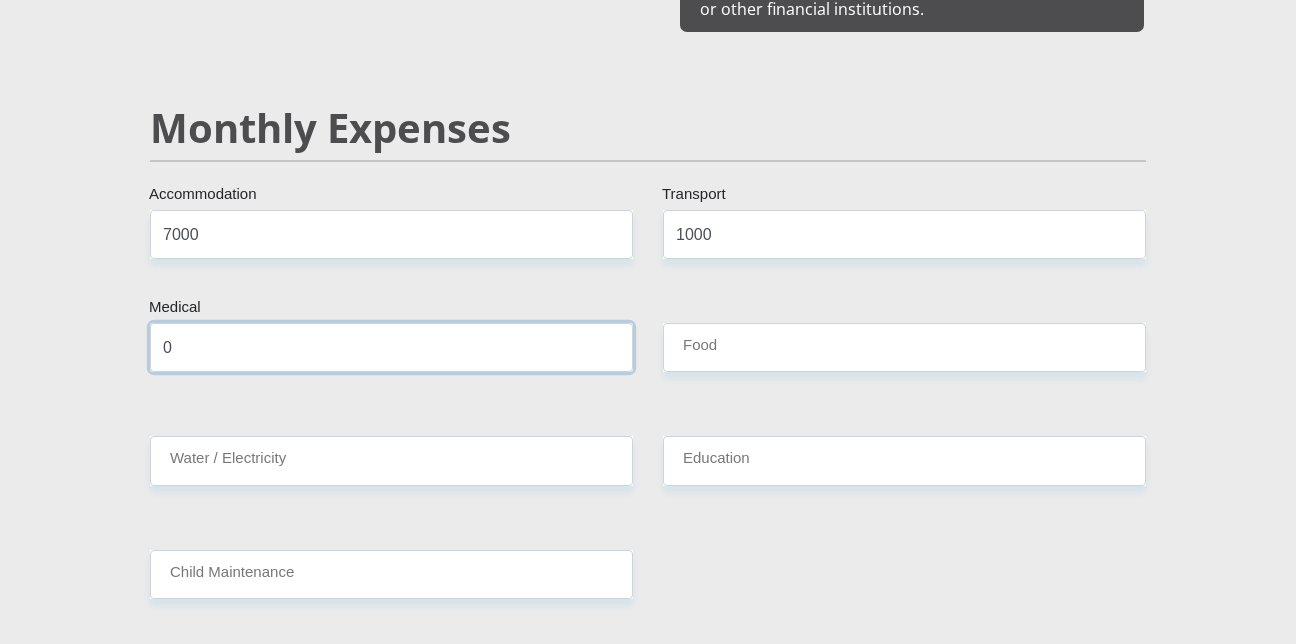 type on "0" 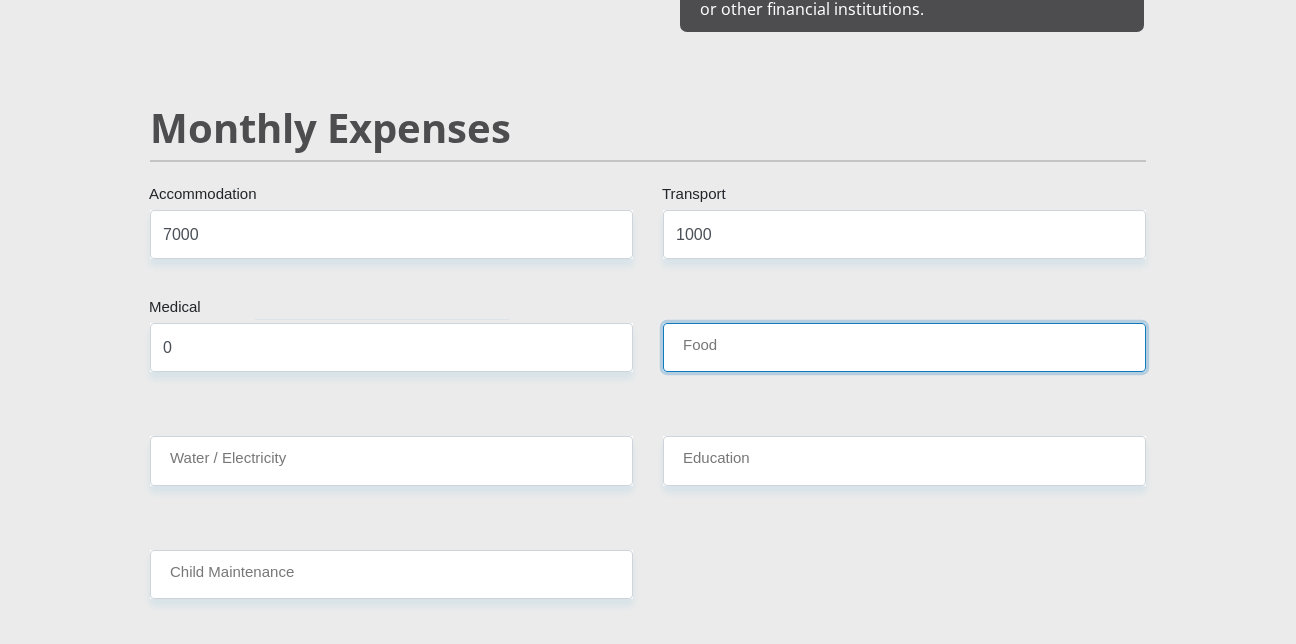 click on "Food" at bounding box center [904, 347] 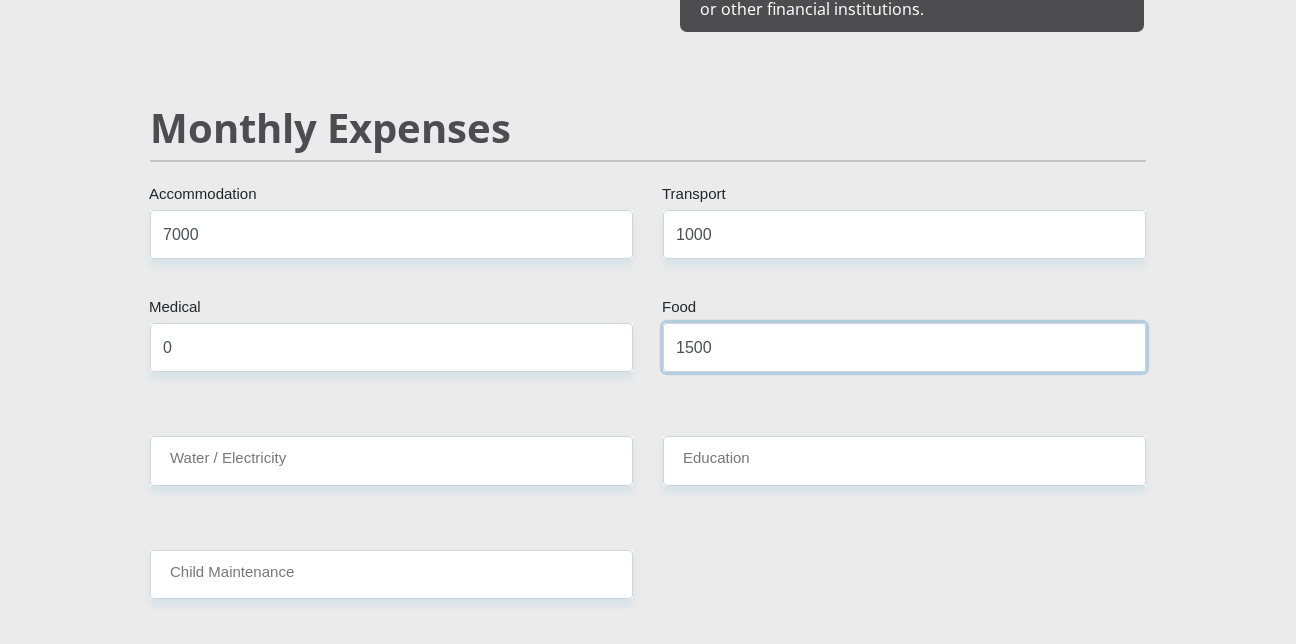 type on "1500" 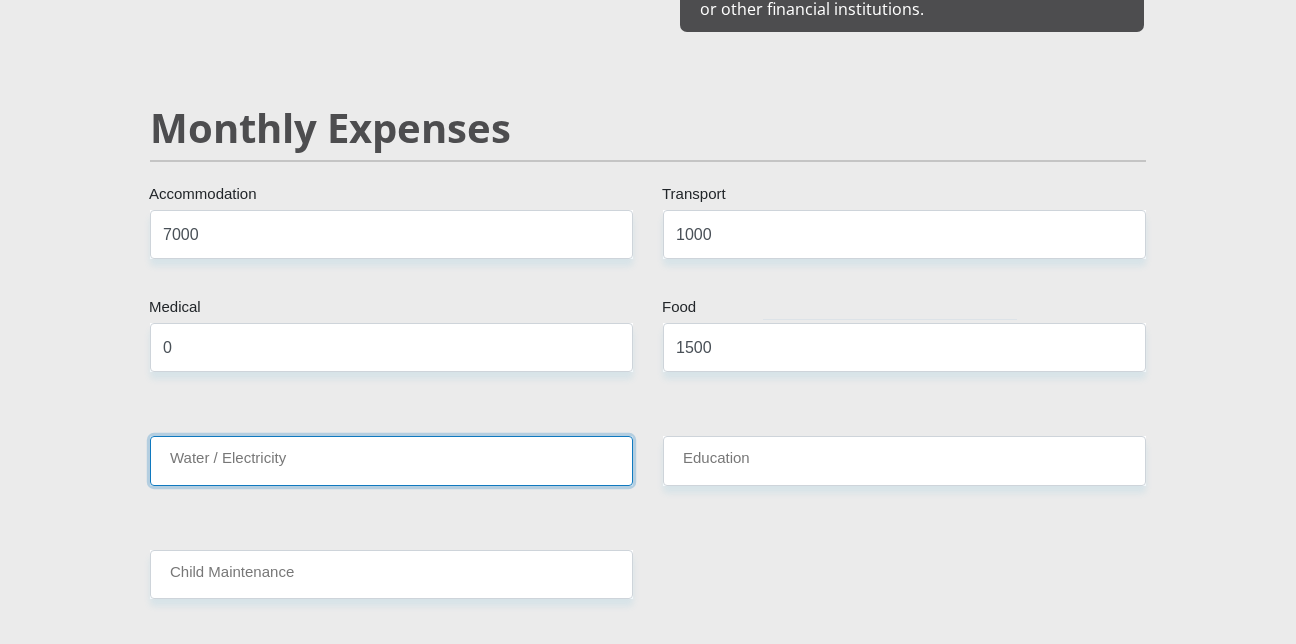 click on "Water / Electricity" at bounding box center (391, 460) 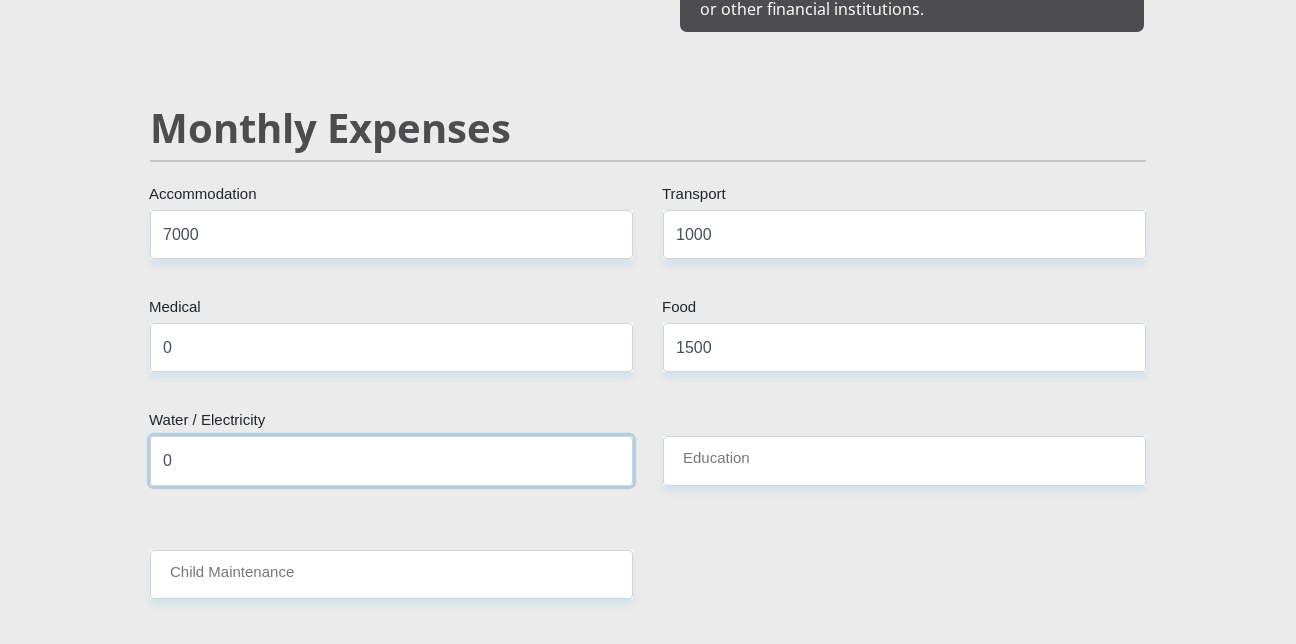 type on "0" 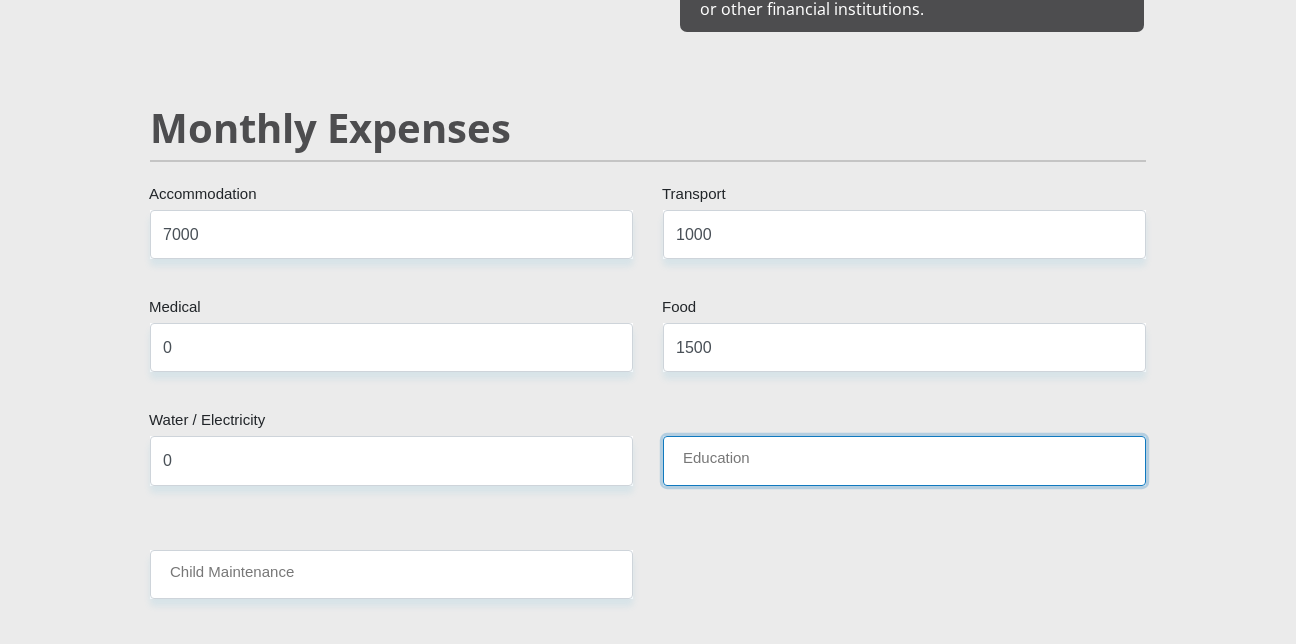 click on "Education" at bounding box center (904, 460) 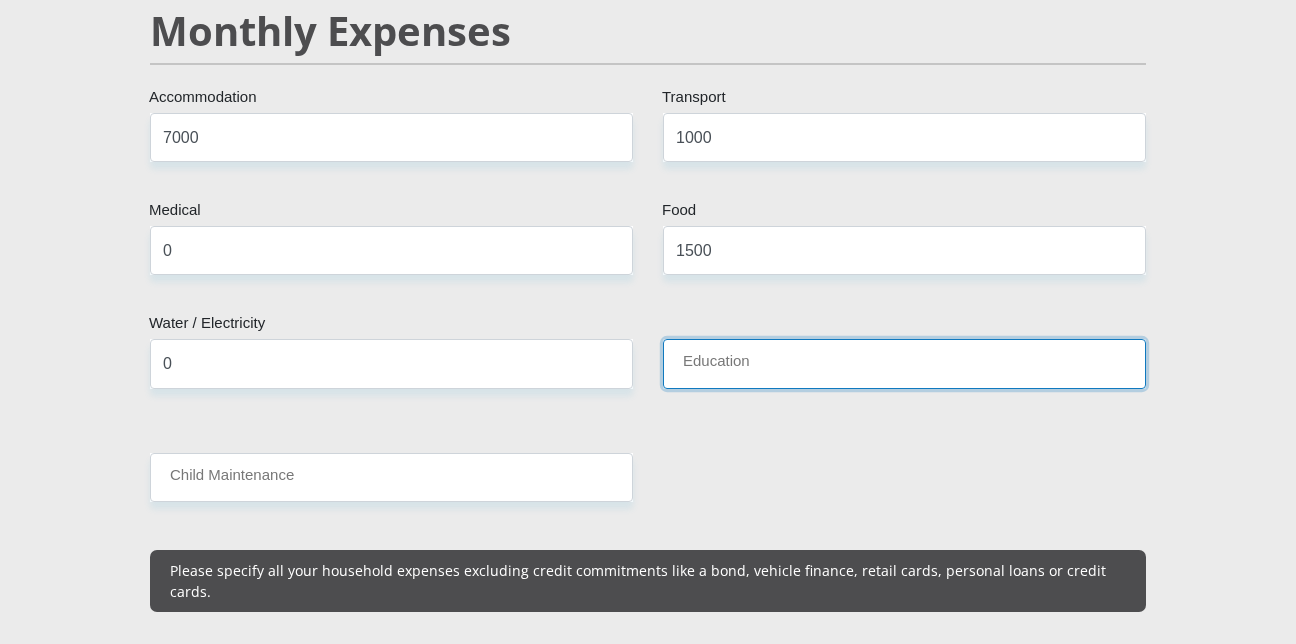scroll, scrollTop: 2500, scrollLeft: 0, axis: vertical 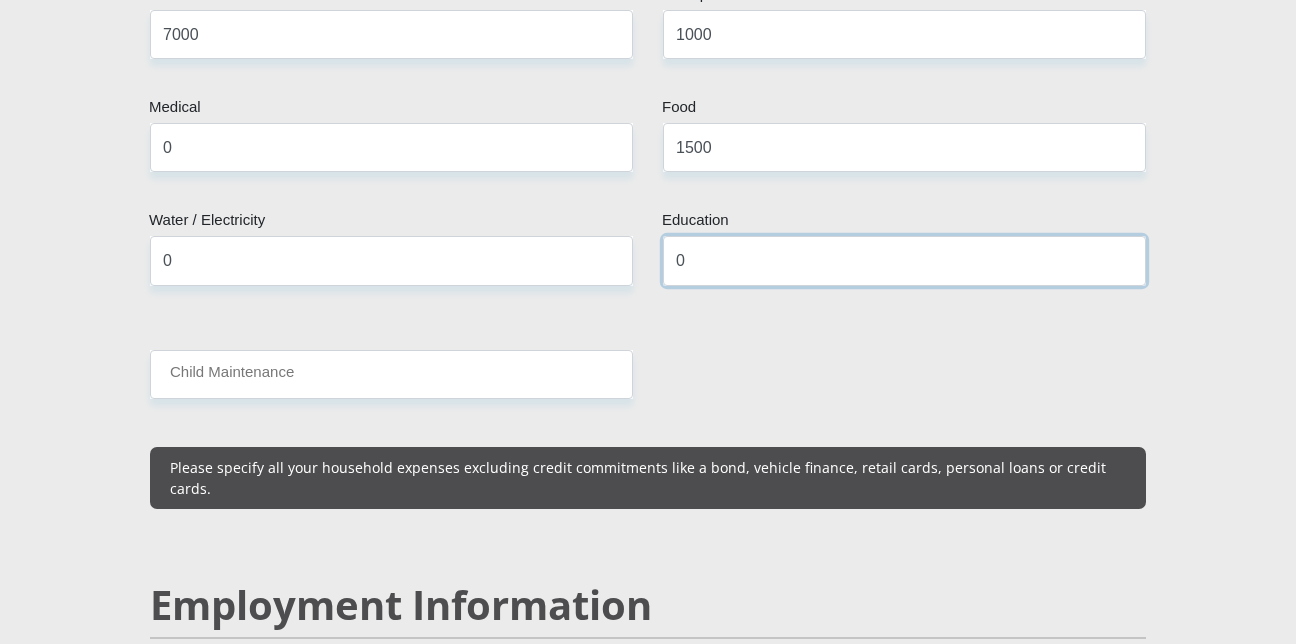 type on "0" 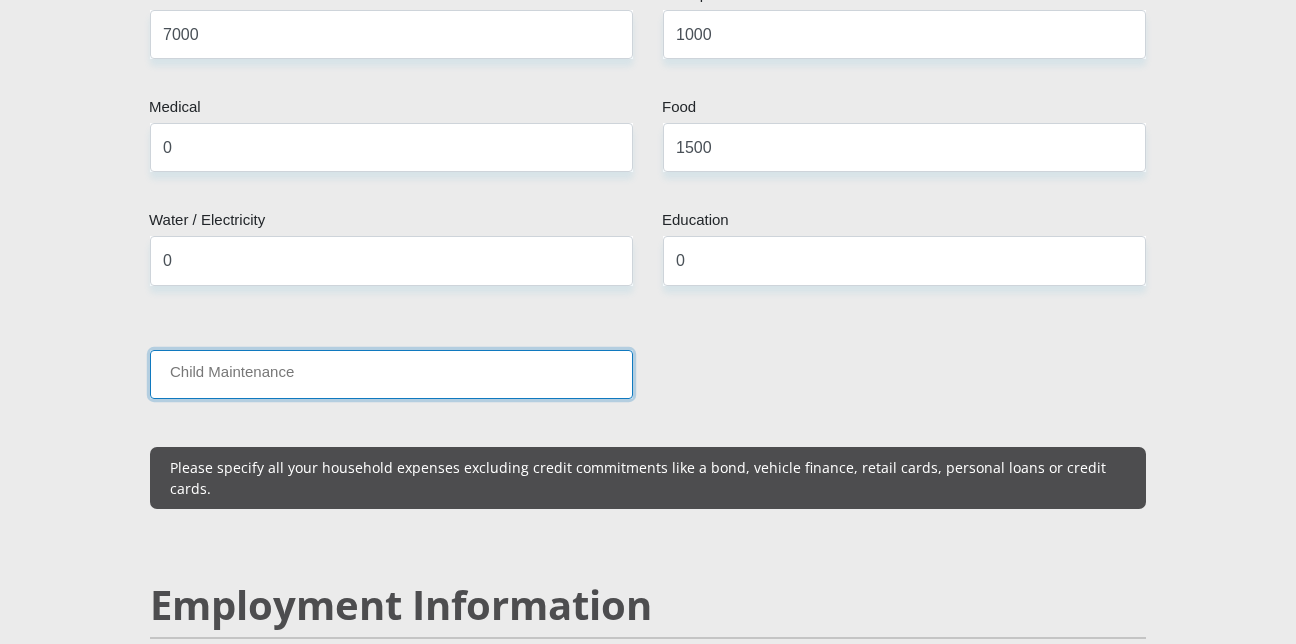 click on "Child Maintenance" at bounding box center (391, 374) 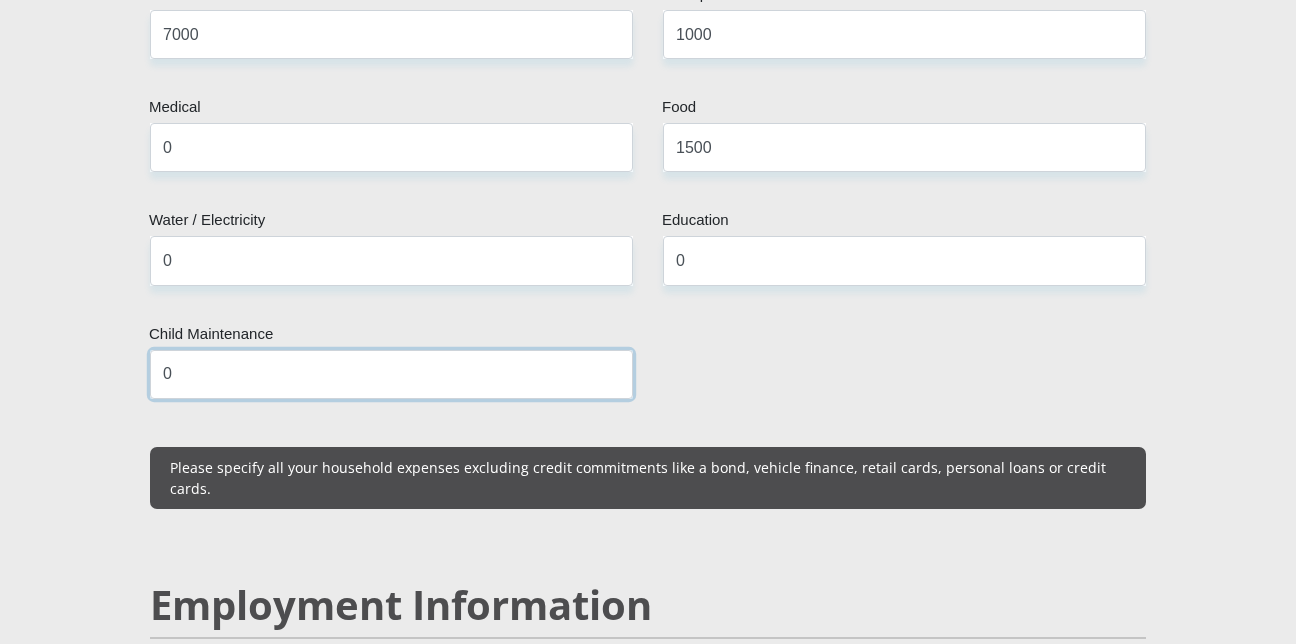 type on "0" 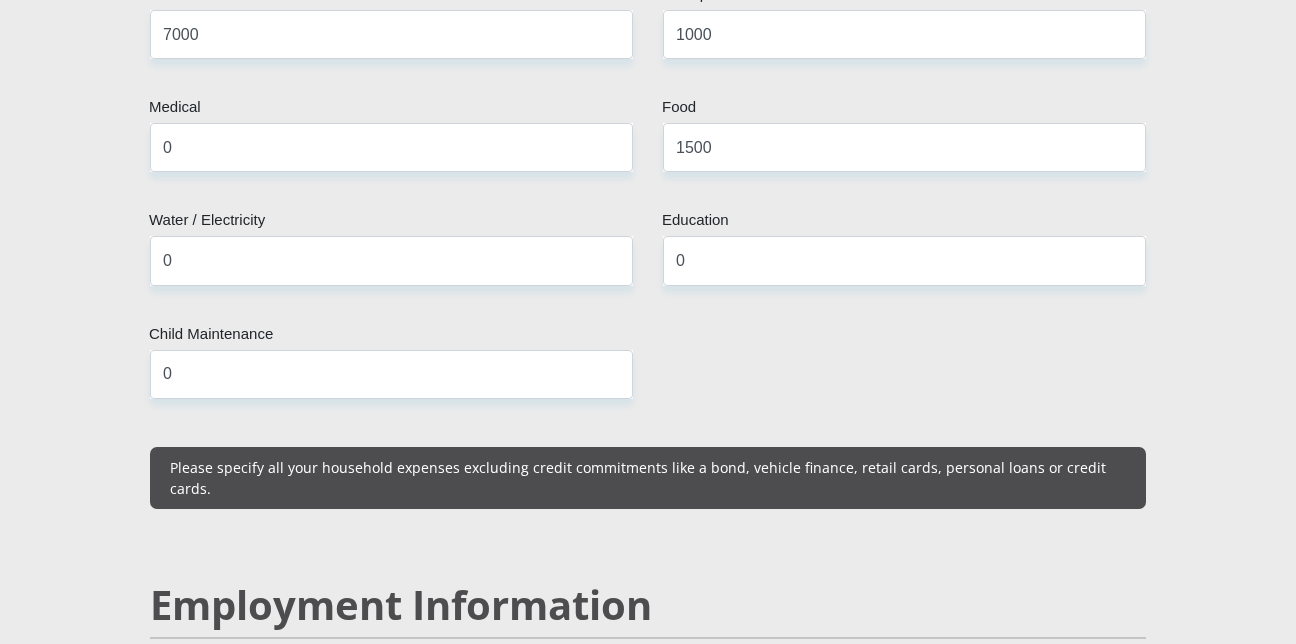 click on "Mr
Ms
Mrs
Dr
Other
Title
[FIRST]
First Name
[LAST]
Surname
[ID_NUMBER]
South African ID Number
Please input valid ID number
[COUNTRY]
Afghanistan
Aland Islands
Albania
Algeria
America Samoa
American Virgin Islands
Andorra
Angola
Anguilla
Antarctica
Antigua and Barbuda
Argentina" at bounding box center (648, 678) 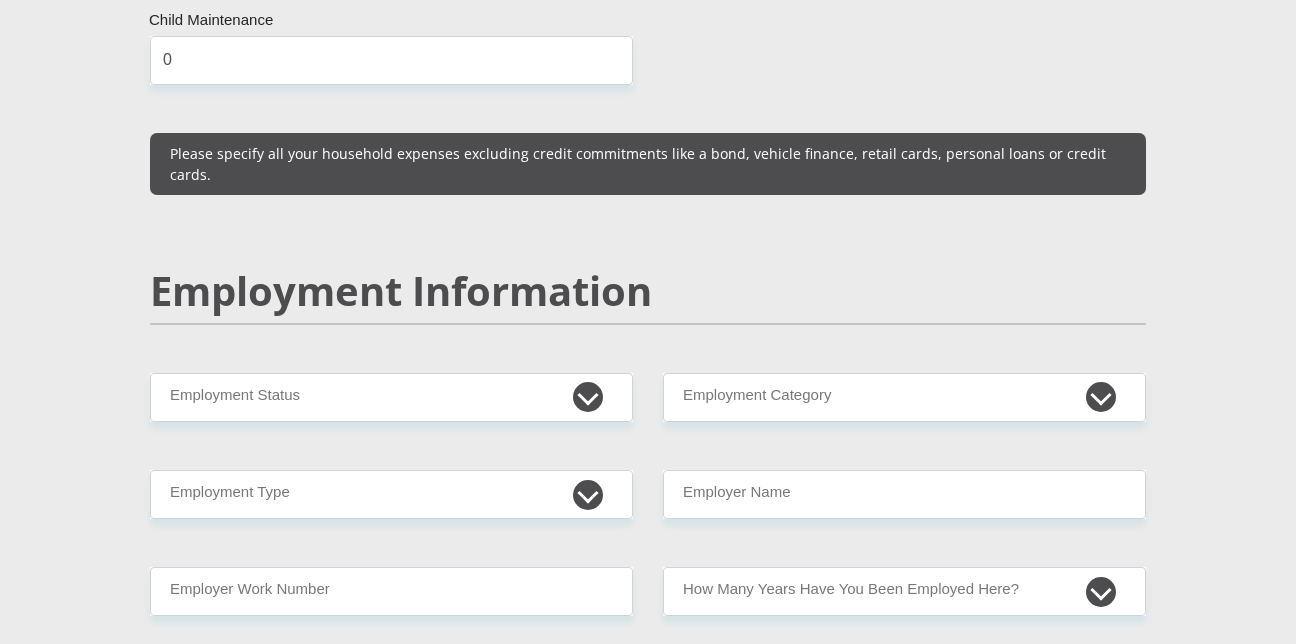 scroll, scrollTop: 2900, scrollLeft: 0, axis: vertical 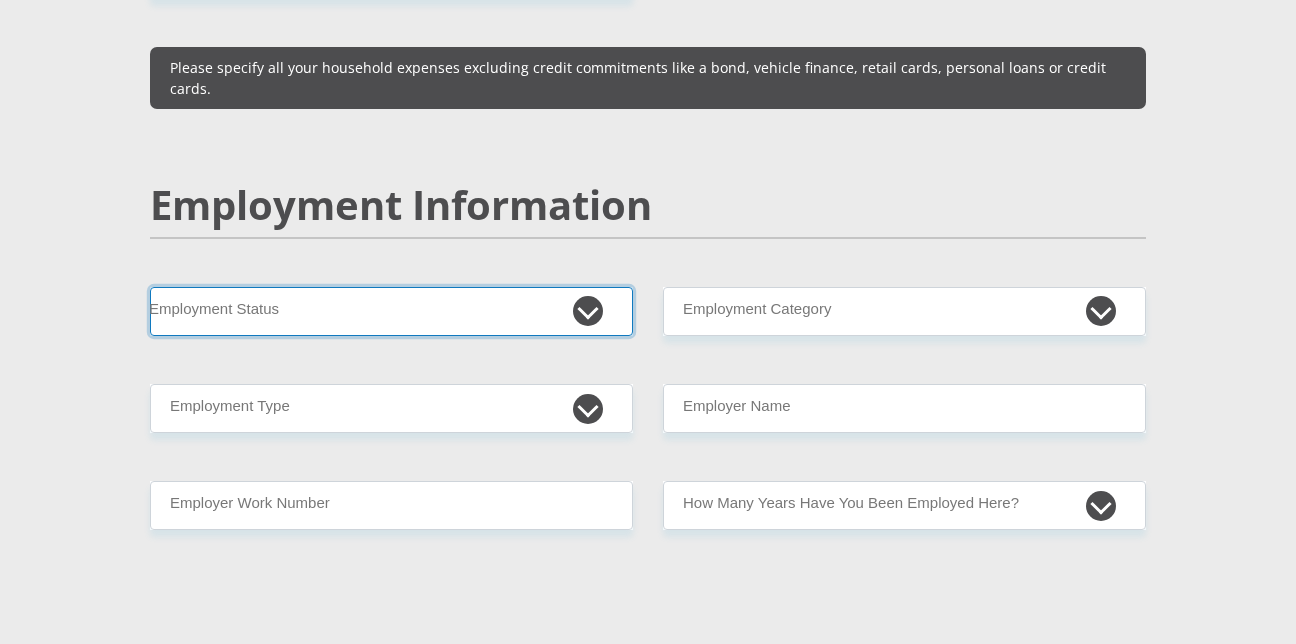 click on "Permanent/Full-time
Part-time/Casual
Contract Worker
Self-Employed
Housewife
Retired
Student
Medically Boarded
Disability
Unemployed" at bounding box center [391, 311] 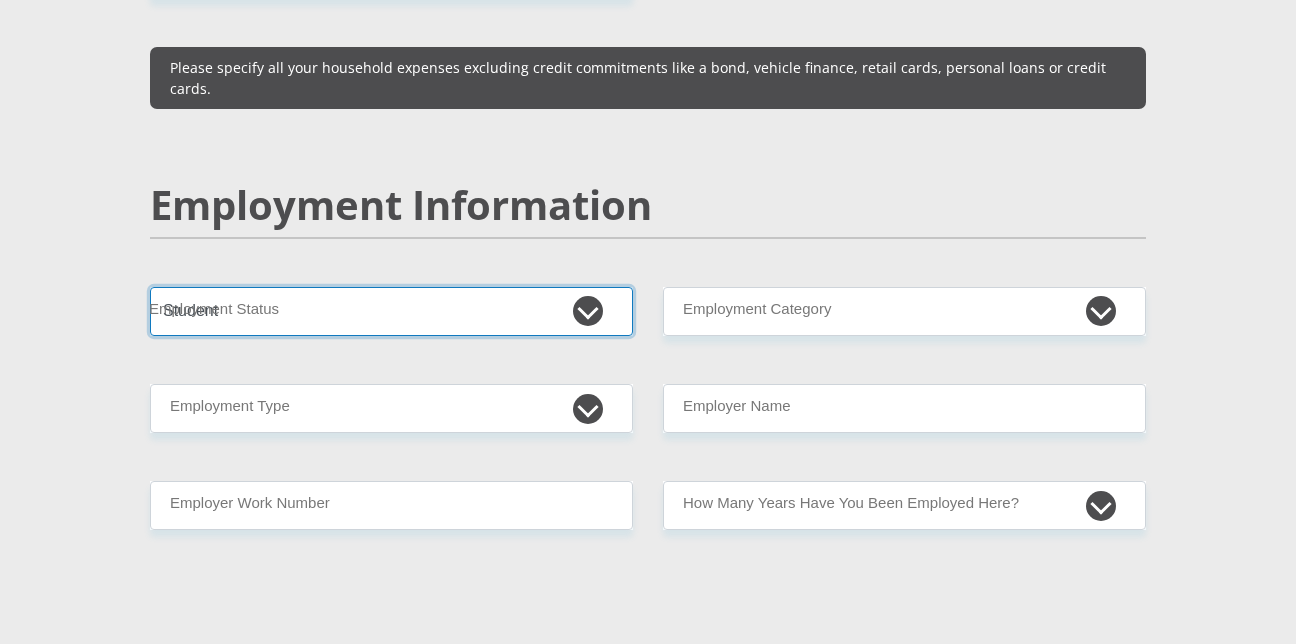click on "Permanent/Full-time
Part-time/Casual
Contract Worker
Self-Employed
Housewife
Retired
Student
Medically Boarded
Disability
Unemployed" at bounding box center (391, 311) 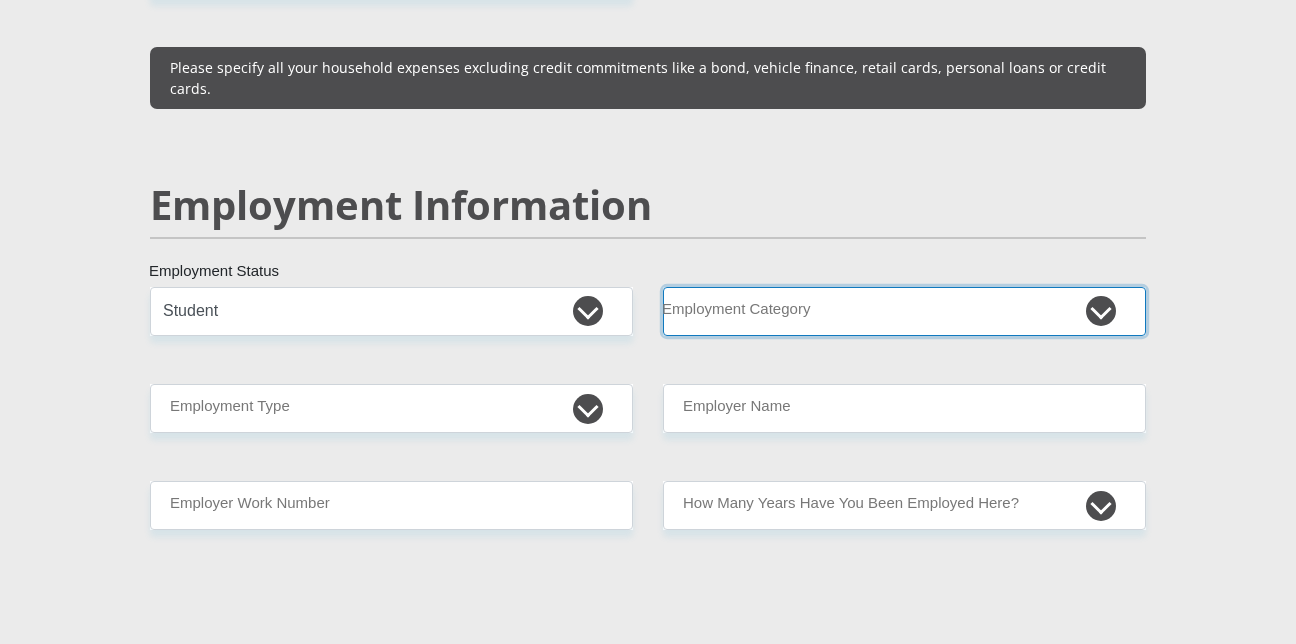 click on "AGRICULTURE
ALCOHOL & TOBACCO
CONSTRUCTION MATERIALS
METALLURGY
EQUIPMENT FOR RENEWABLE ENERGY
SPECIALIZED CONTRACTORS
CAR
GAMING (INCL. INTERNET
OTHER WHOLESALE
UNLICENSED PHARMACEUTICALS
CURRENCY EXCHANGE HOUSES
OTHER FINANCIAL INSTITUTIONS & INSURANCE
REAL ESTATE AGENTS
OIL & GAS
OTHER MATERIALS (E.G. IRON ORE)
PRECIOUS STONES & PRECIOUS METALS
POLITICAL ORGANIZATIONS
RELIGIOUS ORGANIZATIONS(NOT SECTS)
ACTI. HAVING BUSINESS DEAL WITH PUBLIC ADMINISTRATION
LAUNDROMATS" at bounding box center (904, 311) 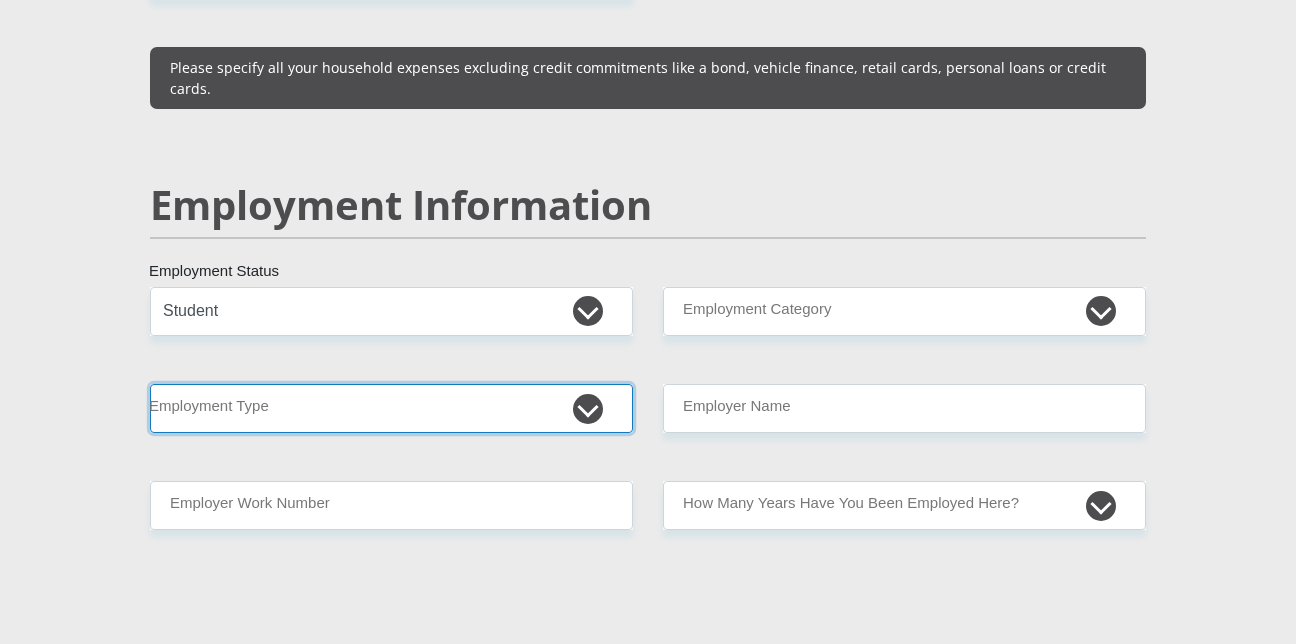 click on "College/Lecturer
Craft Seller
Creative
Driver
Executive
Farmer
Forces - Non Commissioned
Forces - Officer
Hawker
Housewife
Labourer
Licenced Professional
Manager
Miner
Non Licenced Professional
Office Staff/Clerk
Outside Worker
Pensioner
Permanent Teacher
Production/Manufacturing
Sales
Self-Employed
Semi-Professional Worker
Service Industry  Social Worker  Student" at bounding box center [391, 408] 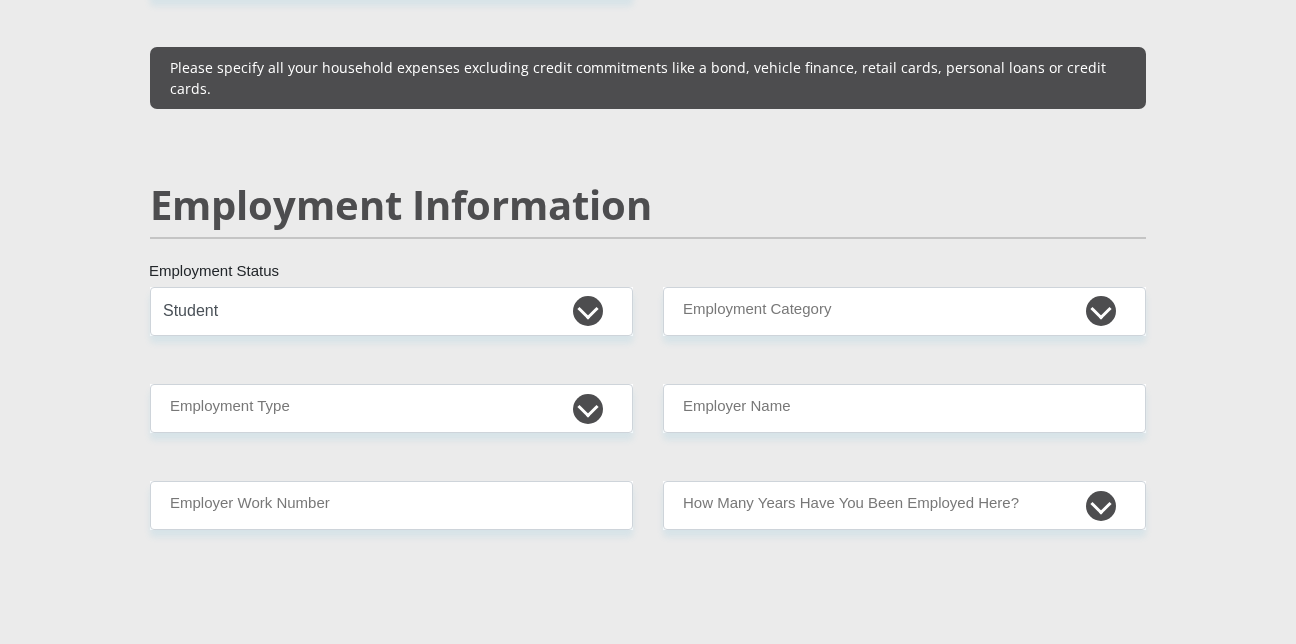 click on "Personal Details
Mr
Ms
Mrs
Dr
Other
Title
[FIRST]
First Name
[LAST]
Surname
[ID_NUMBER]
South African ID Number
Please input valid ID number
[COUNTRY]
Afghanistan
Aland Islands
Albania
Algeria
America Samoa
American Virgin Islands
Andorra
Angola
Anguilla  Armenia" at bounding box center (648, 292) 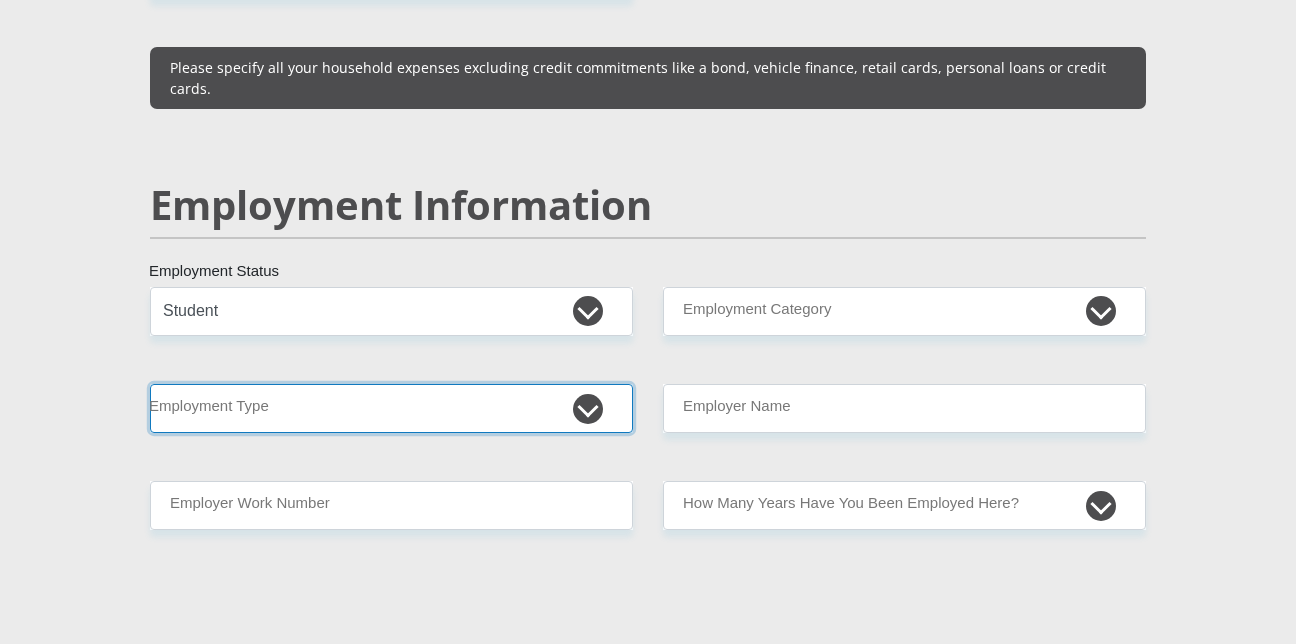 click on "College/Lecturer
Craft Seller
Creative
Driver
Executive
Farmer
Forces - Non Commissioned
Forces - Officer
Hawker
Housewife
Labourer
Licenced Professional
Manager
Miner
Non Licenced Professional
Office Staff/Clerk
Outside Worker
Pensioner
Permanent Teacher
Production/Manufacturing
Sales
Self-Employed
Semi-Professional Worker
Service Industry  Social Worker  Student" at bounding box center [391, 408] 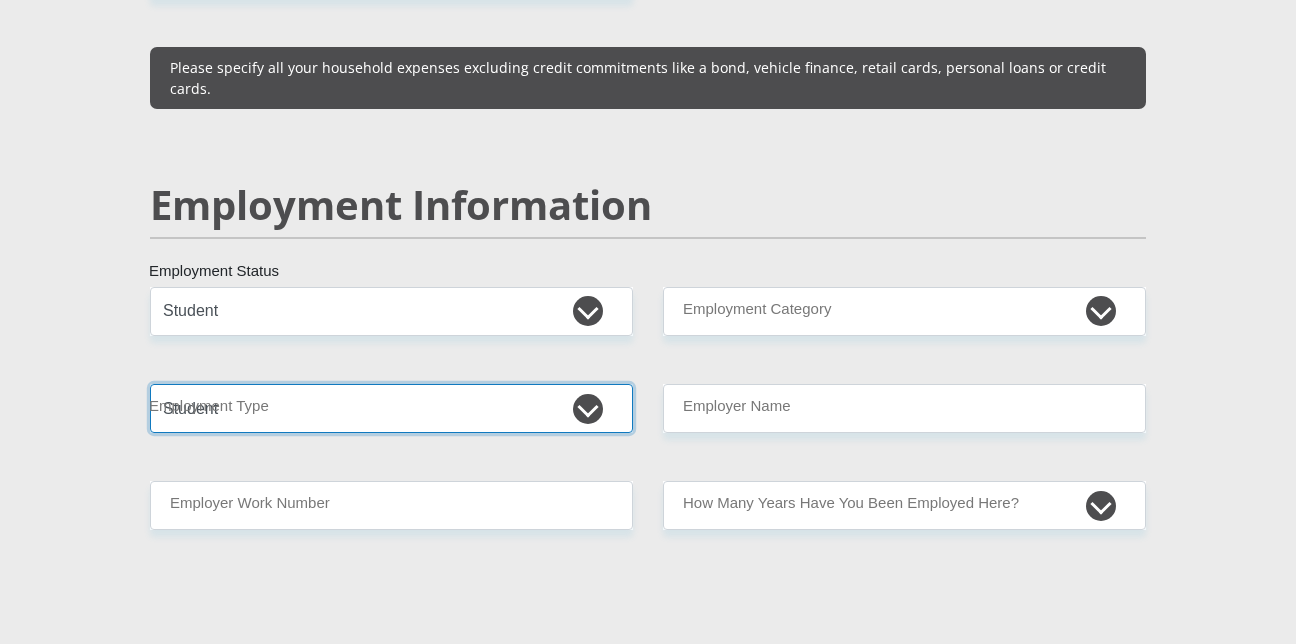 click on "College/Lecturer
Craft Seller
Creative
Driver
Executive
Farmer
Forces - Non Commissioned
Forces - Officer
Hawker
Housewife
Labourer
Licenced Professional
Manager
Miner
Non Licenced Professional
Office Staff/Clerk
Outside Worker
Pensioner
Permanent Teacher
Production/Manufacturing
Sales
Self-Employed
Semi-Professional Worker
Service Industry  Social Worker  Student" at bounding box center (391, 408) 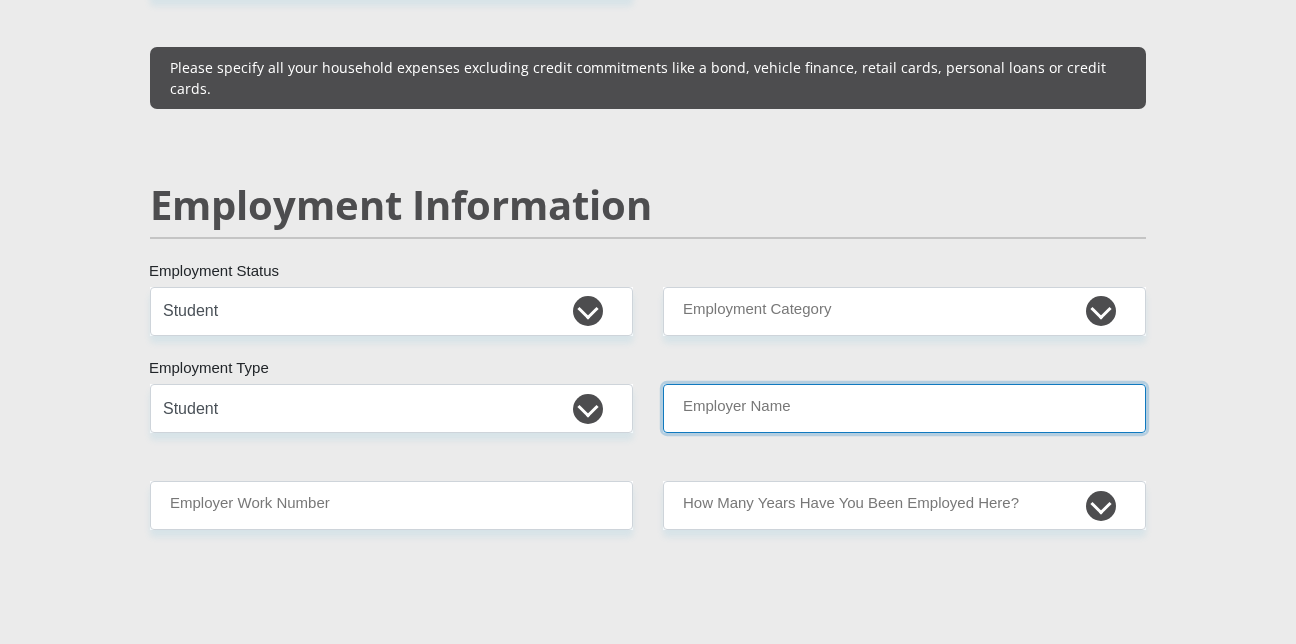 click on "Employer Name" at bounding box center [904, 408] 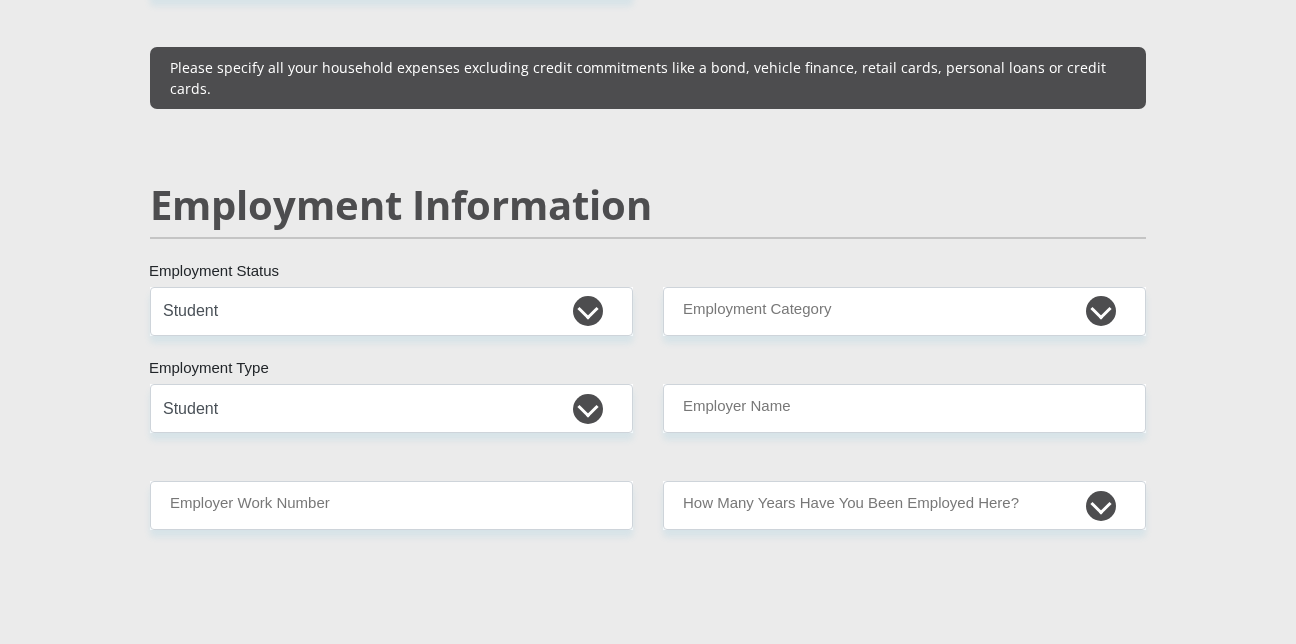 click on "Personal Details
Mr
Ms
Mrs
Dr
Other
Title
[FIRST]
First Name
[LAST]
Surname
[ID_NUMBER]
South African ID Number
Please input valid ID number
[COUNTRY]
Afghanistan
Aland Islands
Albania
Algeria
America Samoa
American Virgin Islands
Andorra
Angola
Anguilla  Antarctica" at bounding box center (648, 292) 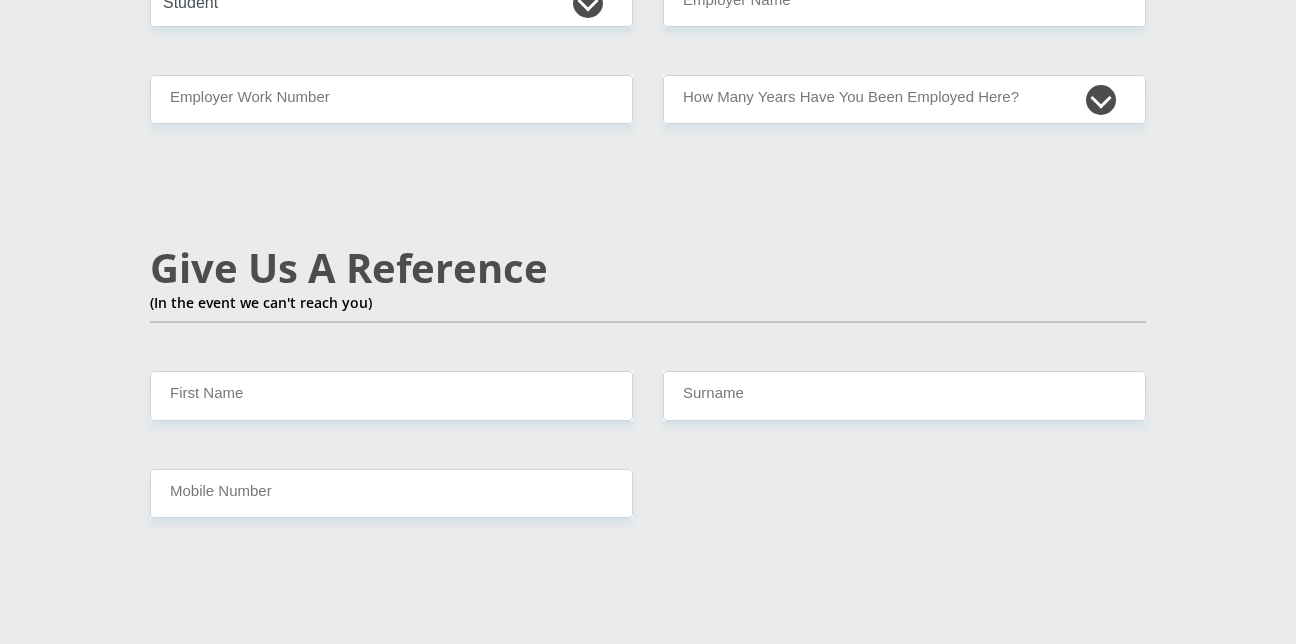scroll, scrollTop: 3300, scrollLeft: 0, axis: vertical 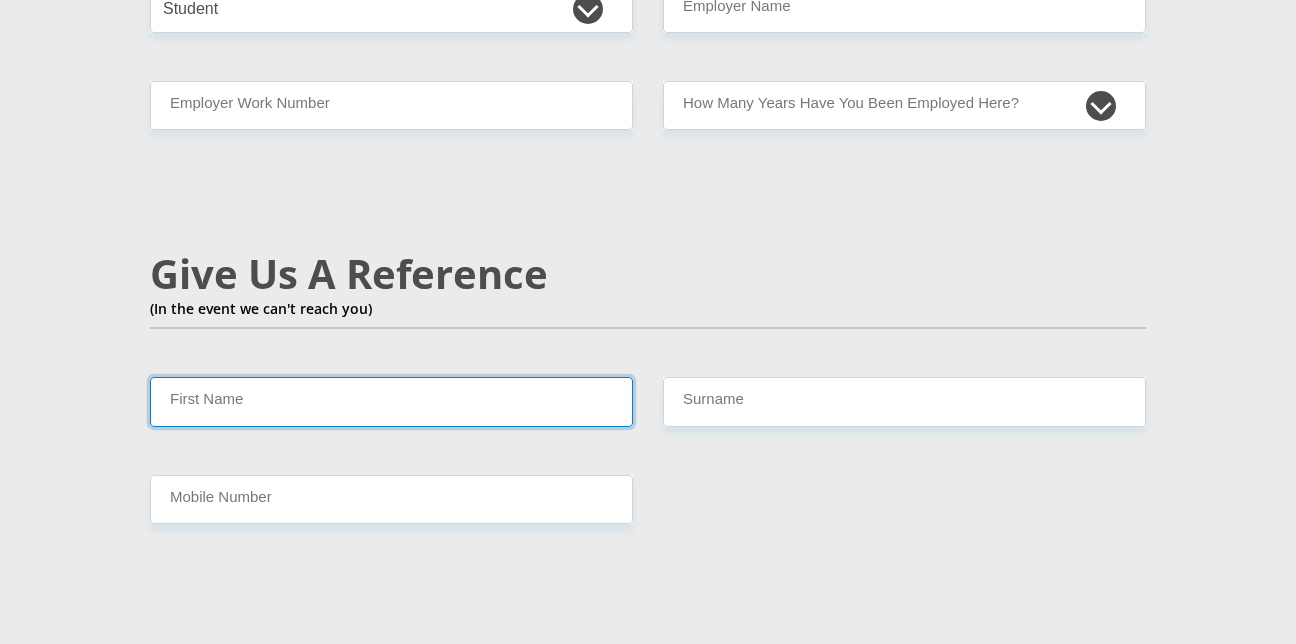 click on "First Name" at bounding box center [391, 401] 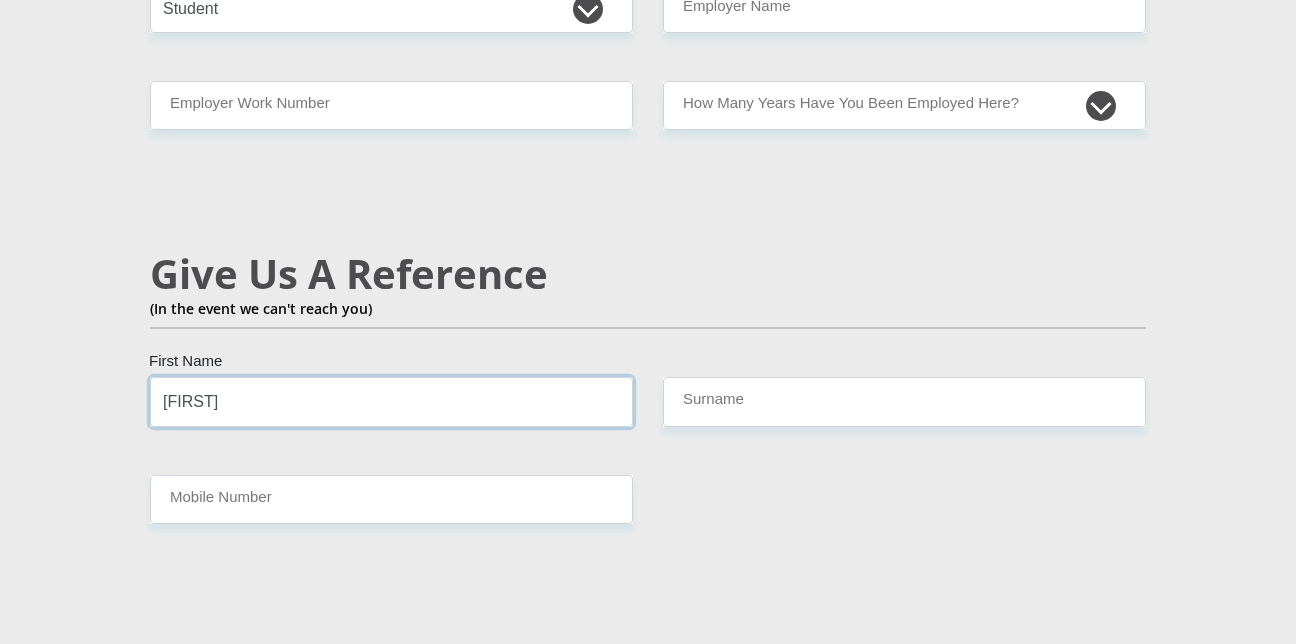 type on "[FIRST]" 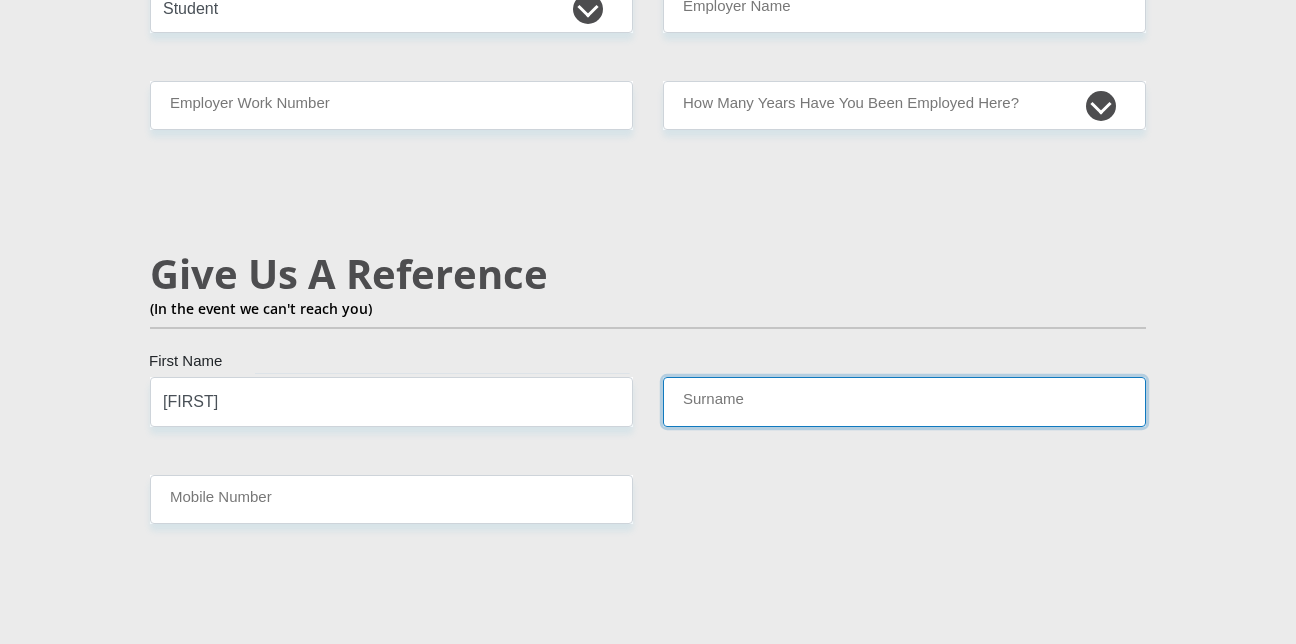 click on "Surname" at bounding box center (904, 401) 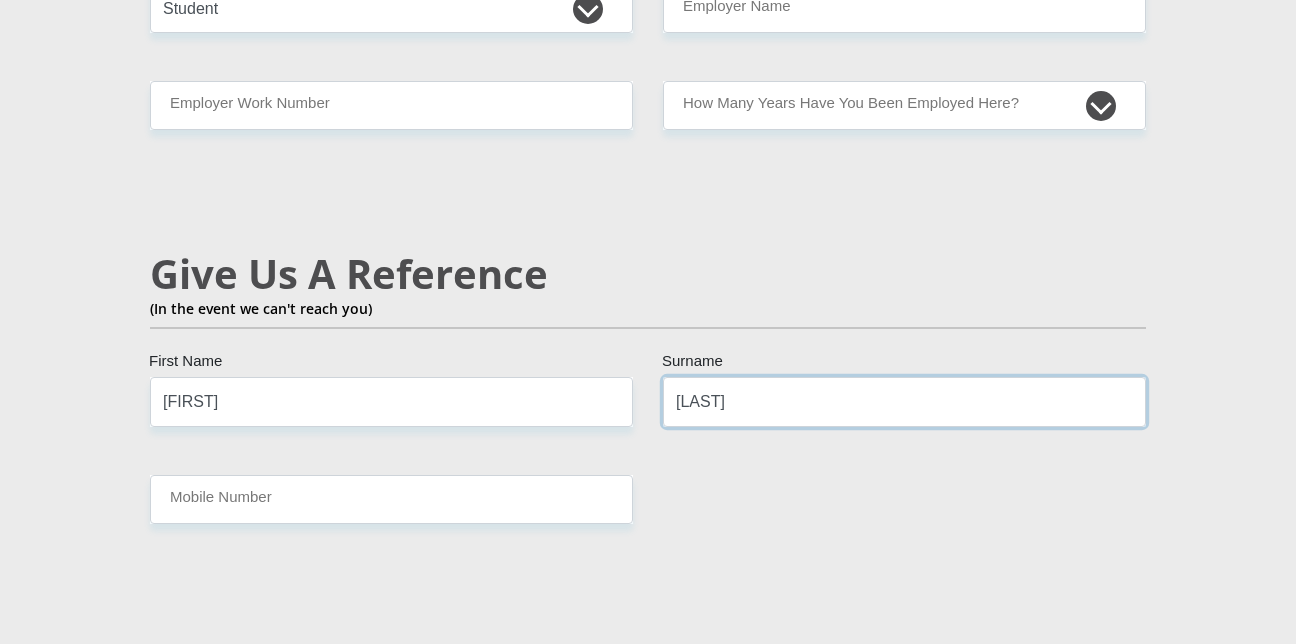type on "[LAST]" 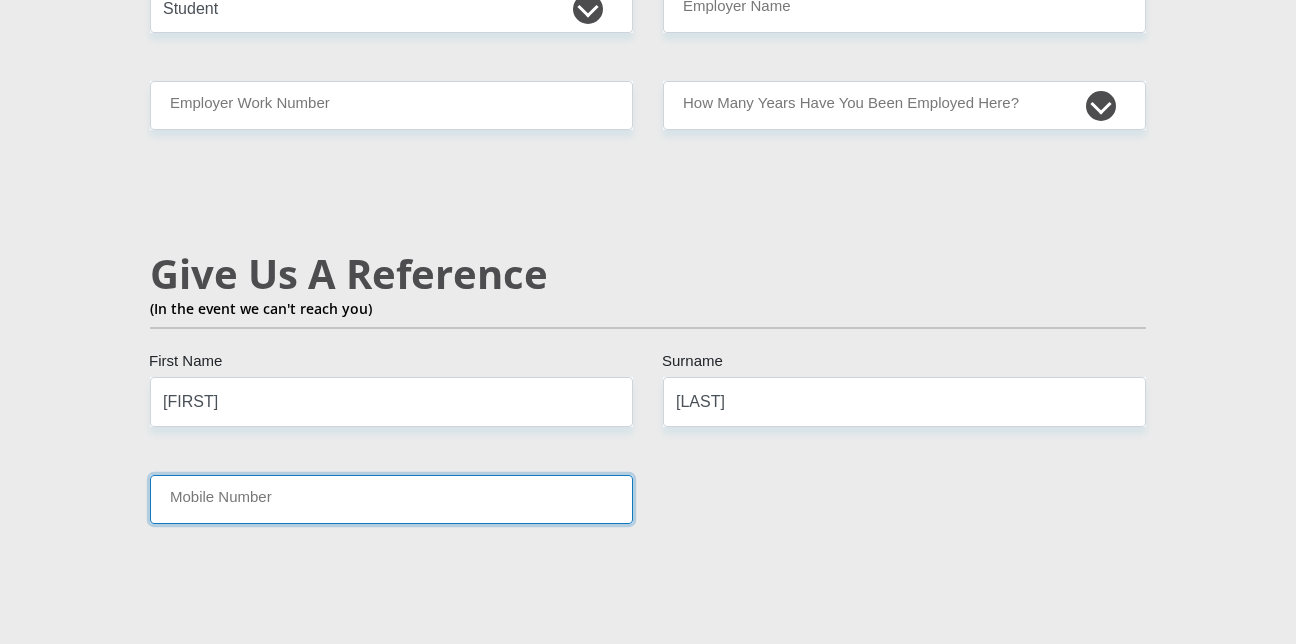 click on "Mobile Number" at bounding box center [391, 499] 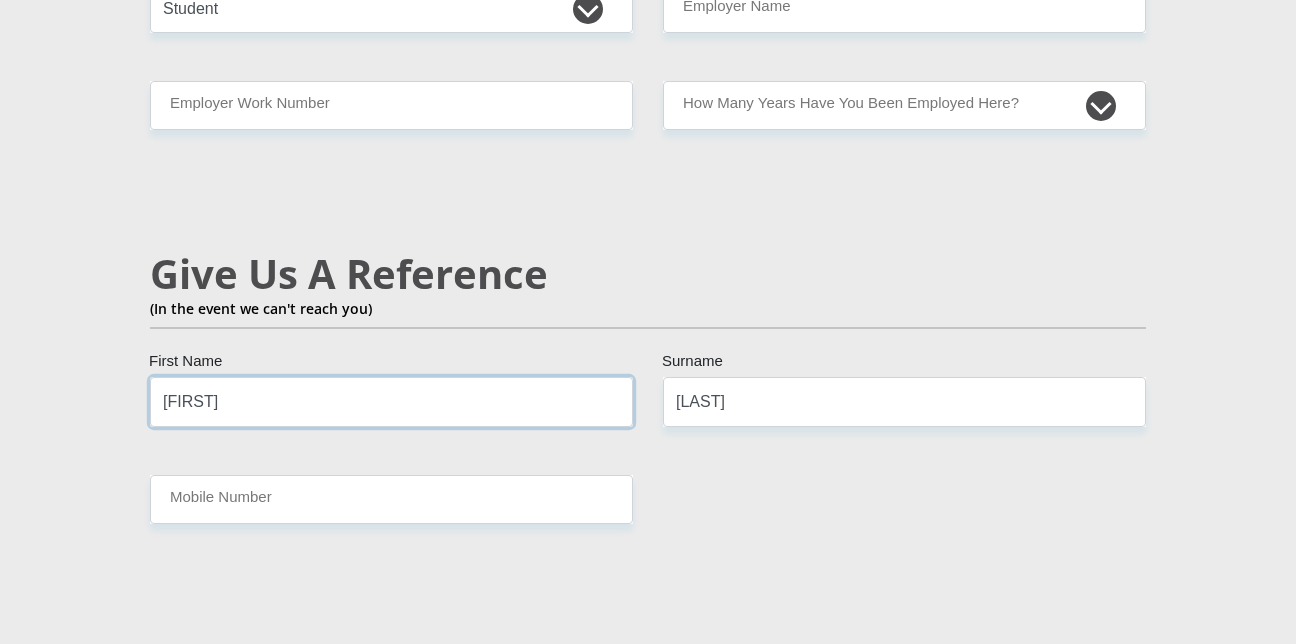 click on "[FIRST]" at bounding box center [391, 401] 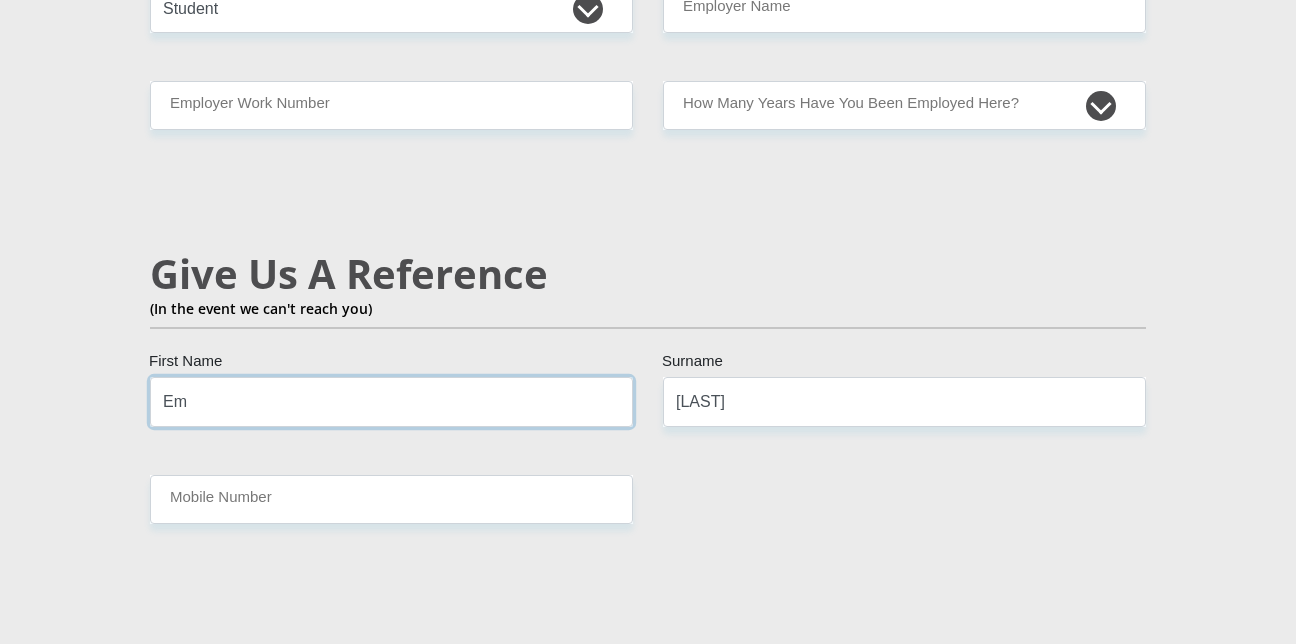 type on "E" 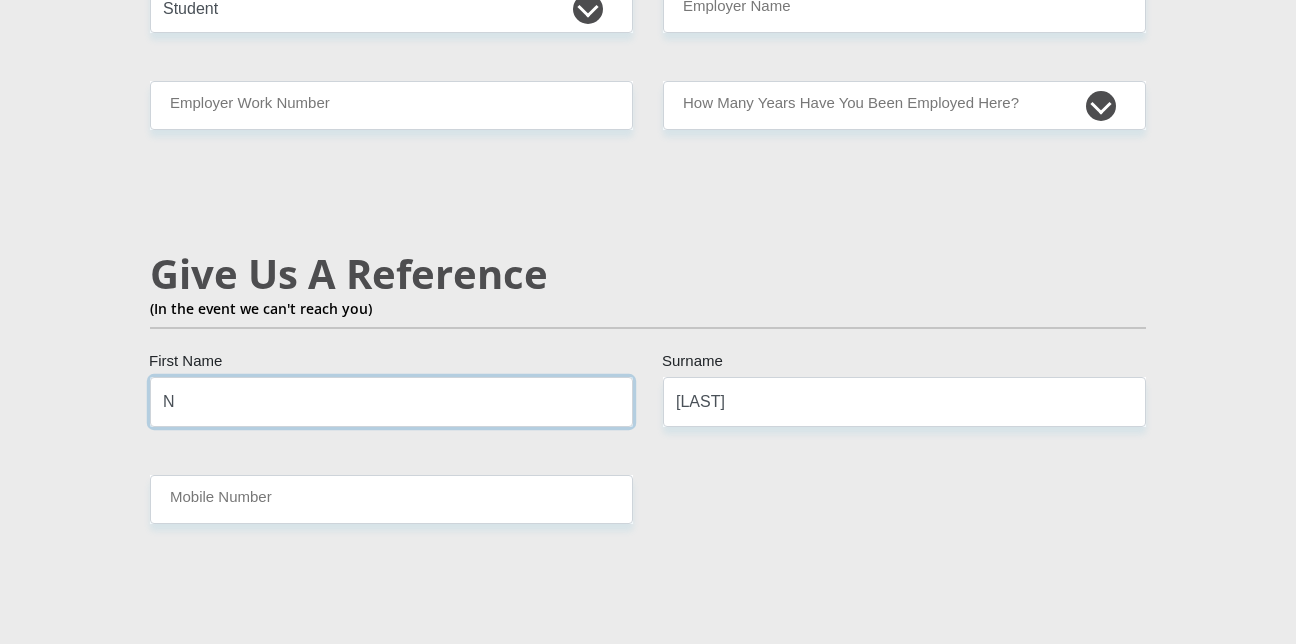 type on "[FIRST]" 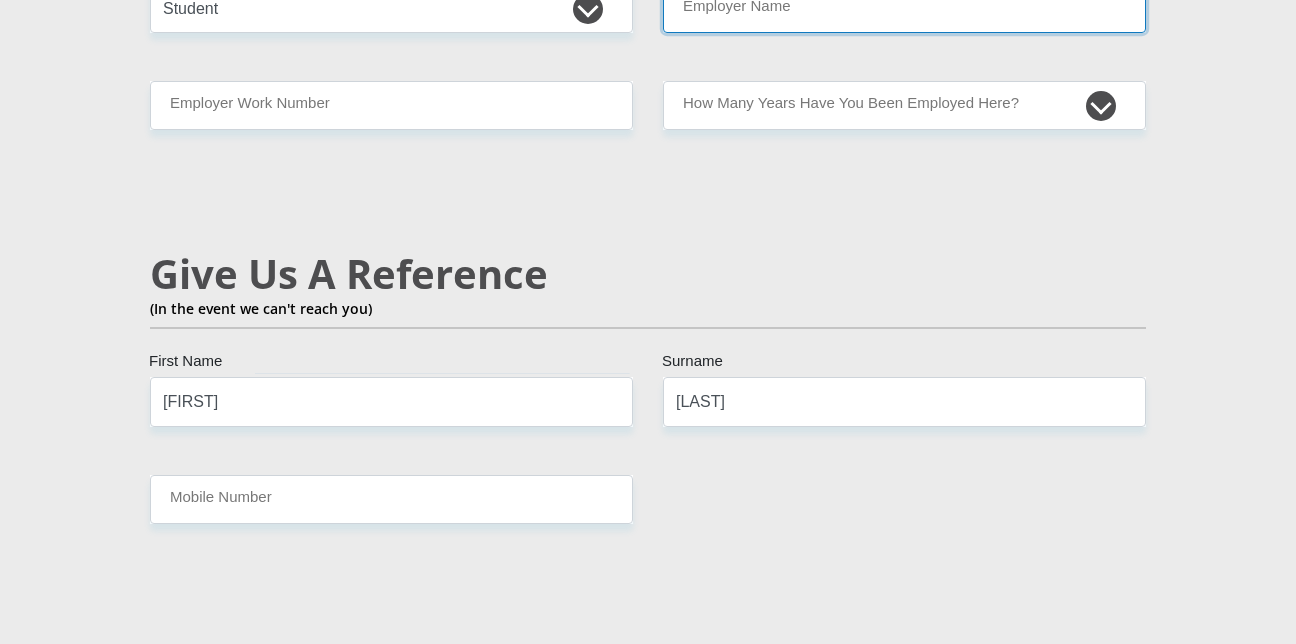 type 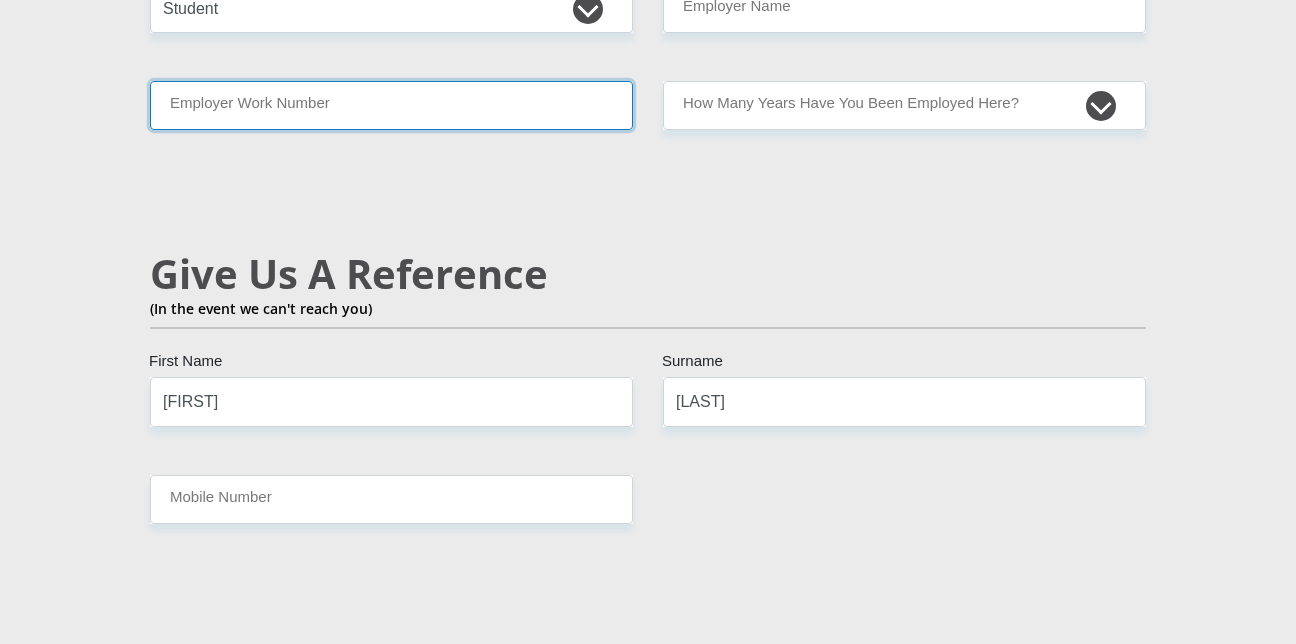 type on "[PHONE]" 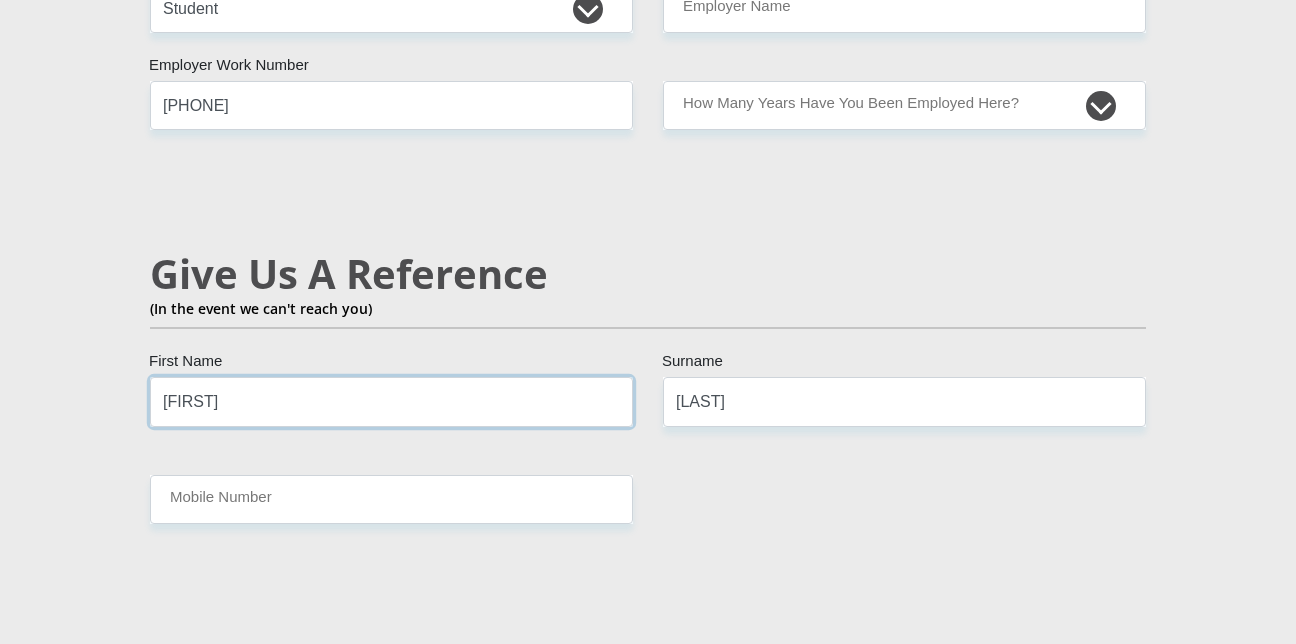 type 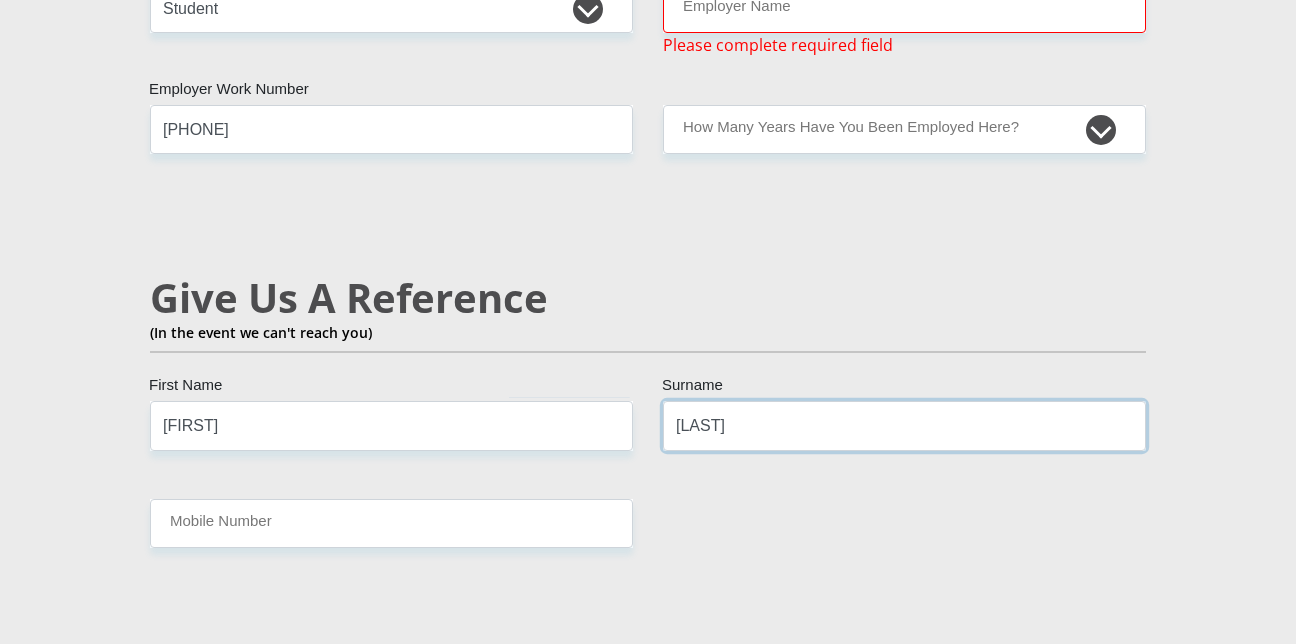 click on "[LAST]" at bounding box center (904, 425) 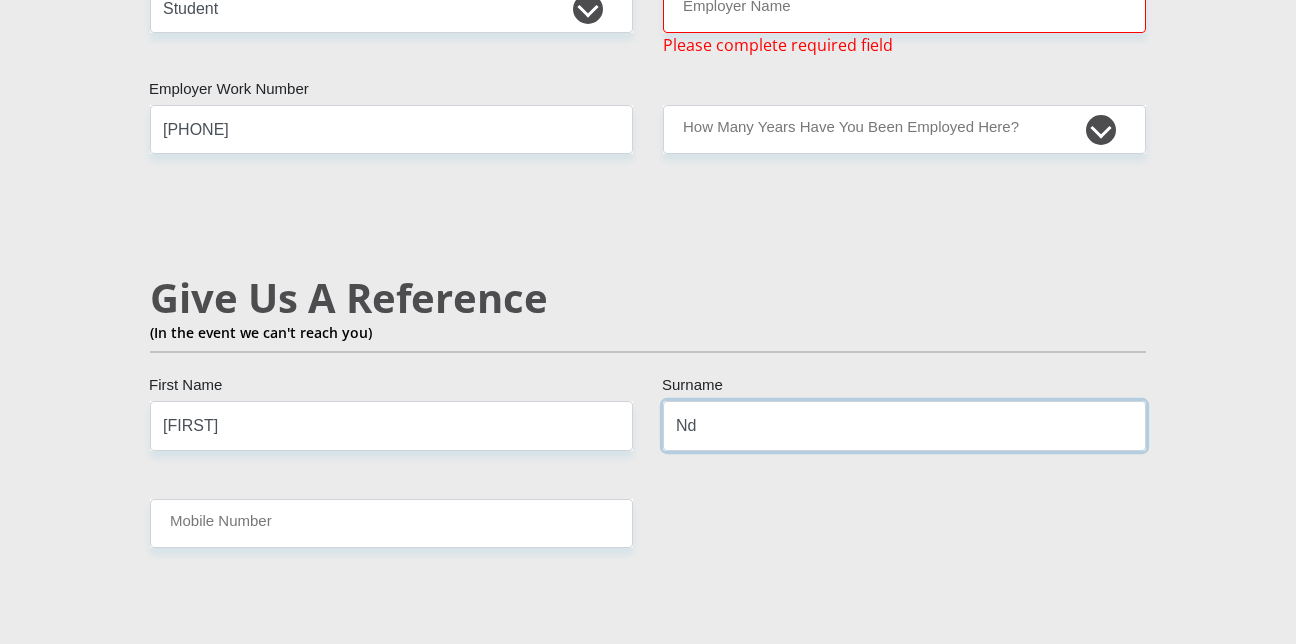 type on "N" 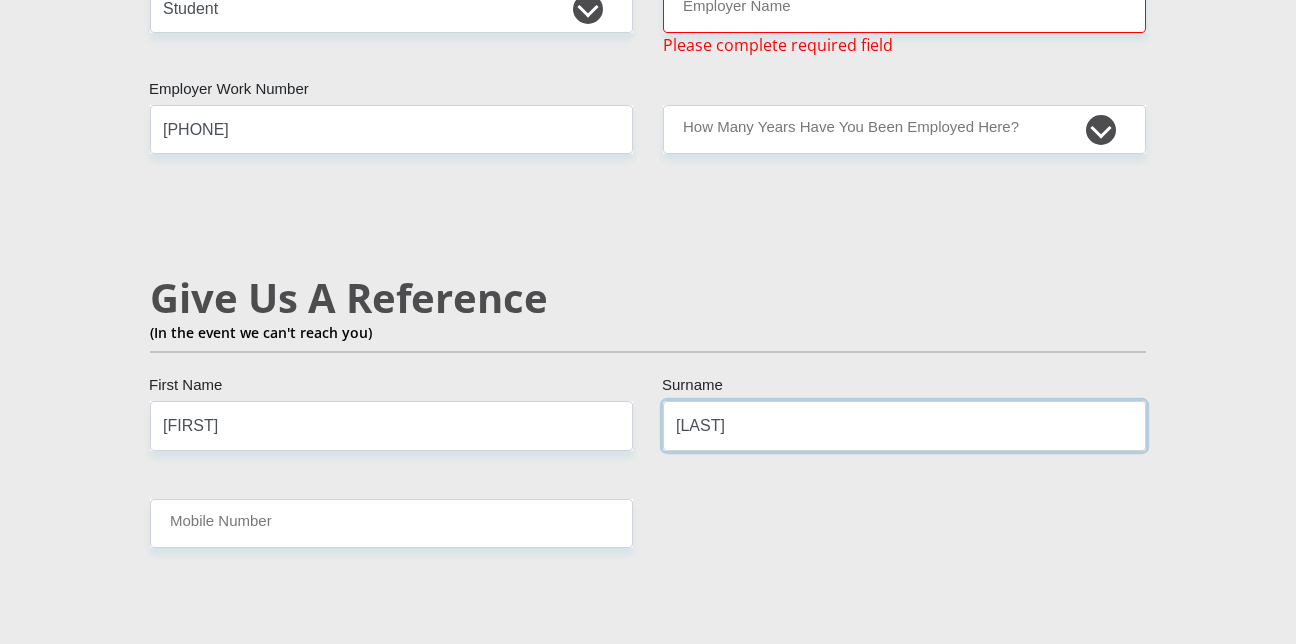 type on "[LAST]" 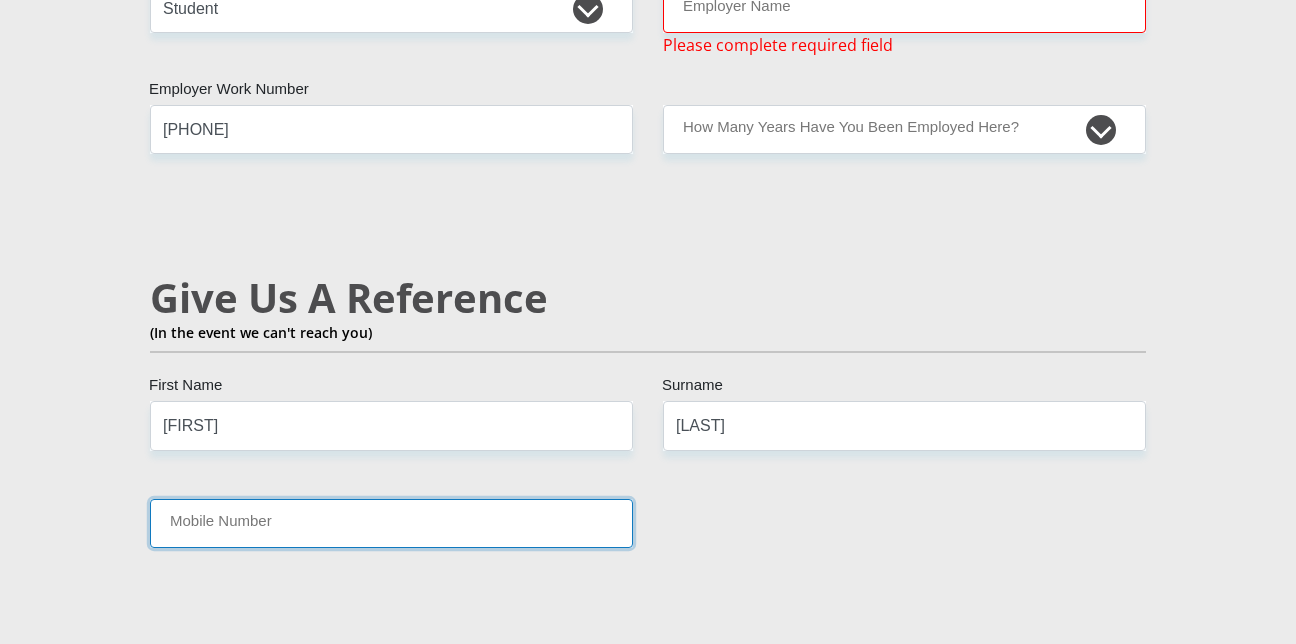 click on "Mobile Number" at bounding box center [391, 523] 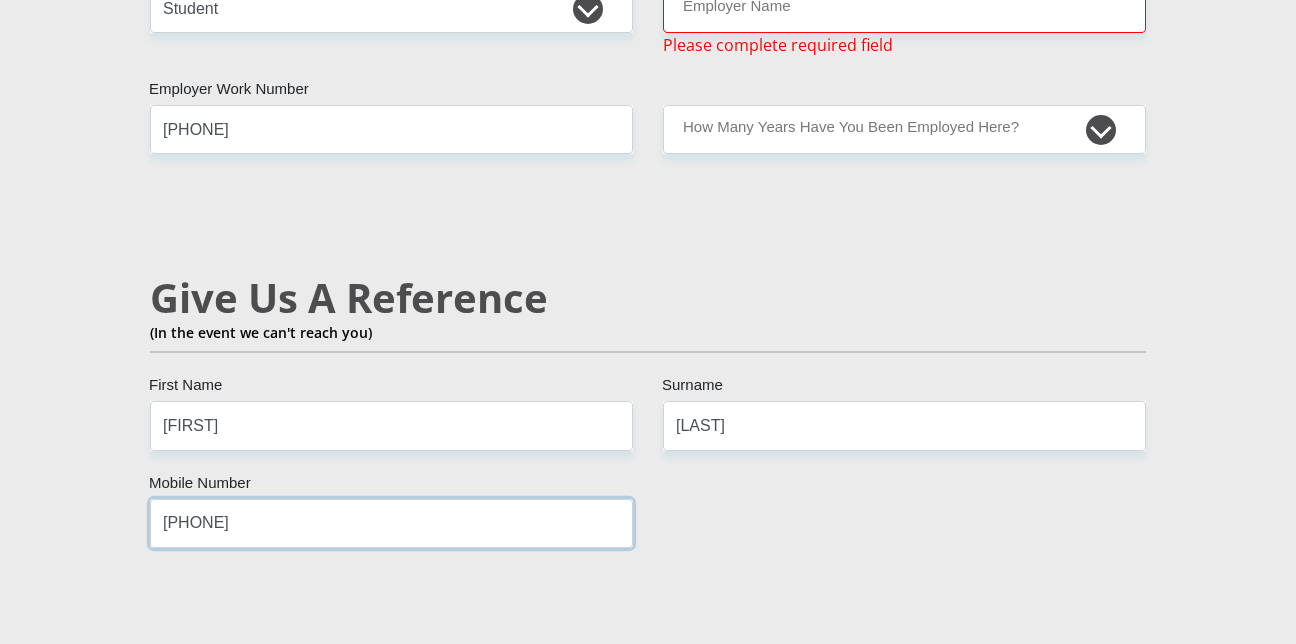 scroll, scrollTop: 3000, scrollLeft: 0, axis: vertical 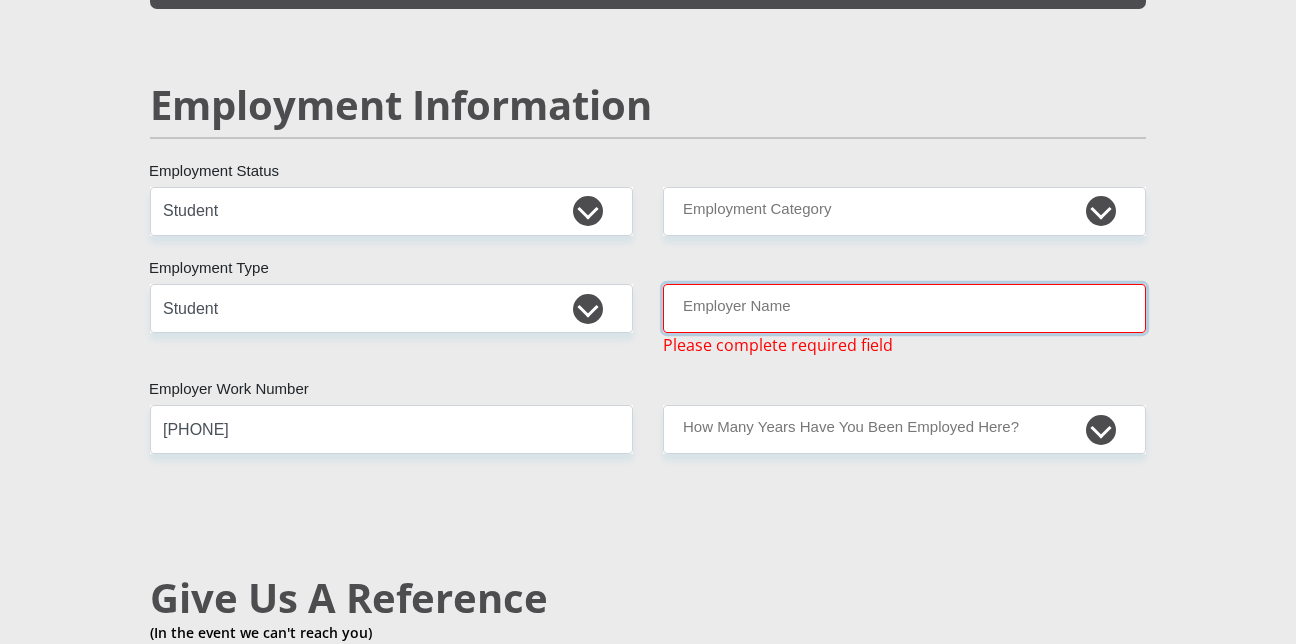 click on "Employer Name" at bounding box center (904, 308) 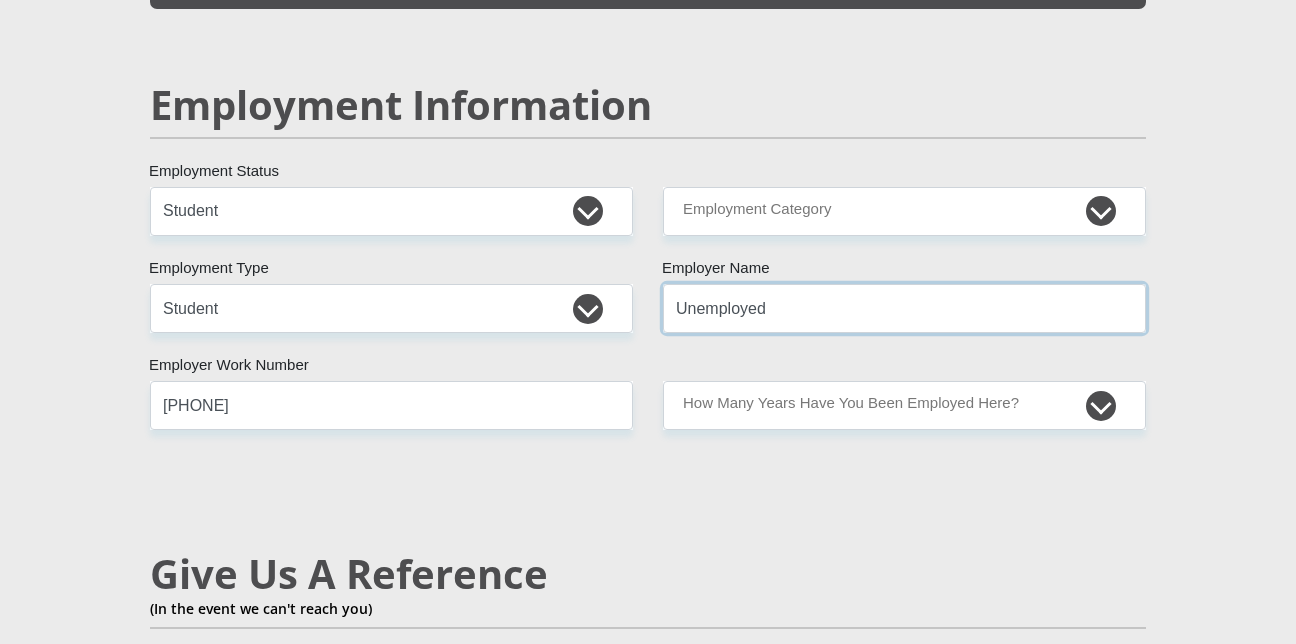 type on "Unemployed" 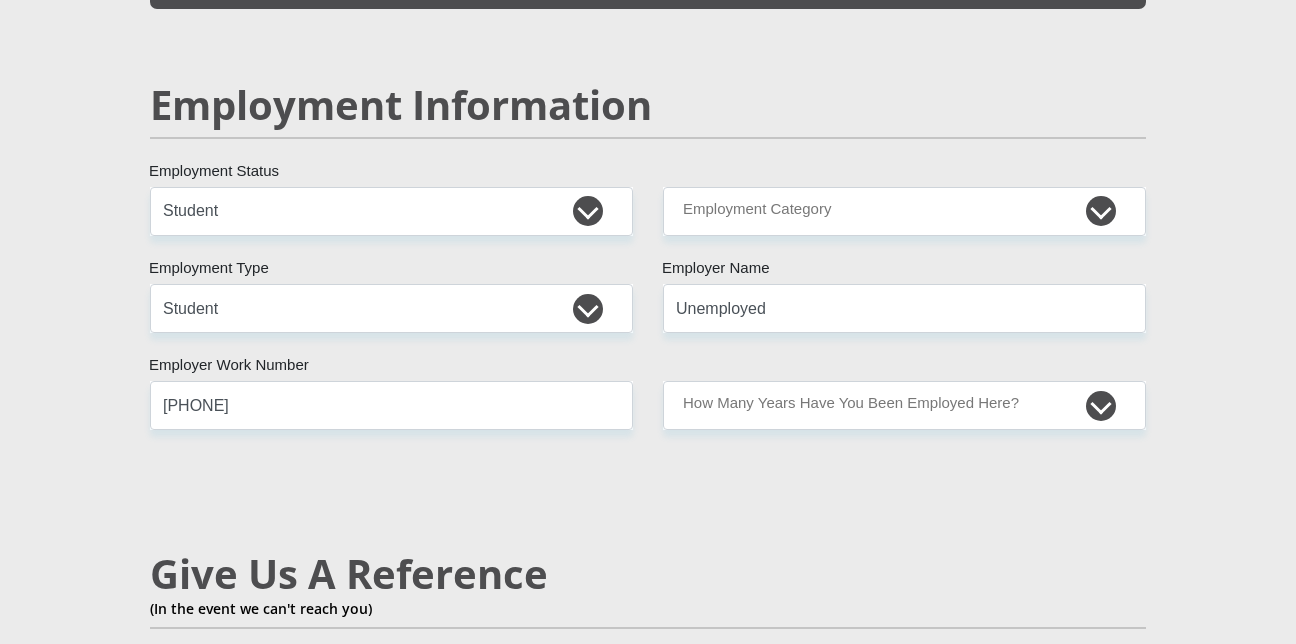 click on "Mr
Ms
Mrs
Dr
Other
Title
[FIRST]
First Name
[LAST]
Surname
[ID_NUMBER]
South African ID Number
Please input valid ID number
[COUNTRY]
Afghanistan
Aland Islands
Albania
Algeria
America Samoa
American Virgin Islands
Andorra
Angola
Anguilla
Antarctica
Antigua and Barbuda
Argentina" at bounding box center [648, 178] 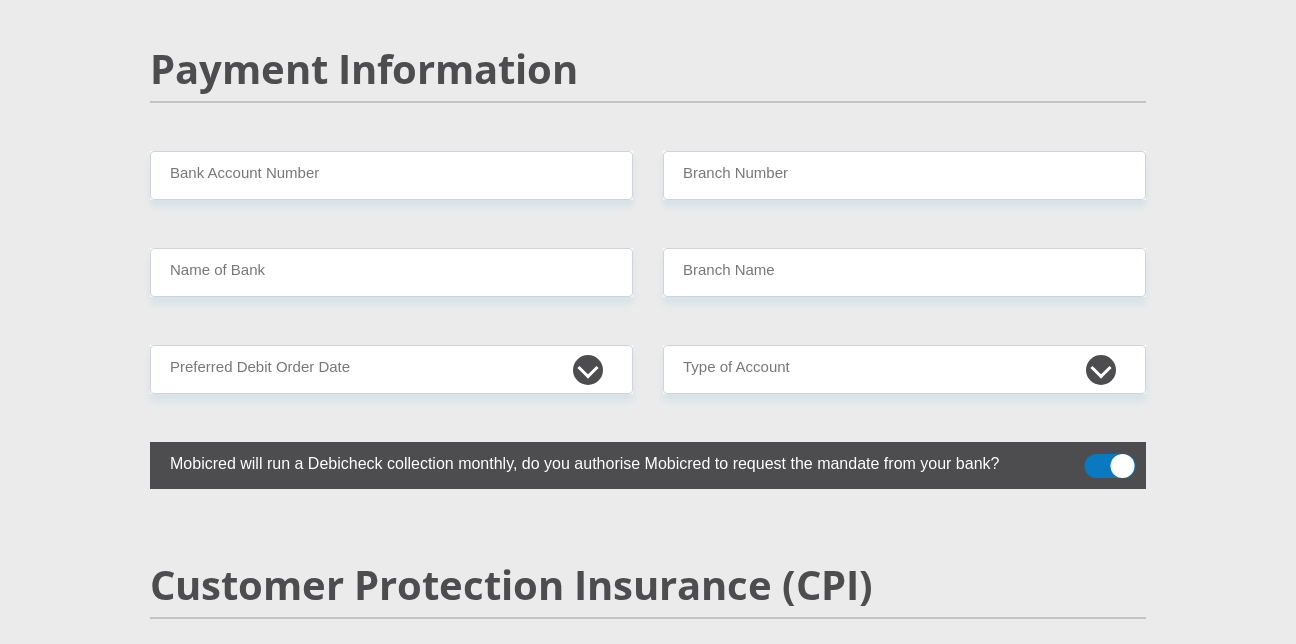 scroll, scrollTop: 3900, scrollLeft: 0, axis: vertical 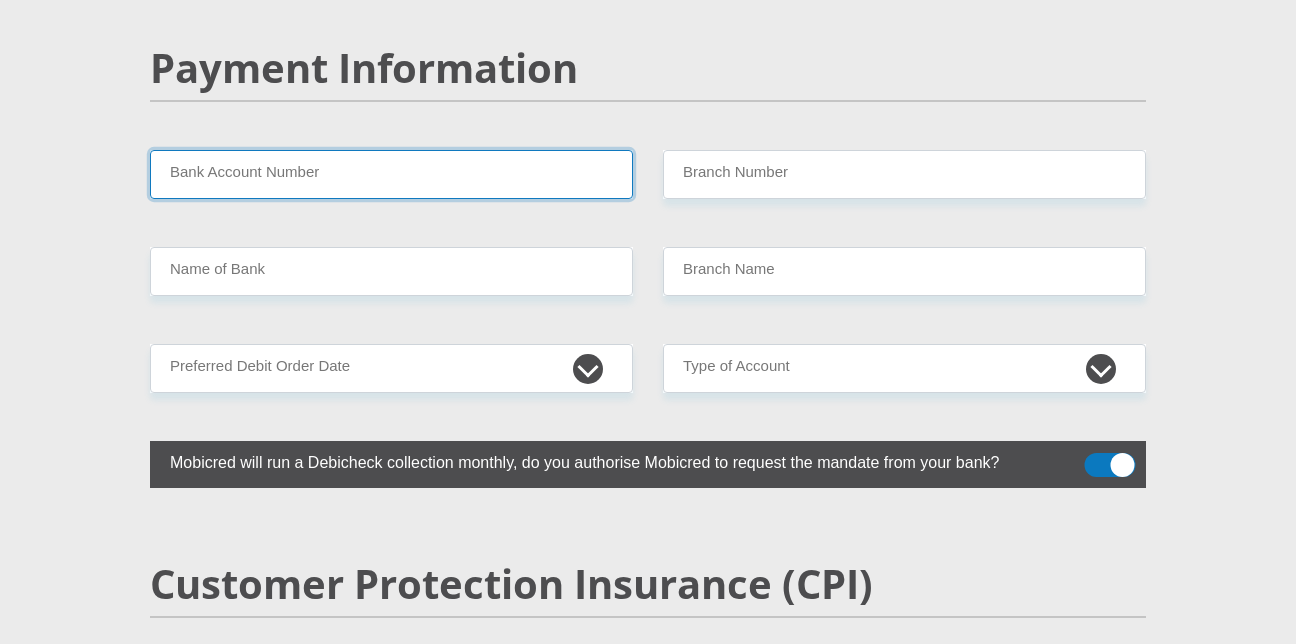 click on "Bank Account Number" at bounding box center (391, 174) 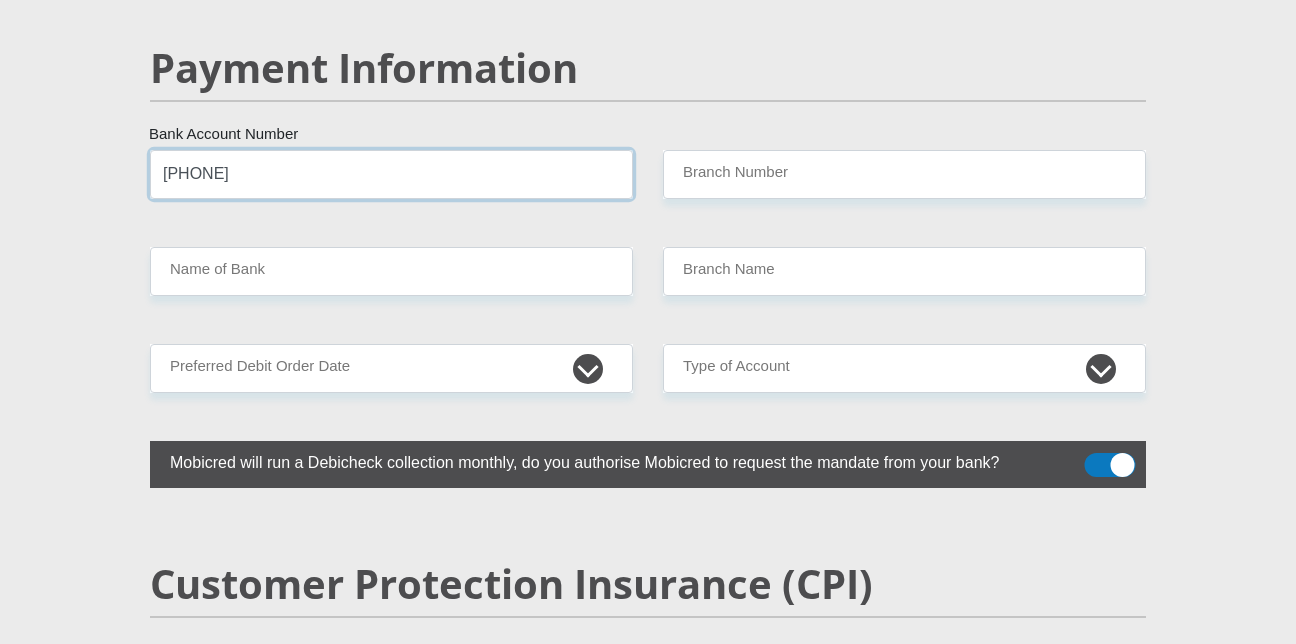 type on "[PHONE]" 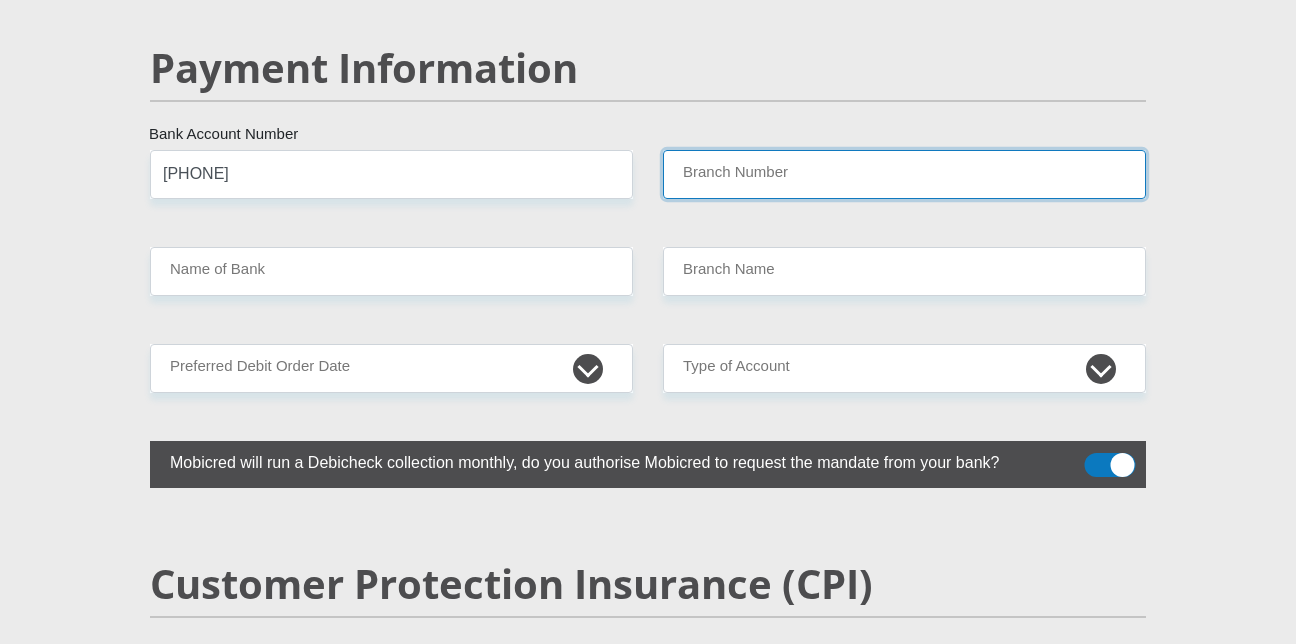 click on "Branch Number" at bounding box center [904, 174] 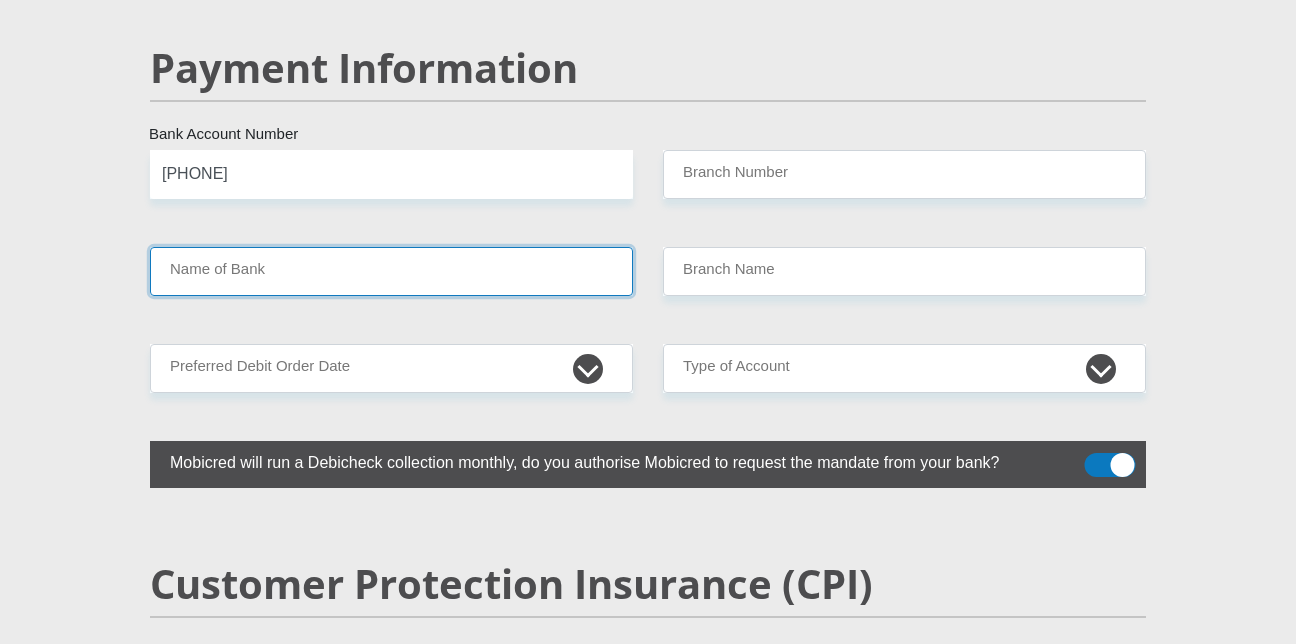 click on "Name of Bank" at bounding box center (391, 271) 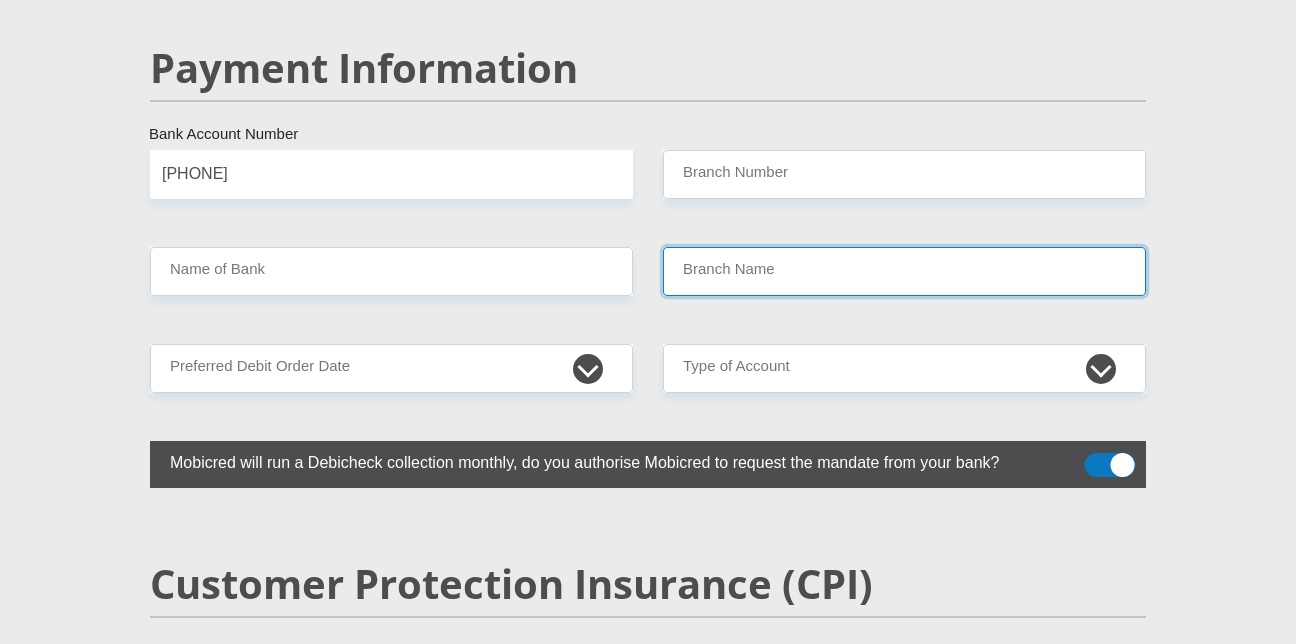 click on "Branch Name" at bounding box center [904, 271] 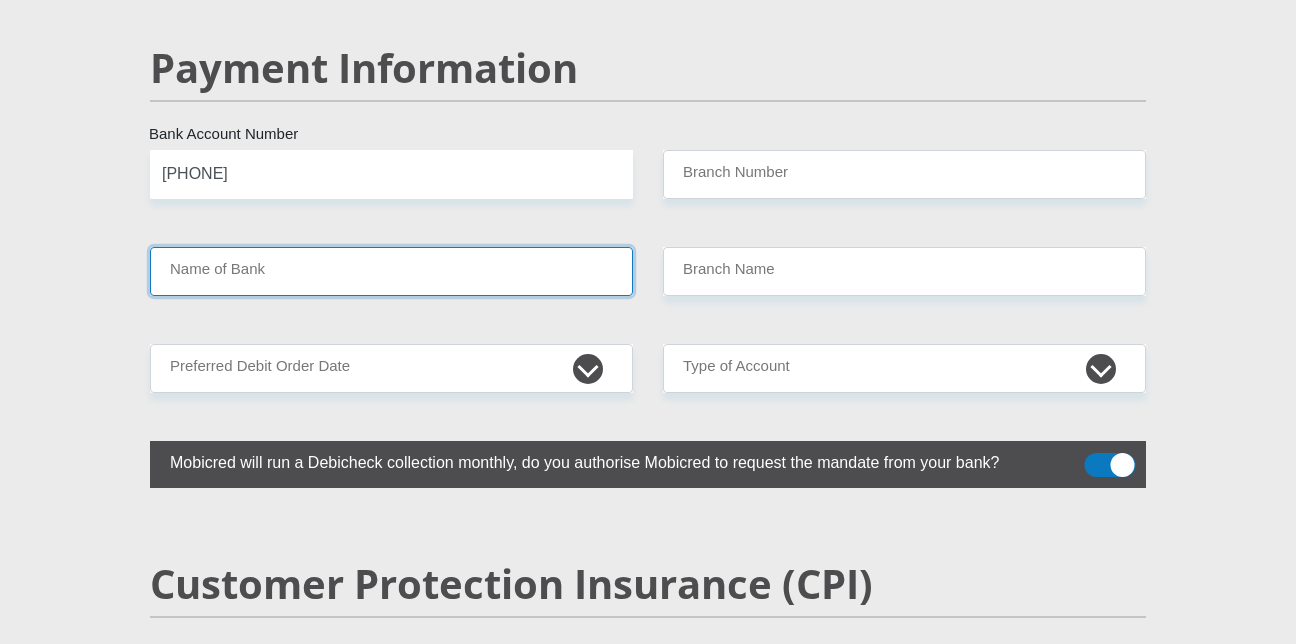 click on "Name of Bank" at bounding box center (391, 271) 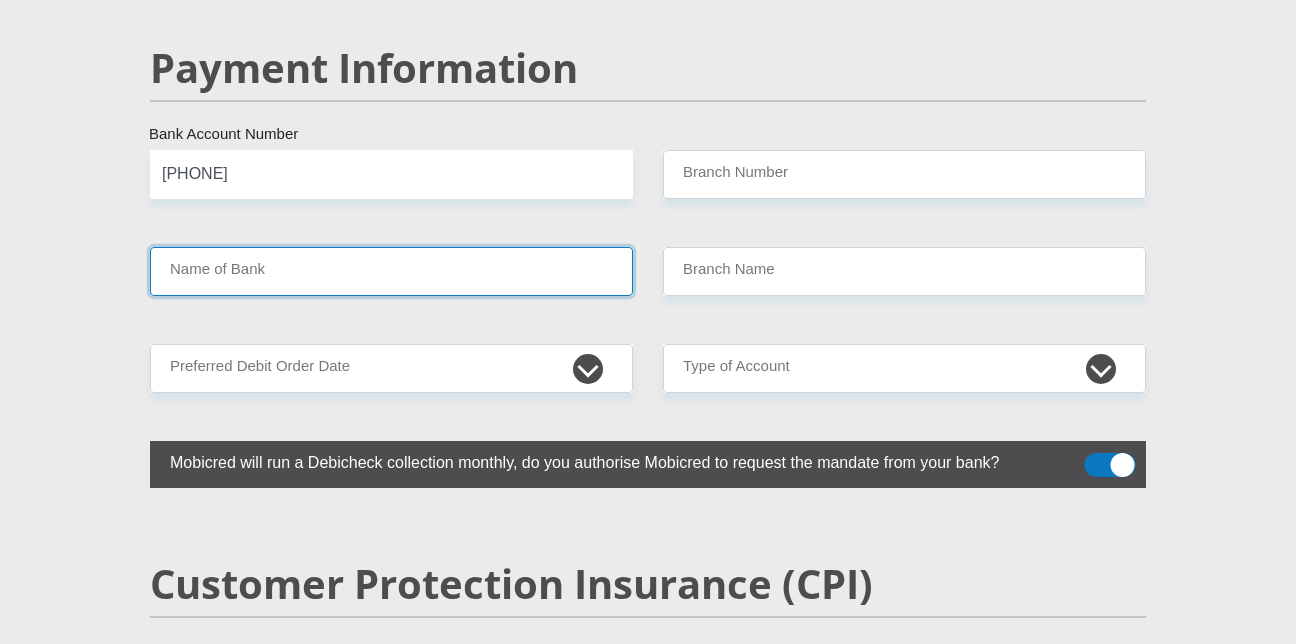 click on "Name of Bank" at bounding box center (391, 271) 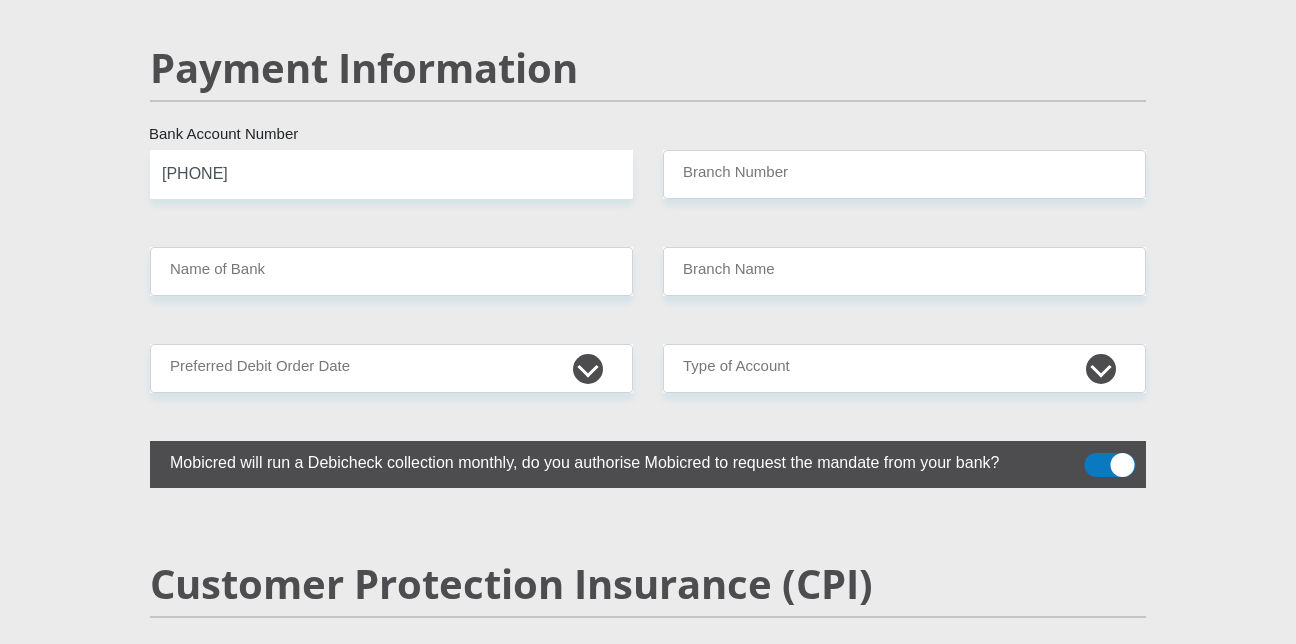 drag, startPoint x: 752, startPoint y: 275, endPoint x: 750, endPoint y: 249, distance: 26.076809 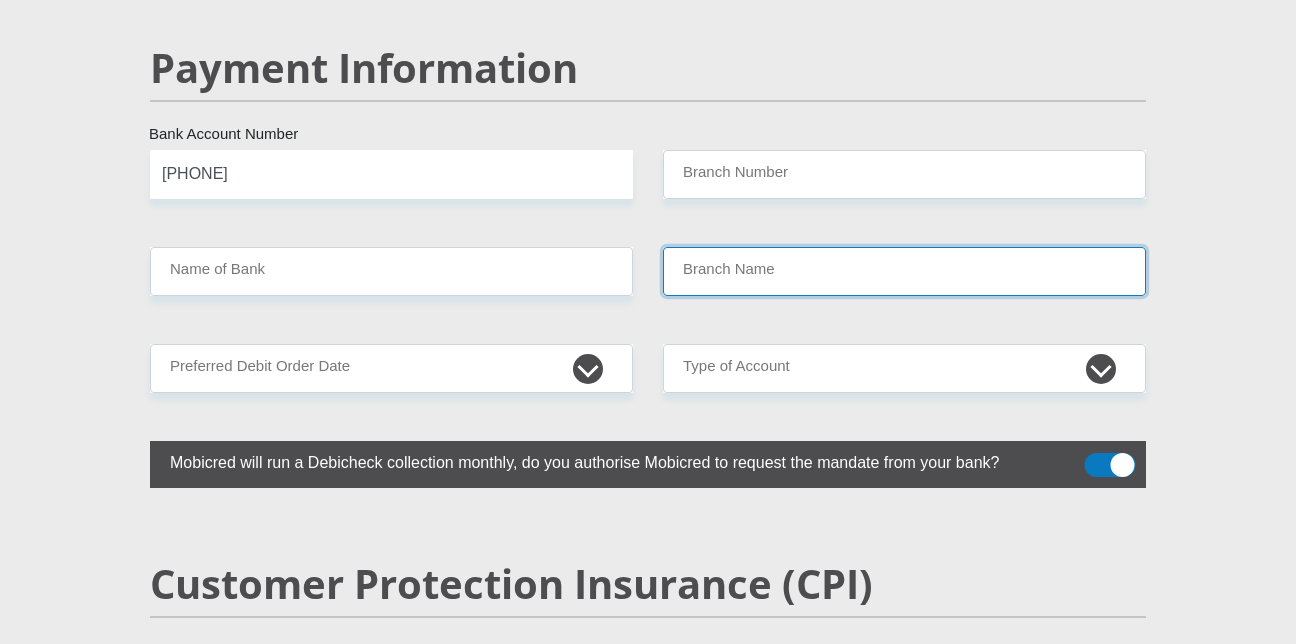 click on "Branch Name" at bounding box center (904, 271) 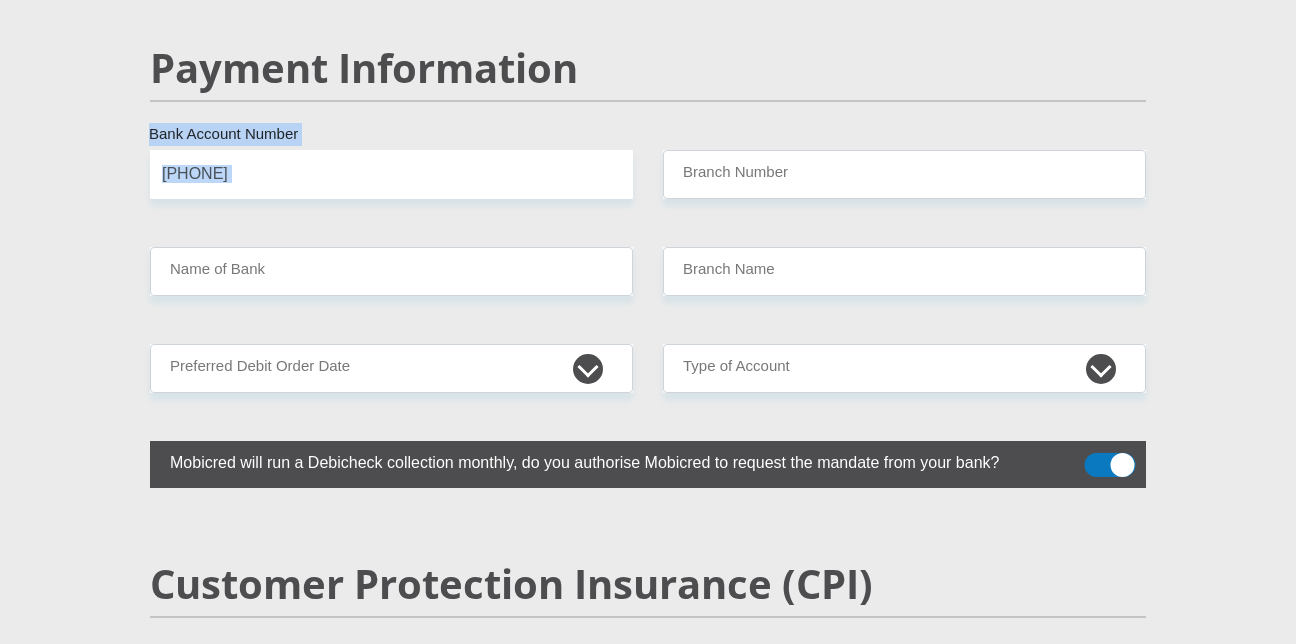 click on "Mr
Ms
Mrs
Dr
Other
Title
[FIRST]
First Name
[LAST]
Surname
[ID_NUMBER]
South African ID Number
Please input valid ID number
[COUNTRY]
Afghanistan
Aland Islands
Albania
Algeria
America Samoa
American Virgin Islands
Andorra
Angola
Anguilla
Antarctica
Antigua and Barbuda
Argentina" at bounding box center [648, -722] 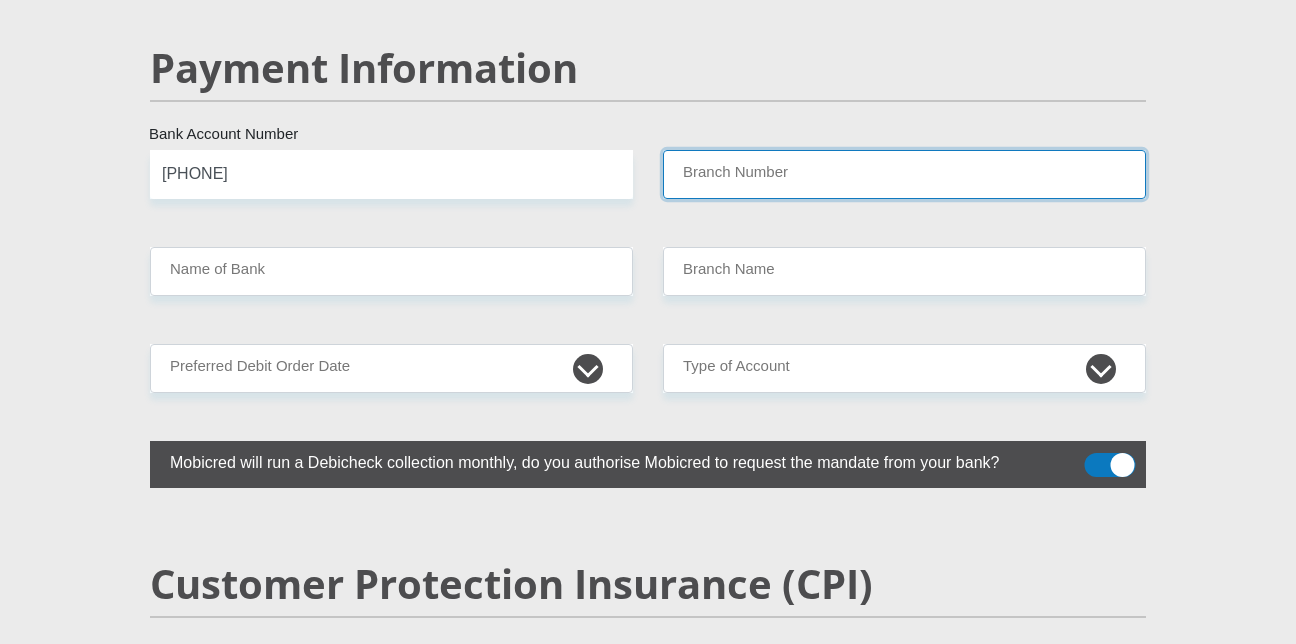 click on "Branch Number" at bounding box center (904, 174) 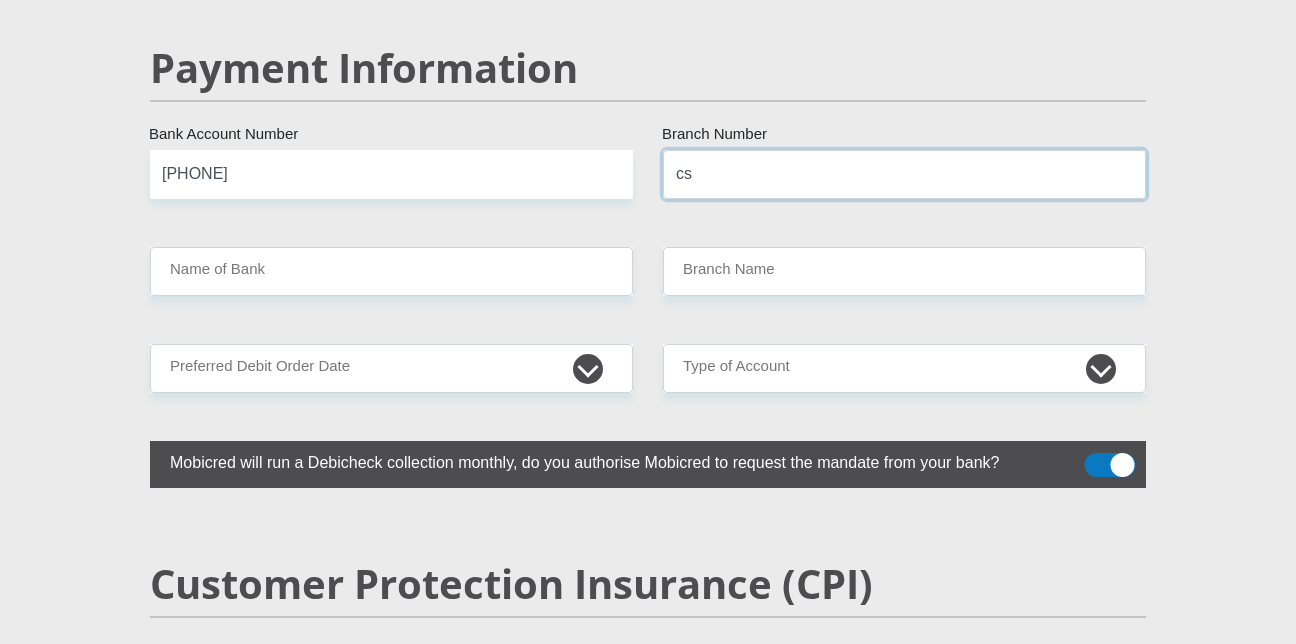 type on "c" 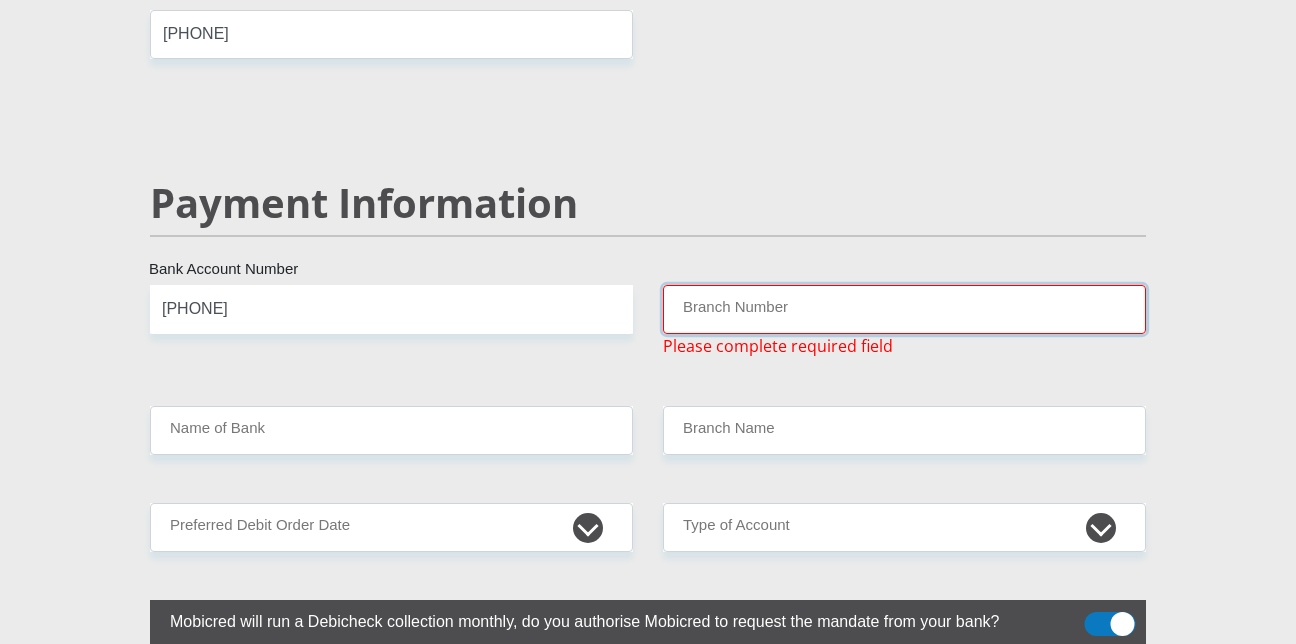 scroll, scrollTop: 3800, scrollLeft: 0, axis: vertical 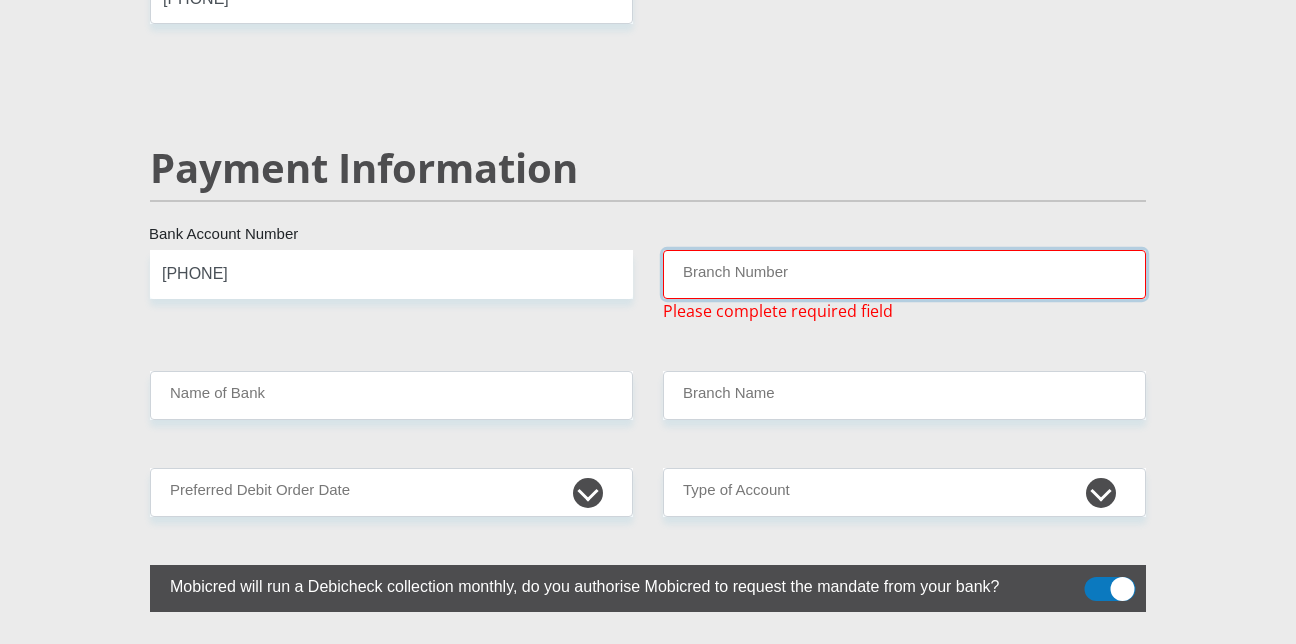 click on "Branch Number" at bounding box center (904, 274) 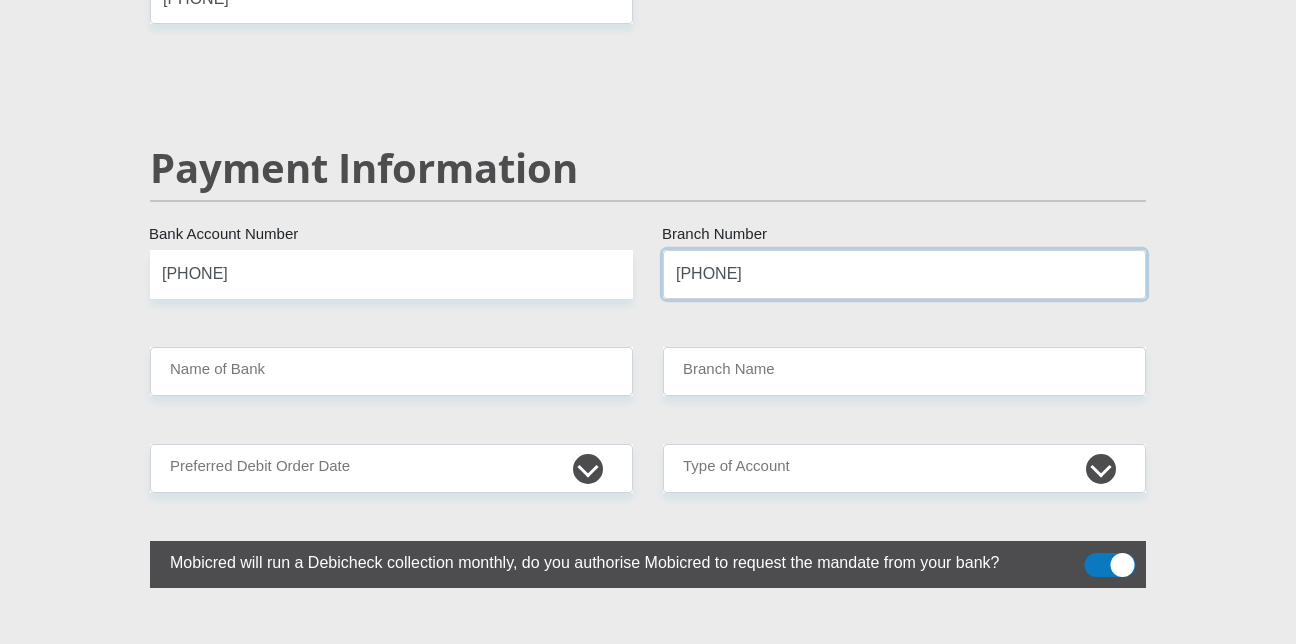 type on "[PHONE]" 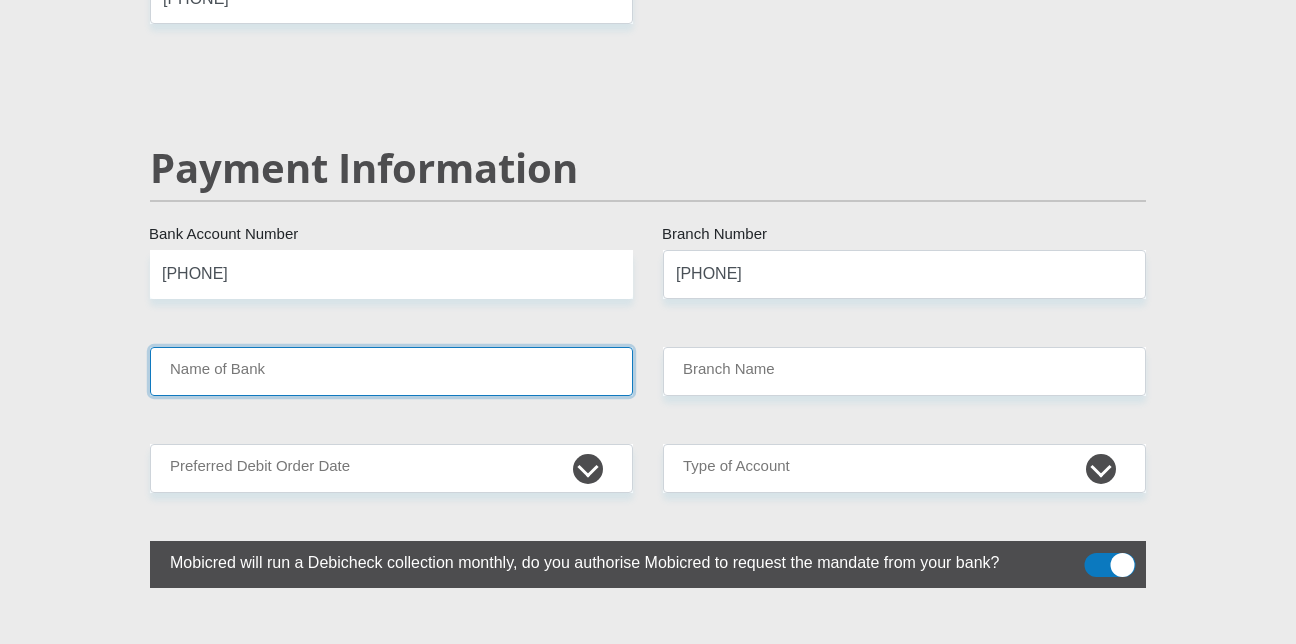 click on "Name of Bank" at bounding box center [391, 371] 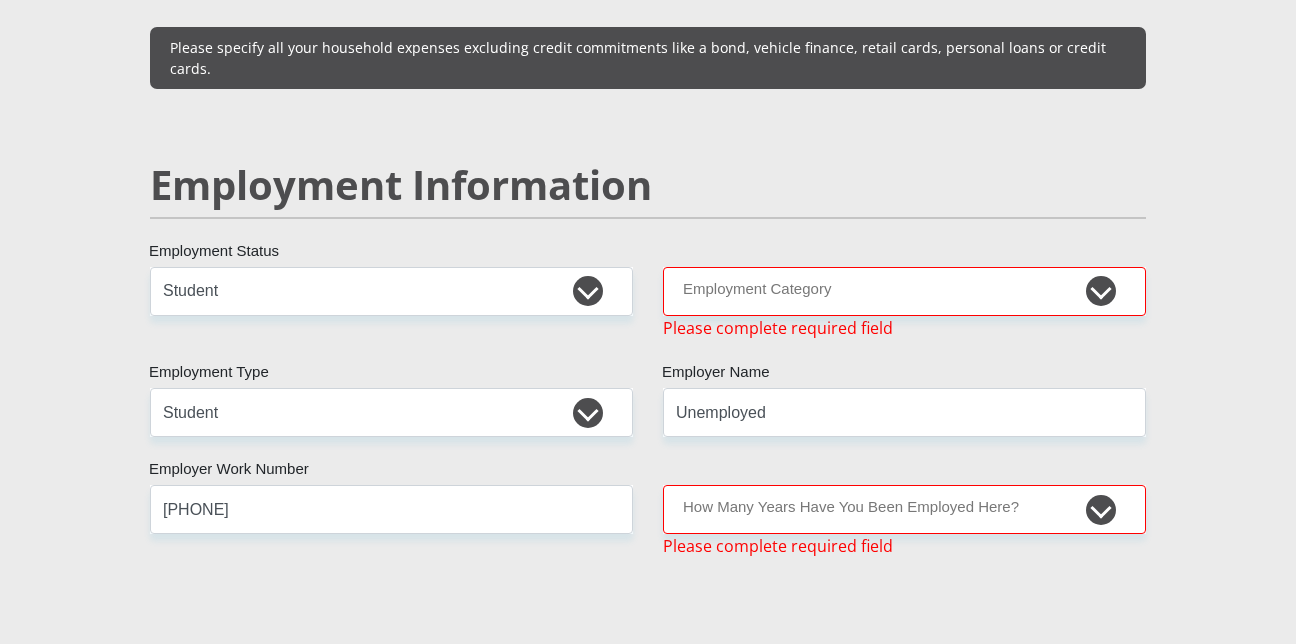 scroll, scrollTop: 2915, scrollLeft: 0, axis: vertical 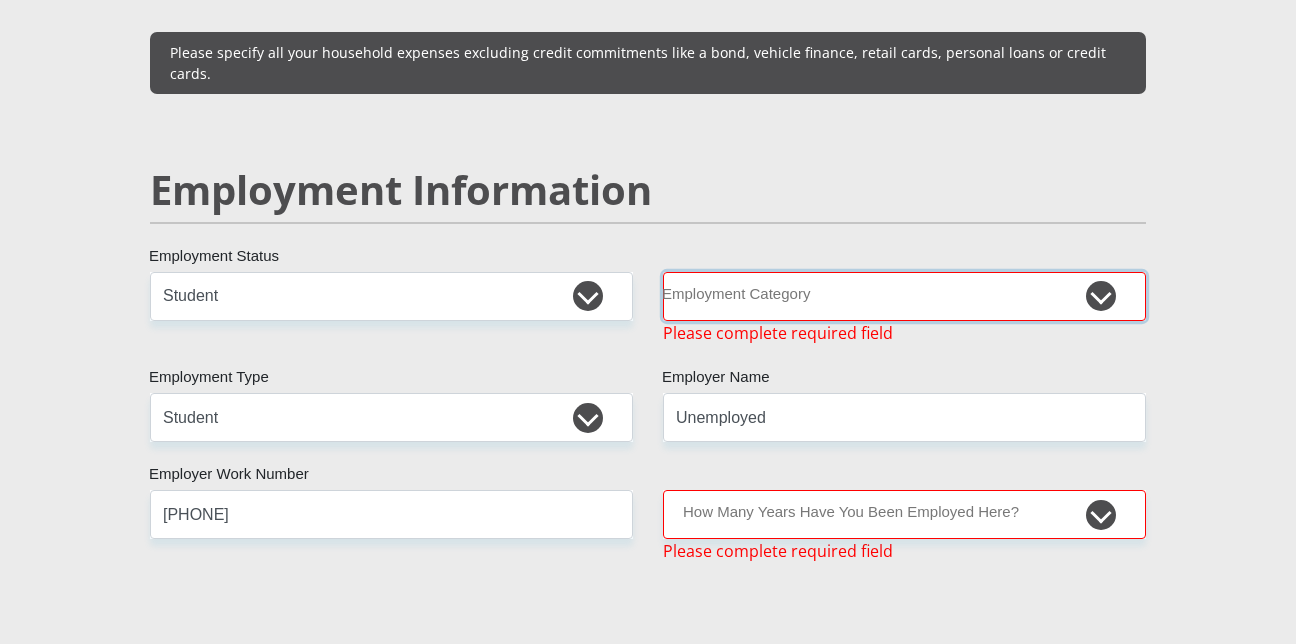 click on "AGRICULTURE
ALCOHOL & TOBACCO
CONSTRUCTION MATERIALS
METALLURGY
EQUIPMENT FOR RENEWABLE ENERGY
SPECIALIZED CONTRACTORS
CAR
GAMING (INCL. INTERNET
OTHER WHOLESALE
UNLICENSED PHARMACEUTICALS
CURRENCY EXCHANGE HOUSES
OTHER FINANCIAL INSTITUTIONS & INSURANCE
REAL ESTATE AGENTS
OIL & GAS
OTHER MATERIALS (E.G. IRON ORE)
PRECIOUS STONES & PRECIOUS METALS
POLITICAL ORGANIZATIONS
RELIGIOUS ORGANIZATIONS(NOT SECTS)
ACTI. HAVING BUSINESS DEAL WITH PUBLIC ADMINISTRATION
LAUNDROMATS" at bounding box center (904, 296) 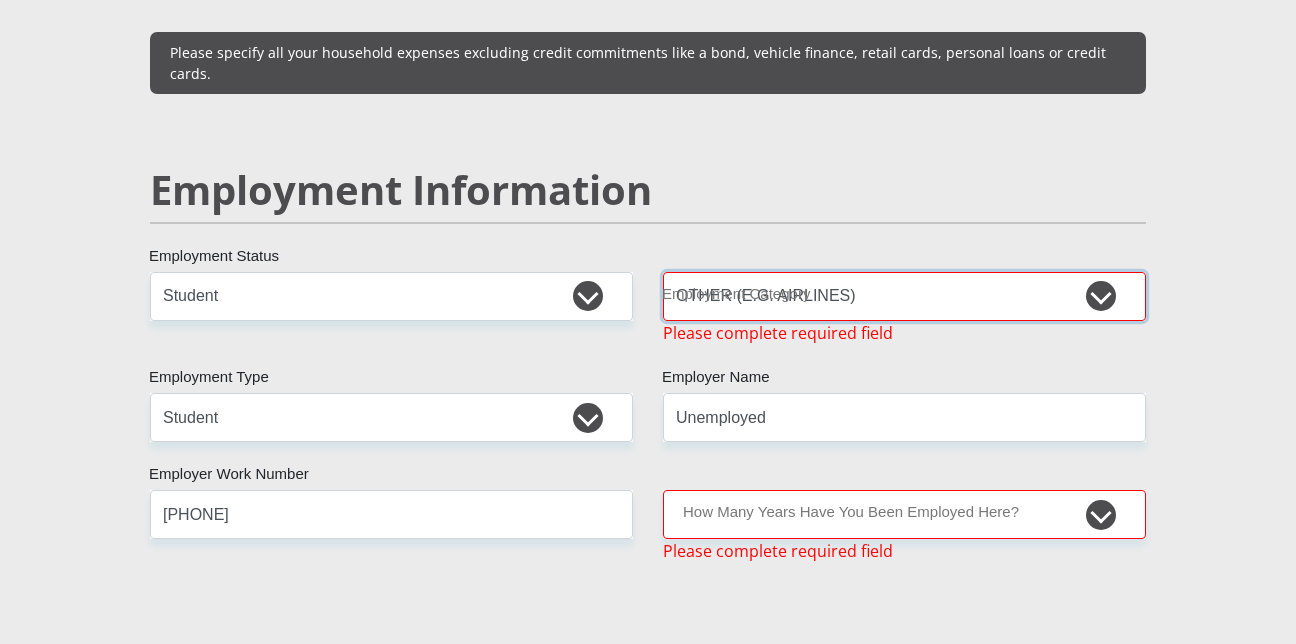 click on "AGRICULTURE
ALCOHOL & TOBACCO
CONSTRUCTION MATERIALS
METALLURGY
EQUIPMENT FOR RENEWABLE ENERGY
SPECIALIZED CONTRACTORS
CAR
GAMING (INCL. INTERNET
OTHER WHOLESALE
UNLICENSED PHARMACEUTICALS
CURRENCY EXCHANGE HOUSES
OTHER FINANCIAL INSTITUTIONS & INSURANCE
REAL ESTATE AGENTS
OIL & GAS
OTHER MATERIALS (E.G. IRON ORE)
PRECIOUS STONES & PRECIOUS METALS
POLITICAL ORGANIZATIONS
RELIGIOUS ORGANIZATIONS(NOT SECTS)
ACTI. HAVING BUSINESS DEAL WITH PUBLIC ADMINISTRATION
LAUNDROMATS" at bounding box center [904, 296] 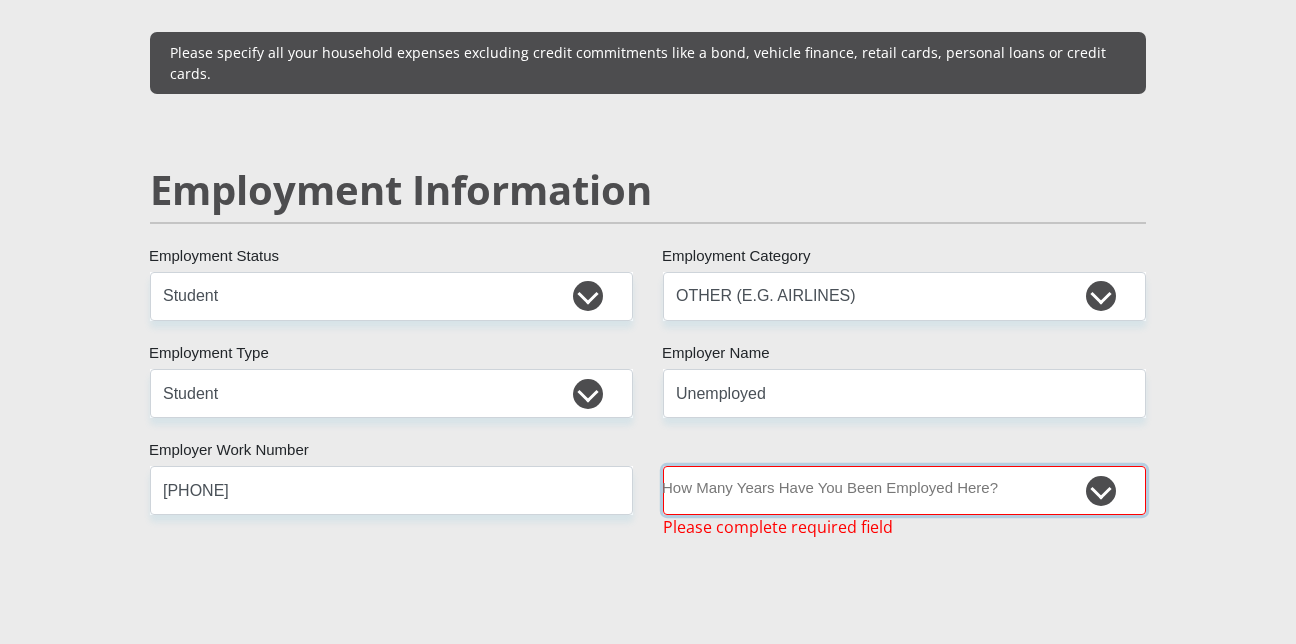 click on "less than 1 year
1-3 years
3-5 years
5+ years" at bounding box center [904, 490] 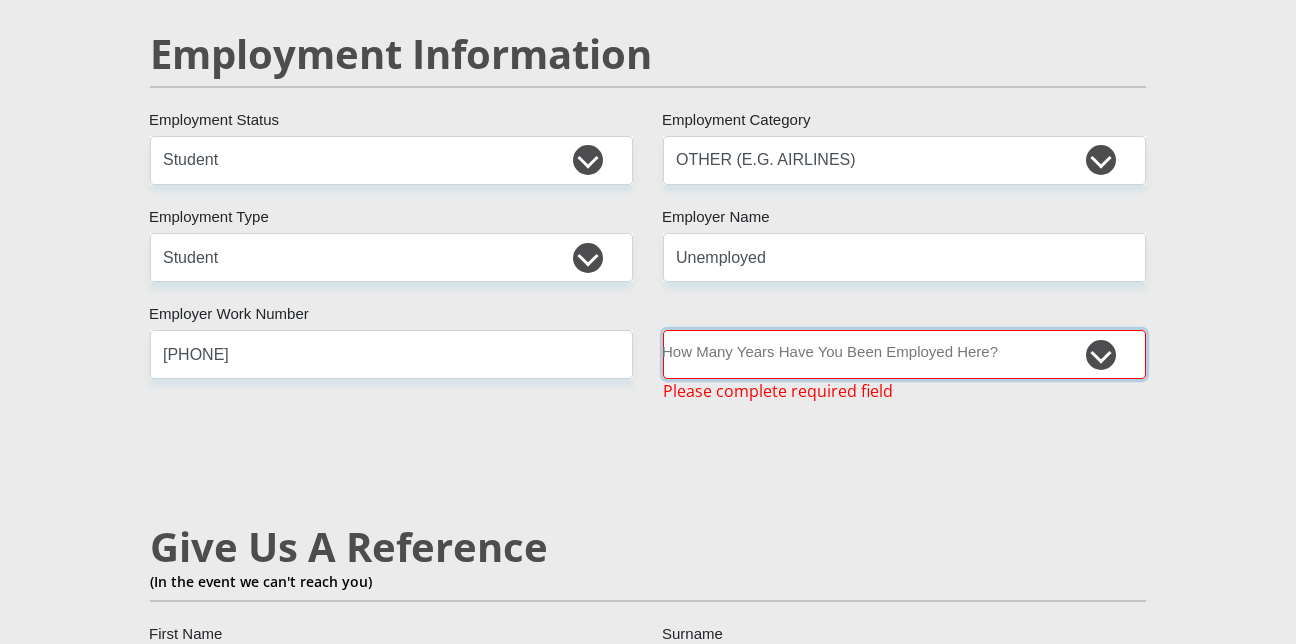 scroll, scrollTop: 3015, scrollLeft: 0, axis: vertical 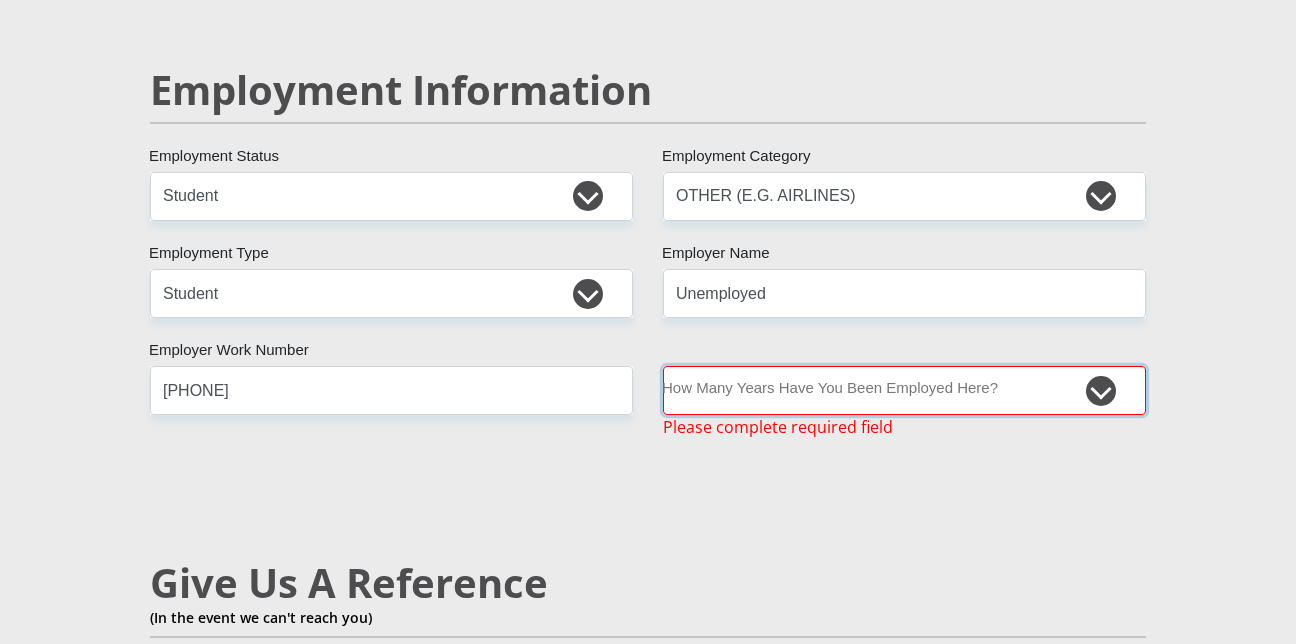 click on "less than 1 year
1-3 years
3-5 years
5+ years" at bounding box center [904, 390] 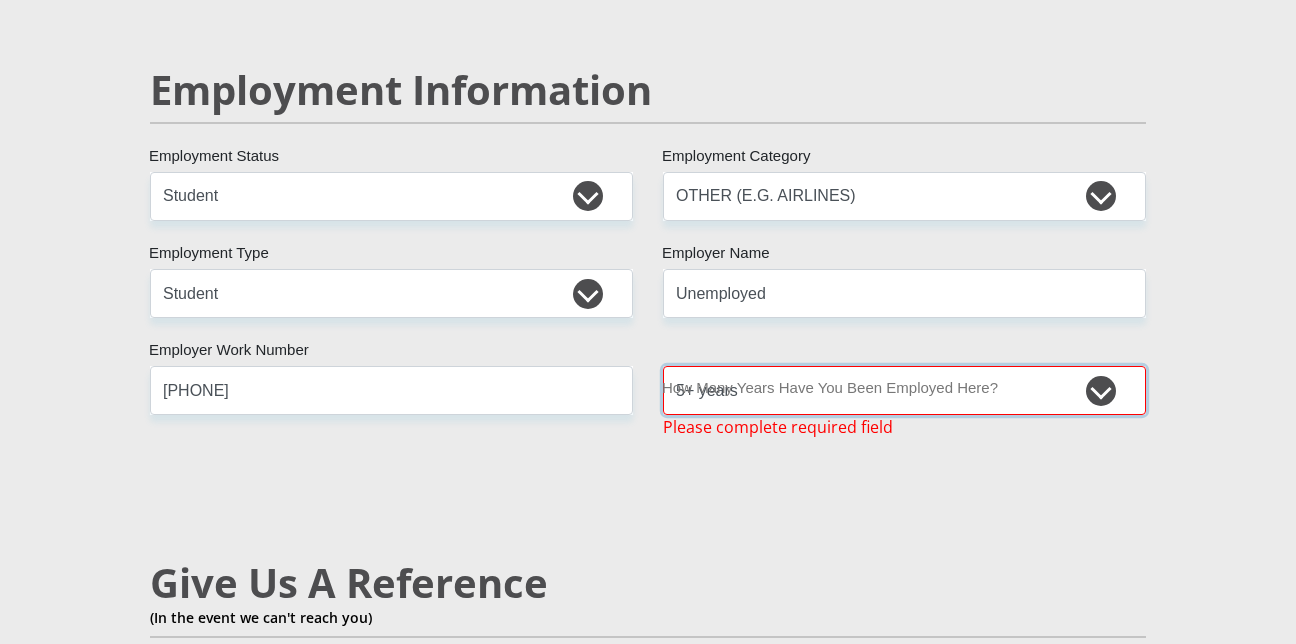 click on "less than 1 year
1-3 years
3-5 years
5+ years" at bounding box center (904, 390) 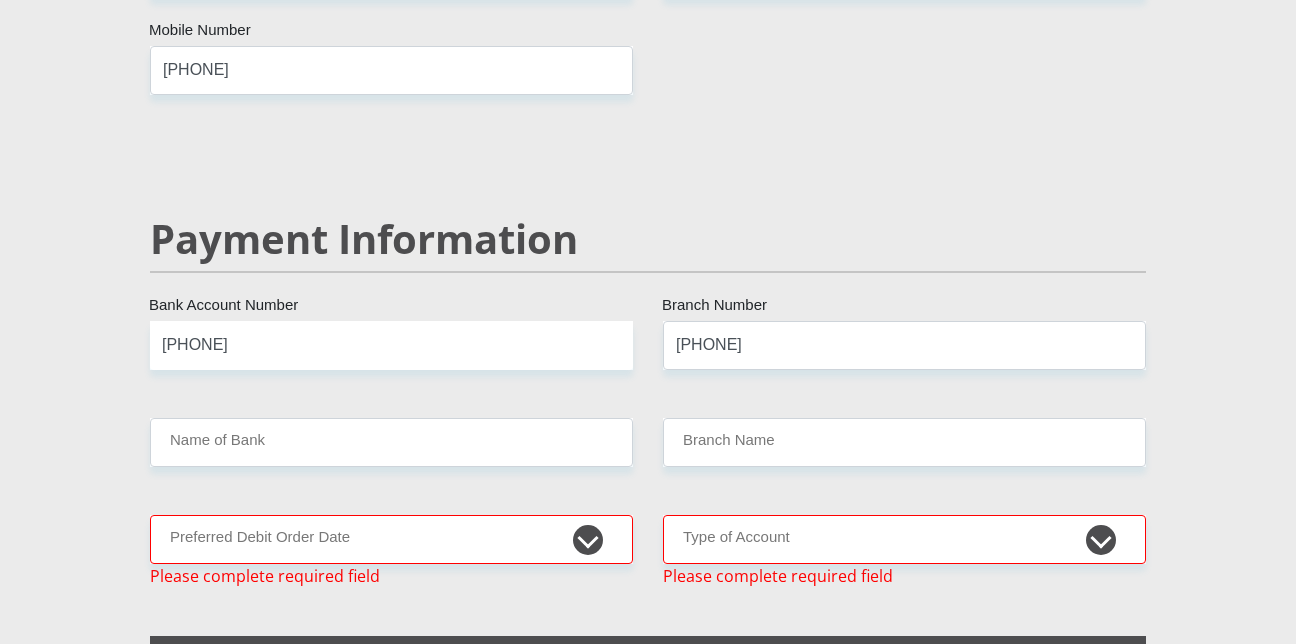 scroll, scrollTop: 3715, scrollLeft: 0, axis: vertical 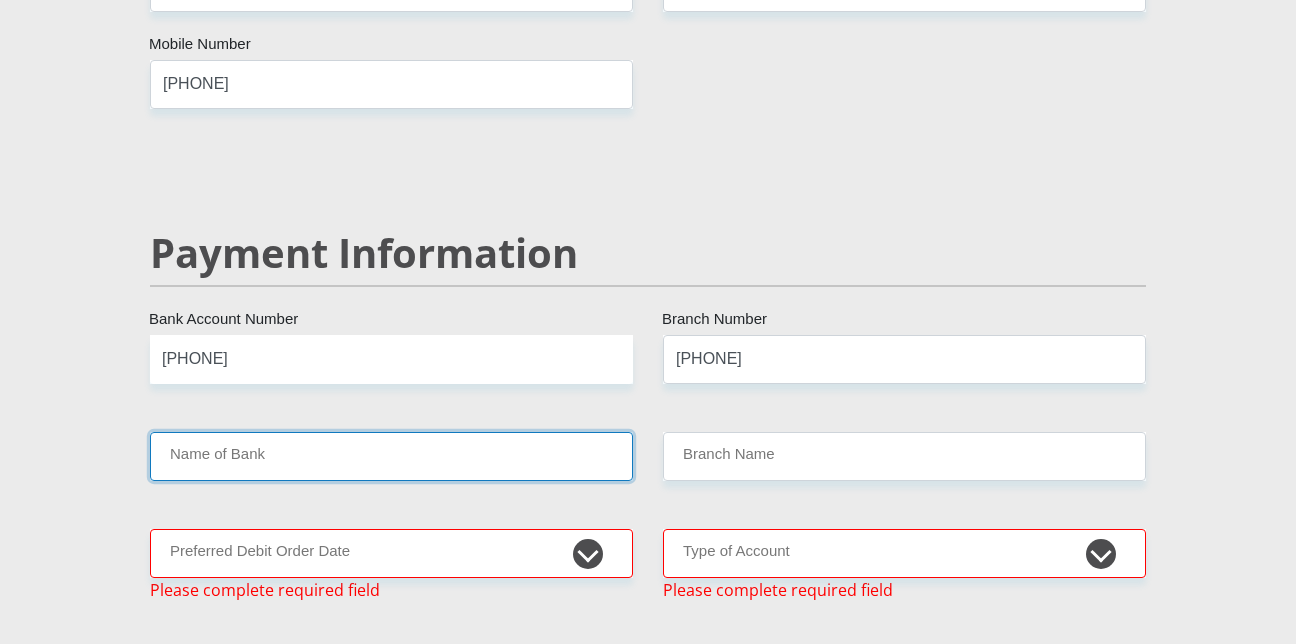 click on "Name of Bank" at bounding box center [391, 456] 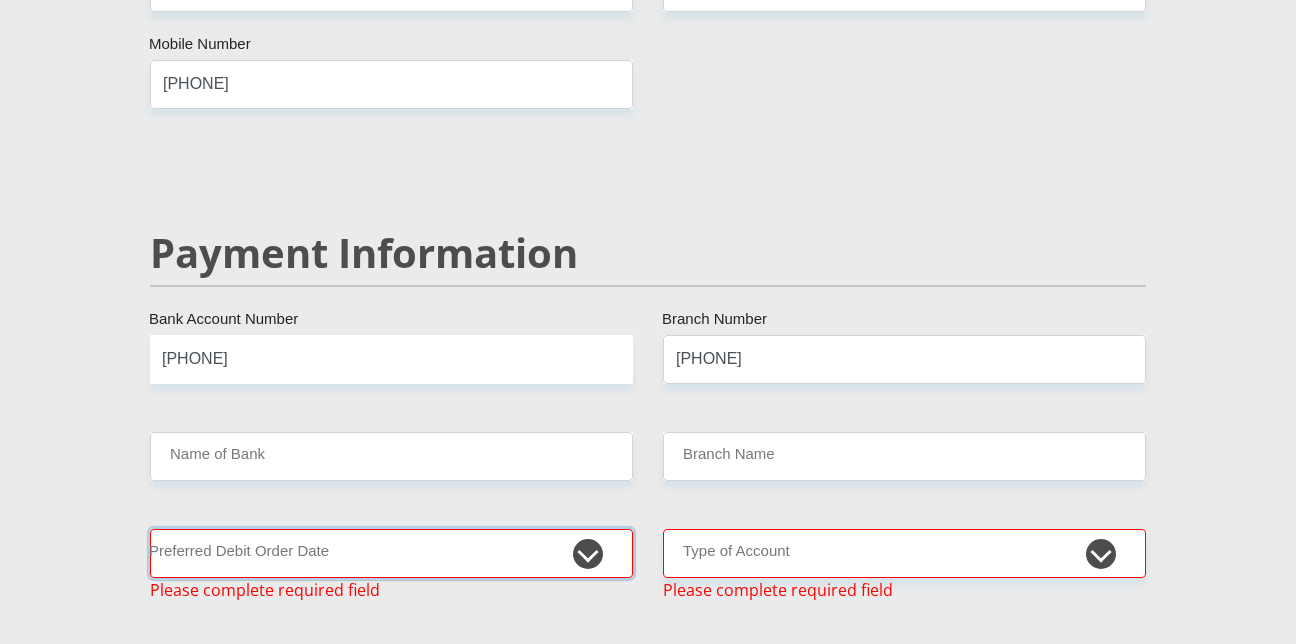 click on "1st
2nd
3rd
4th
5th
7th
18th
19th
20th
21st
22nd
23rd
24th
25th
26th
27th
28th
29th
30th" at bounding box center [391, 553] 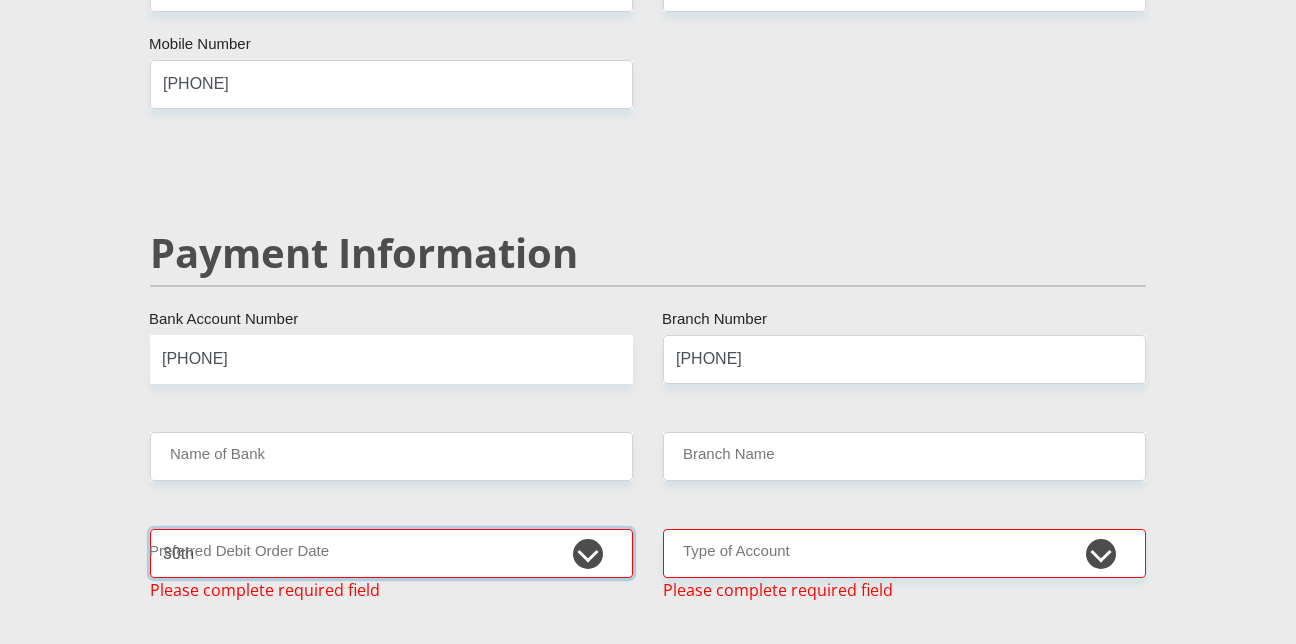 click on "1st
2nd
3rd
4th
5th
7th
18th
19th
20th
21st
22nd
23rd
24th
25th
26th
27th
28th
29th
30th" at bounding box center [391, 553] 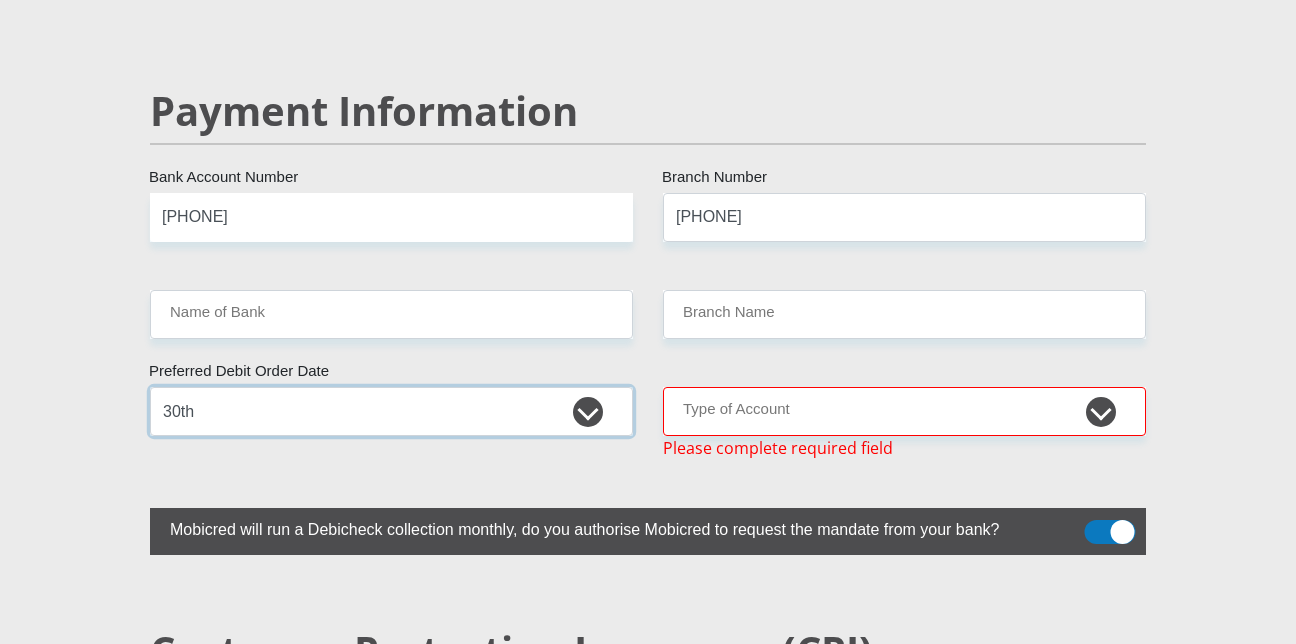 scroll, scrollTop: 3915, scrollLeft: 0, axis: vertical 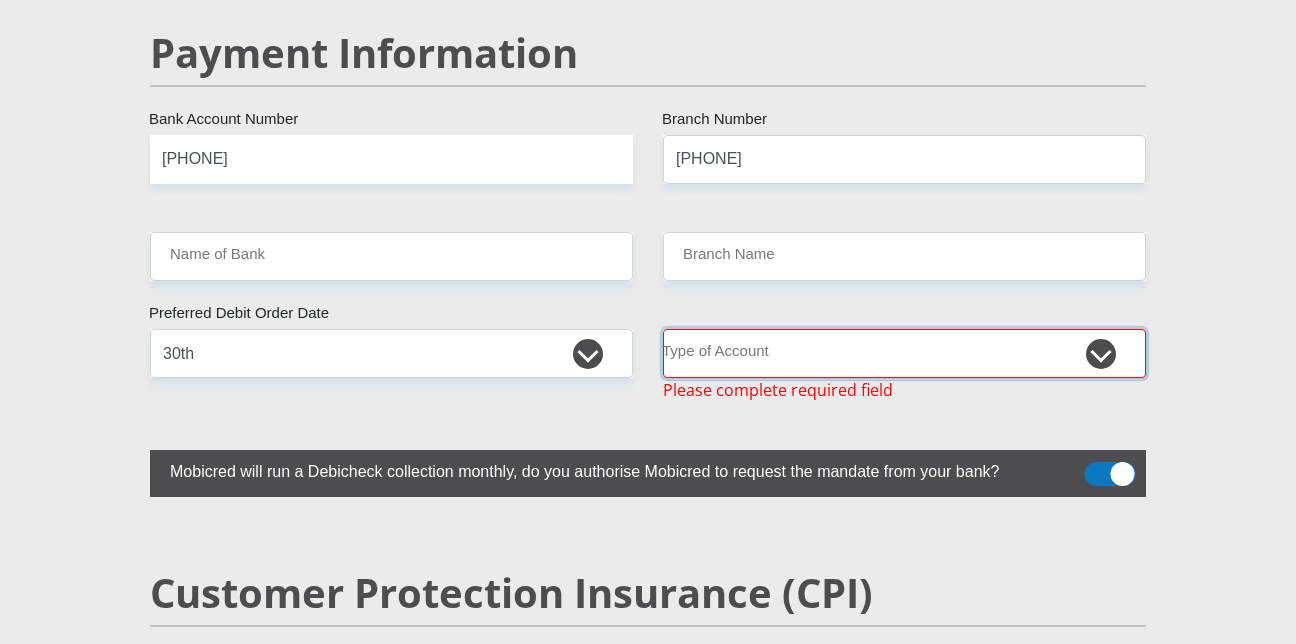 click on "Cheque
Savings" at bounding box center [904, 353] 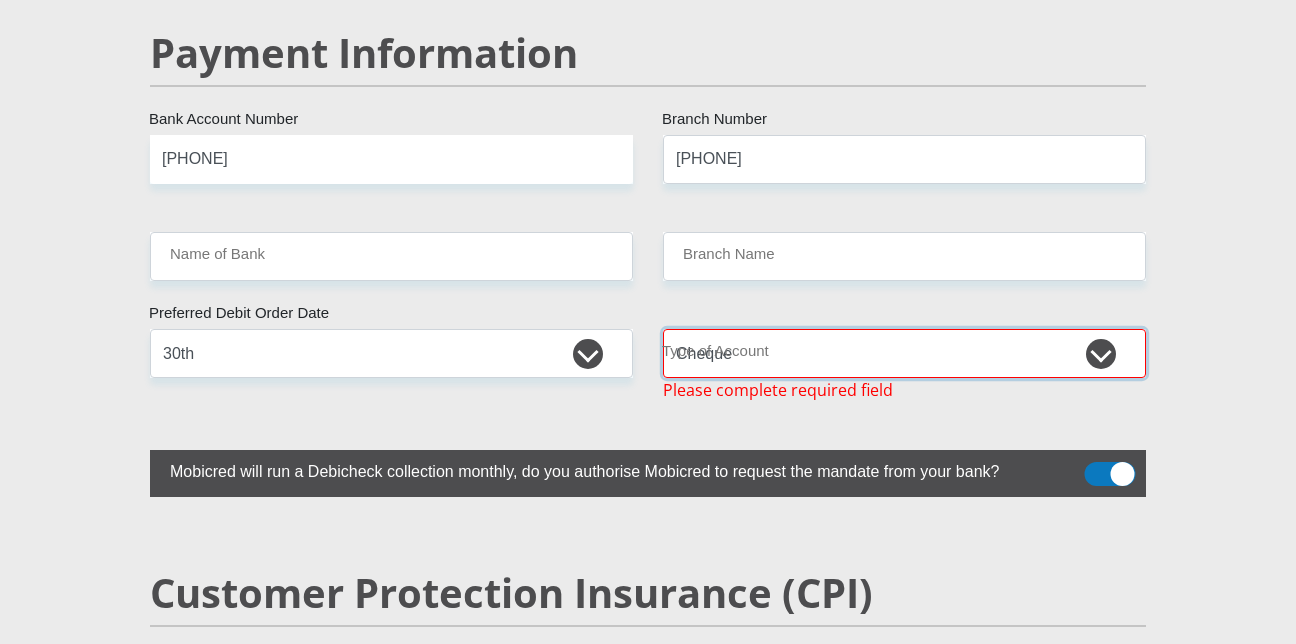 click on "Cheque
Savings" at bounding box center (904, 353) 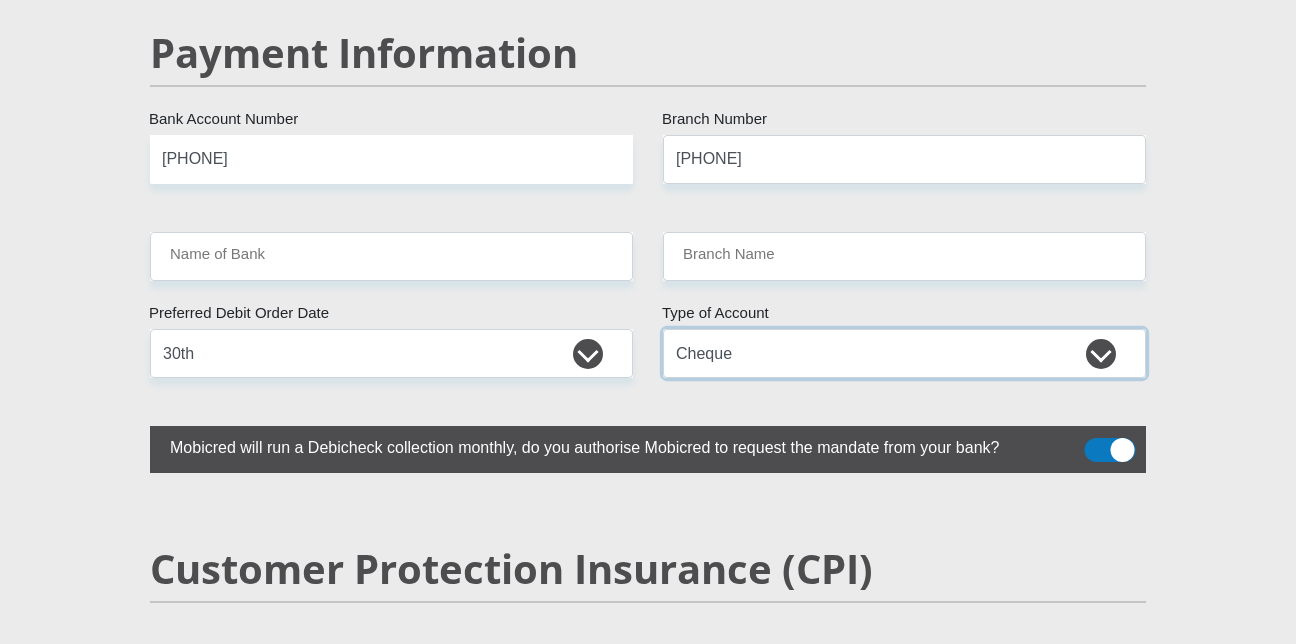 click on "Cheque
Savings" at bounding box center (904, 353) 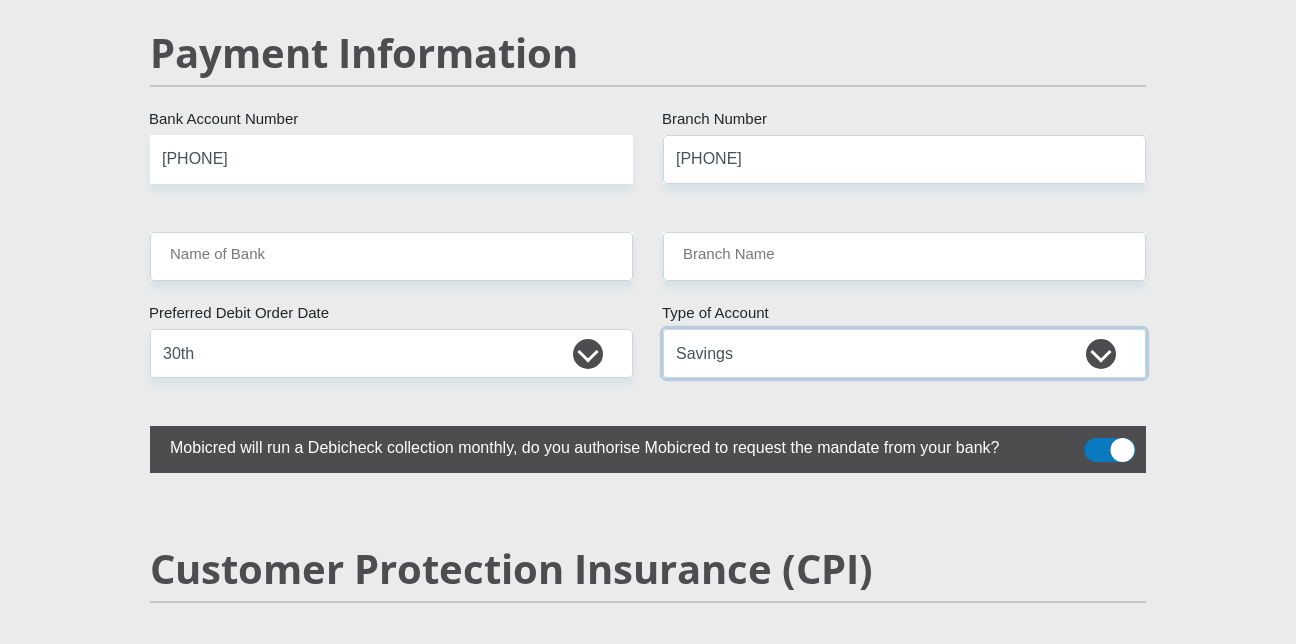 click on "Cheque
Savings" at bounding box center (904, 353) 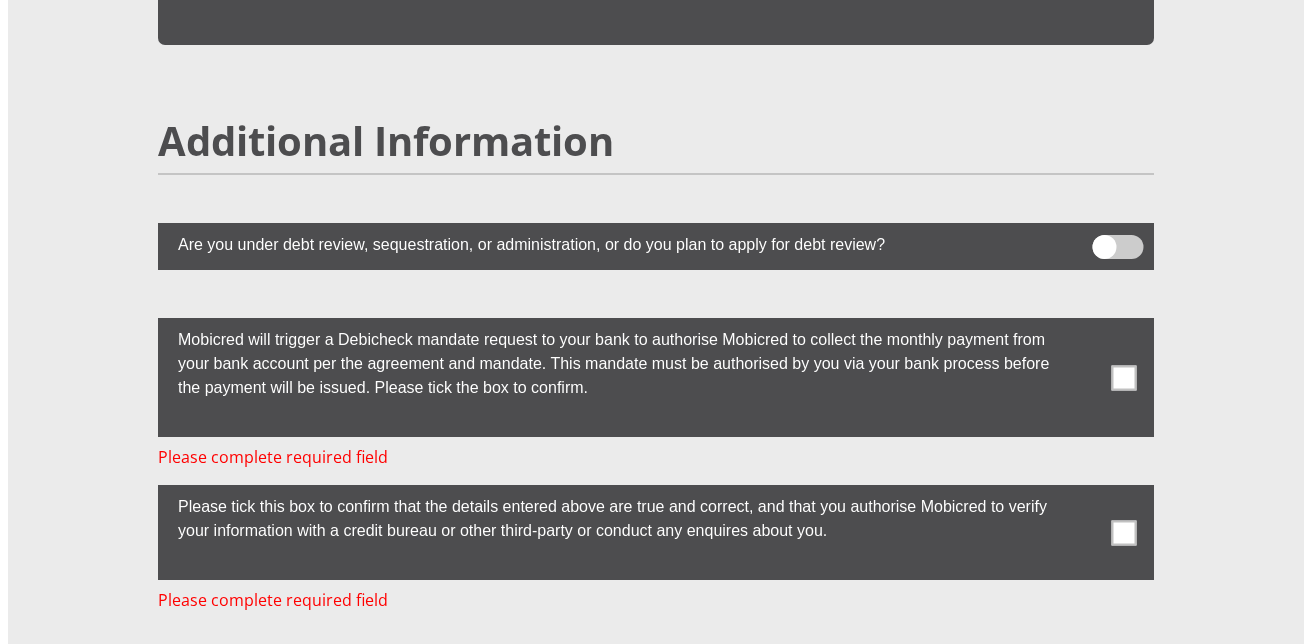 scroll, scrollTop: 5315, scrollLeft: 0, axis: vertical 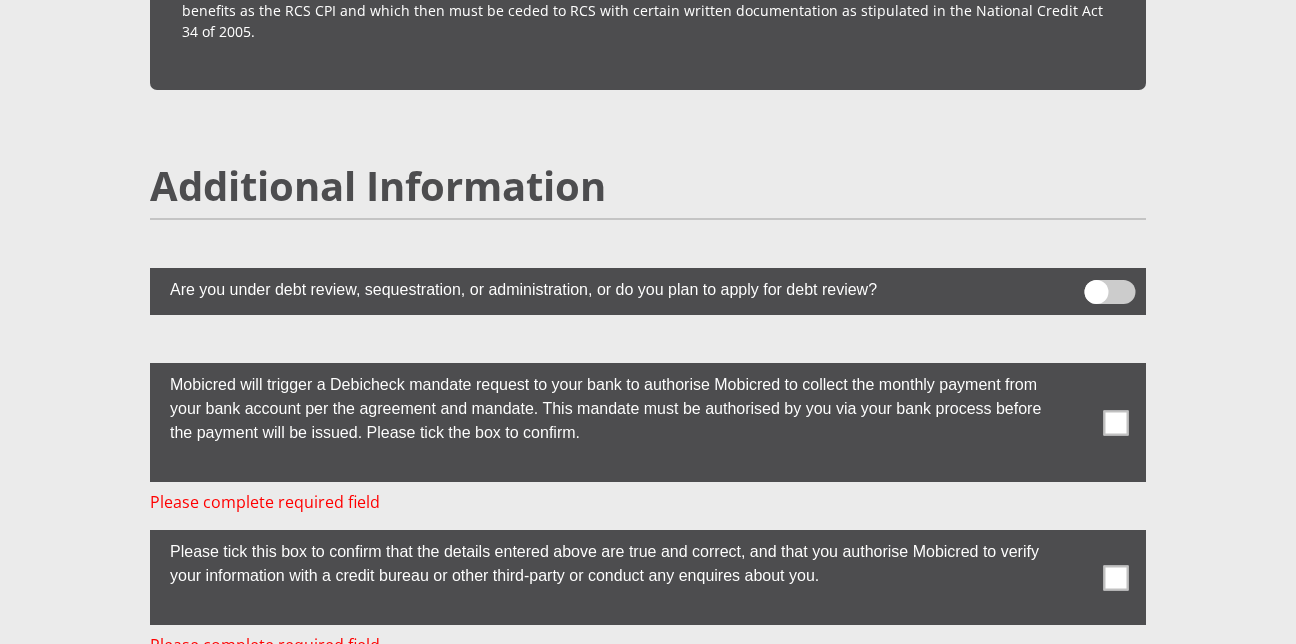 click at bounding box center [1110, 292] 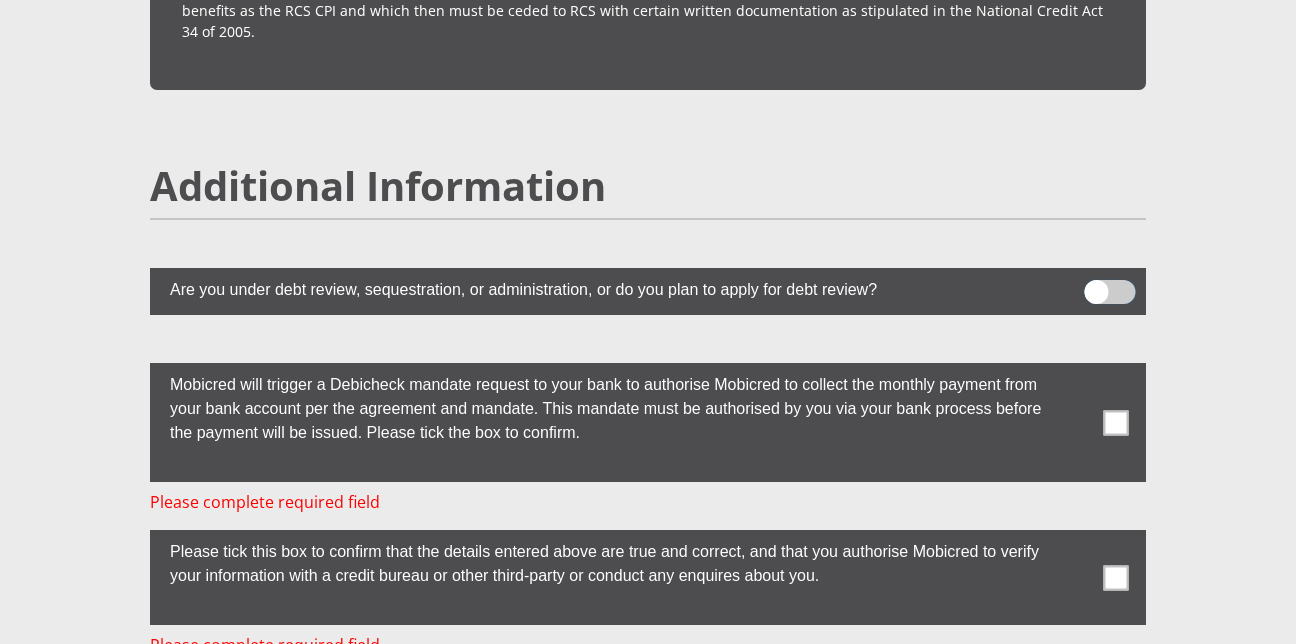 click at bounding box center [1096, 285] 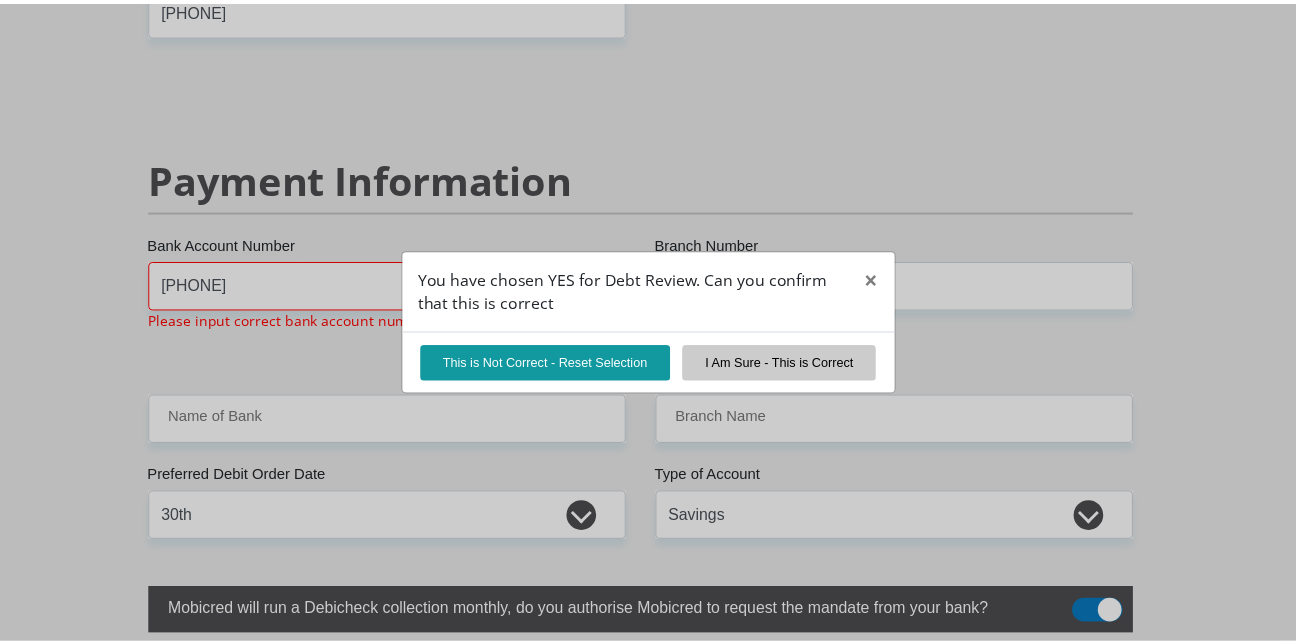 scroll, scrollTop: 3778, scrollLeft: 0, axis: vertical 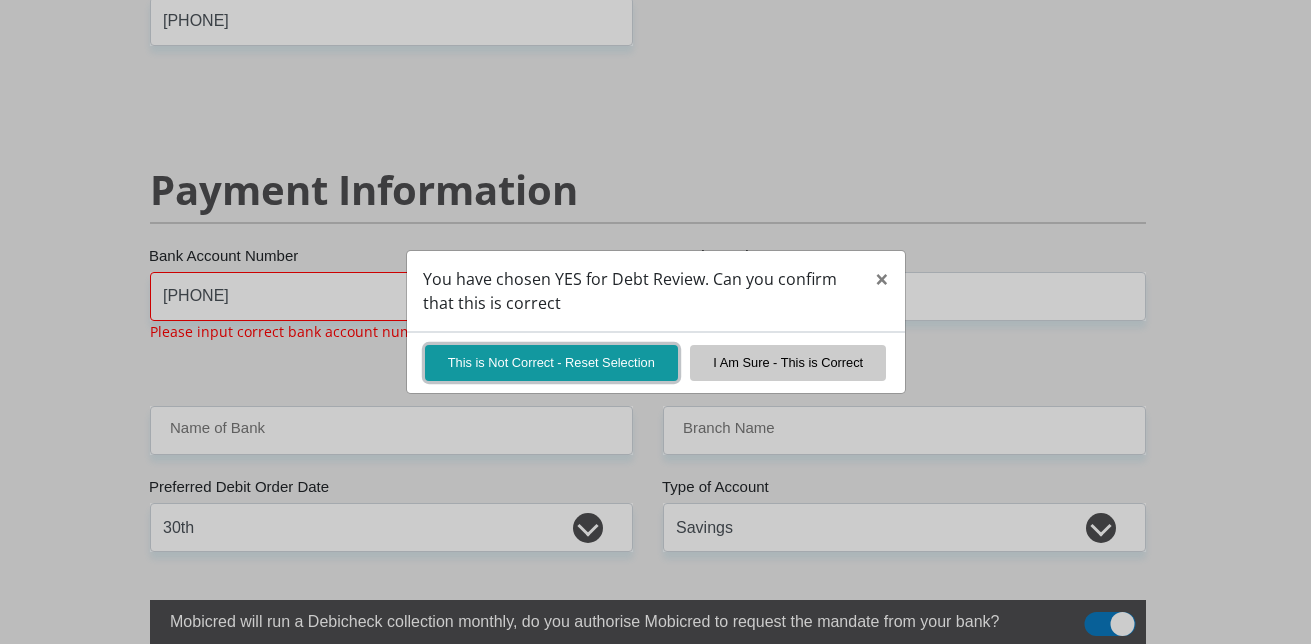 click on "This is Not Correct - Reset Selection" at bounding box center (551, 362) 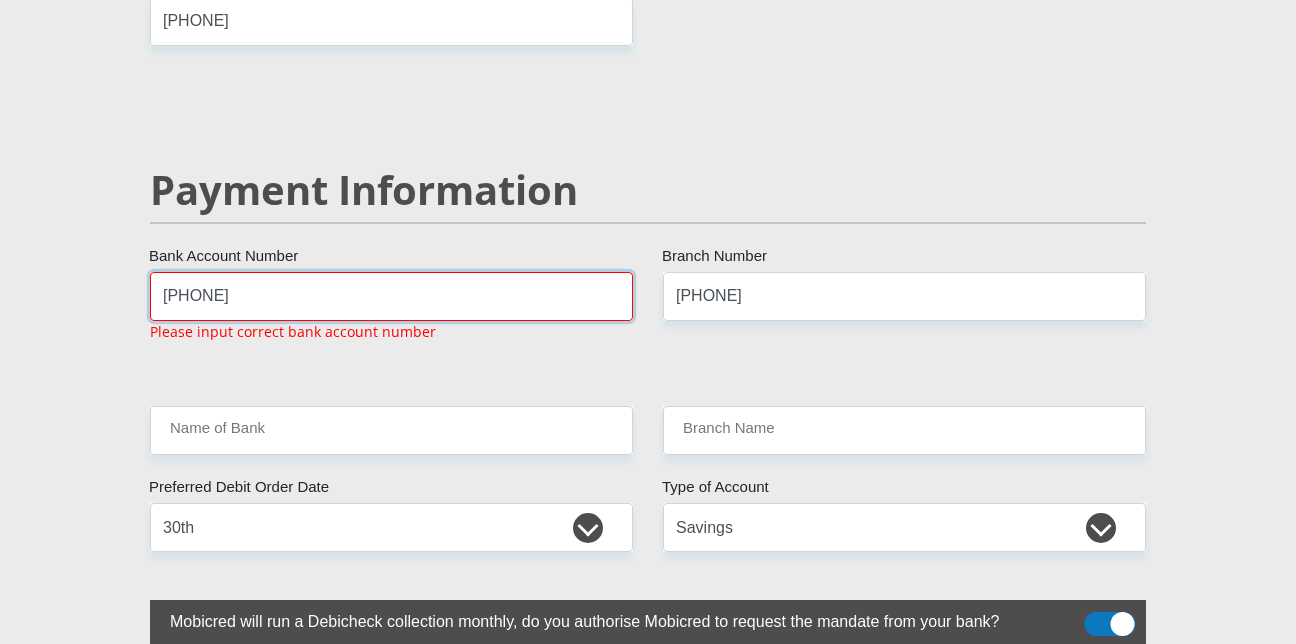 click on "[PHONE]" at bounding box center [391, 296] 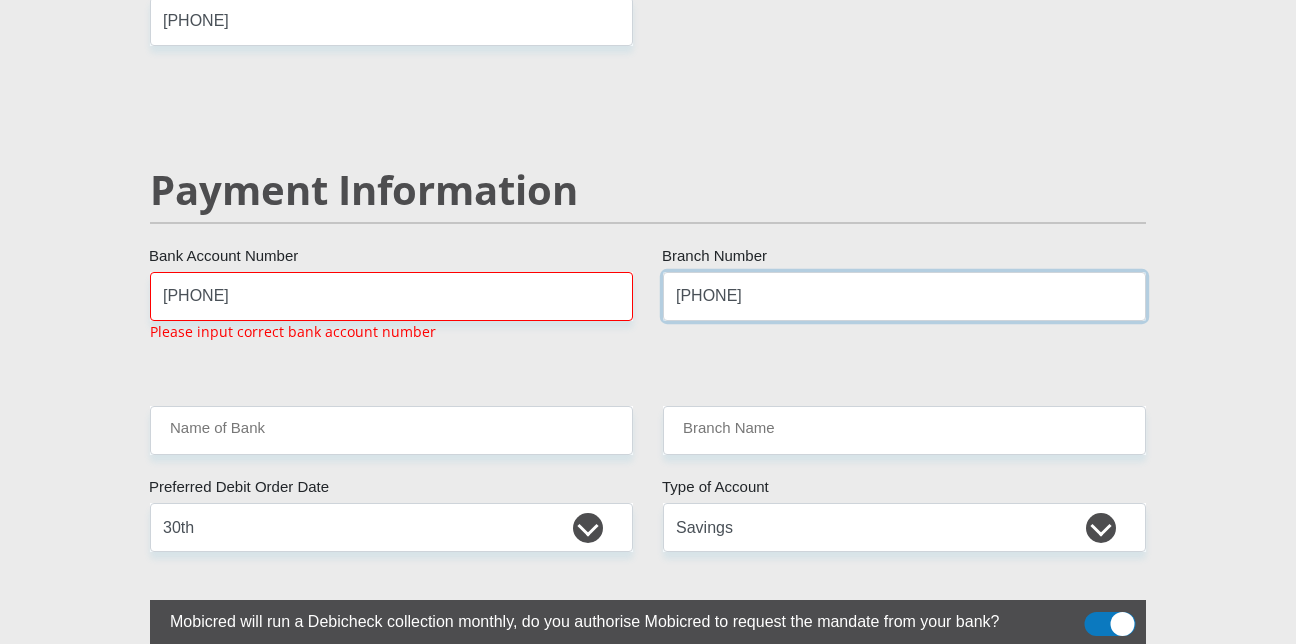 click on "[PHONE]" at bounding box center (904, 296) 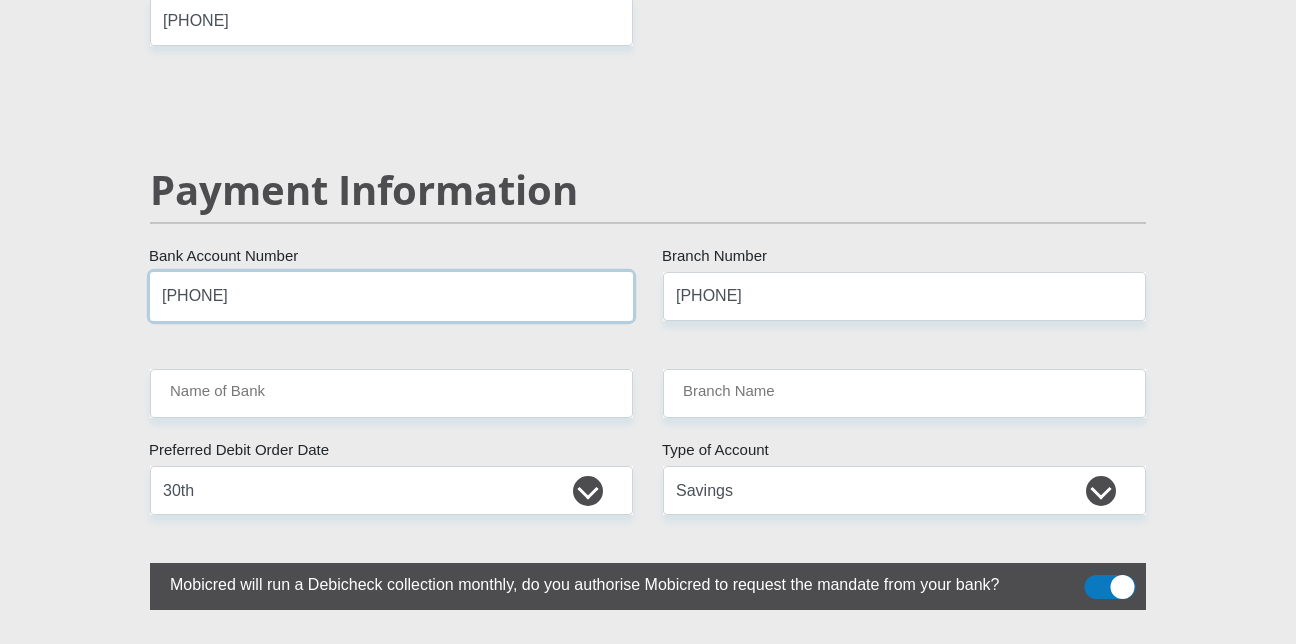 click on "[PHONE]" at bounding box center [391, 296] 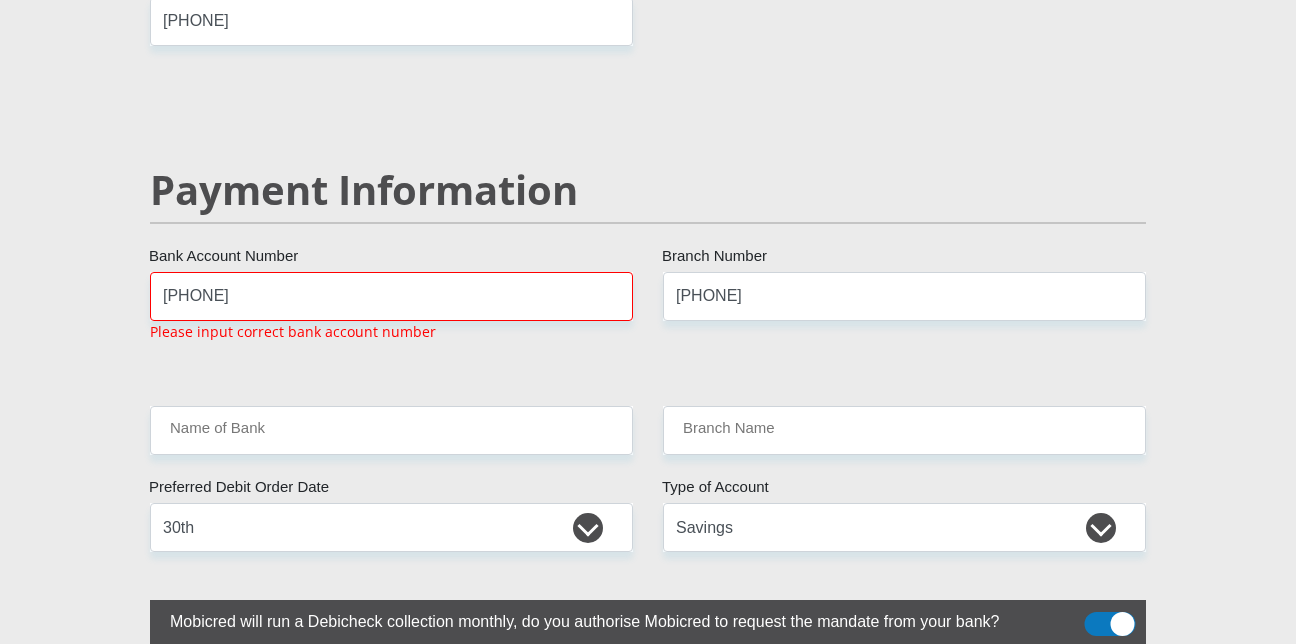 click on "Mr
Ms
Mrs
Dr
Other
Title
[FIRST]
First Name
[LAST]
Surname
[ID_NUMBER]
South African ID Number
Please input valid ID number
[COUNTRY]
Afghanistan
Aland Islands
Albania
Algeria
America Samoa
American Virgin Islands
Andorra
Angola
Anguilla
Antarctica
Antigua and Barbuda
Argentina" at bounding box center [648, -558] 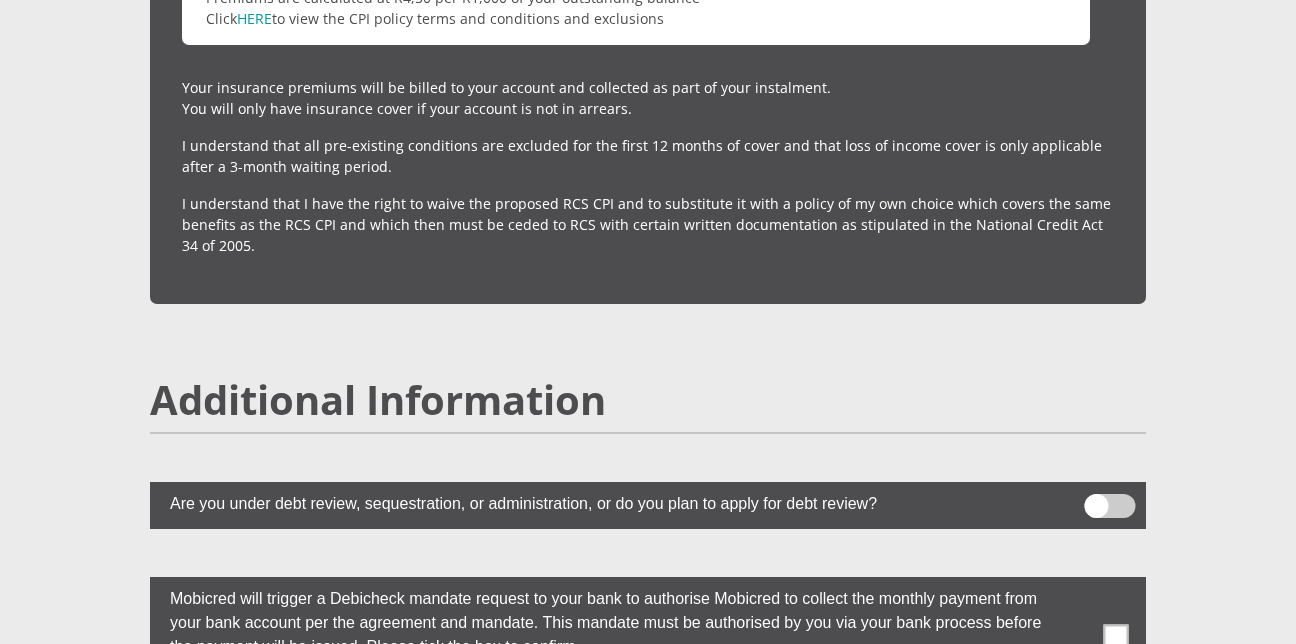 scroll, scrollTop: 5478, scrollLeft: 0, axis: vertical 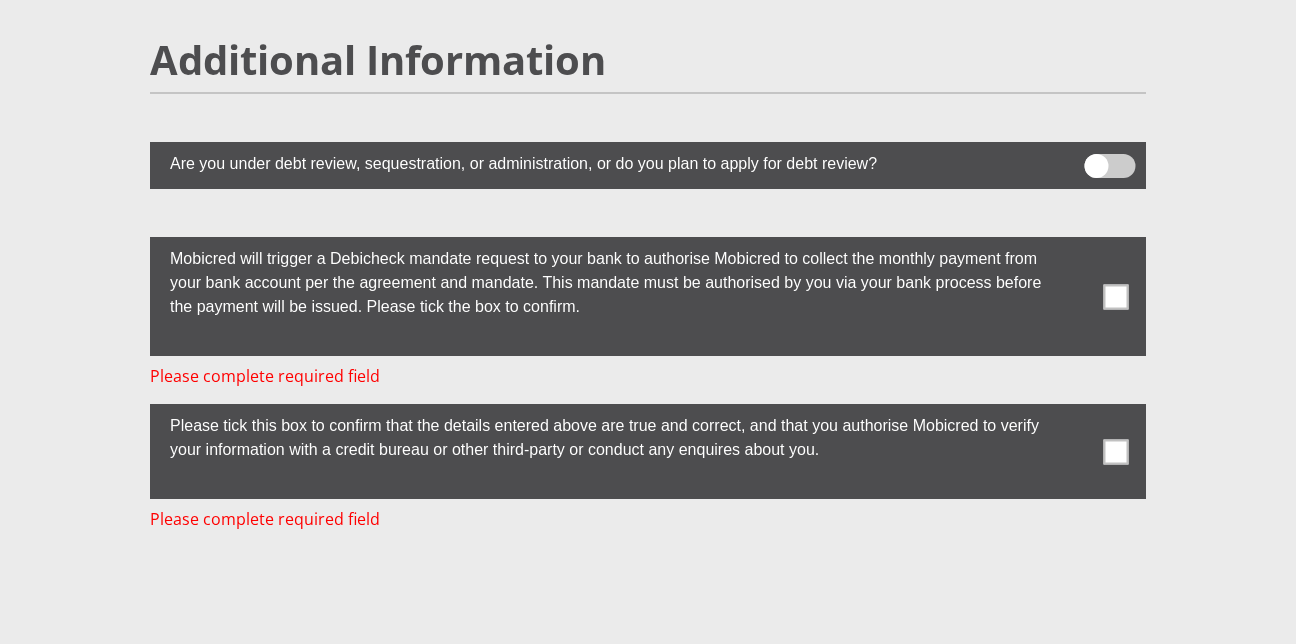 click at bounding box center [1116, 296] 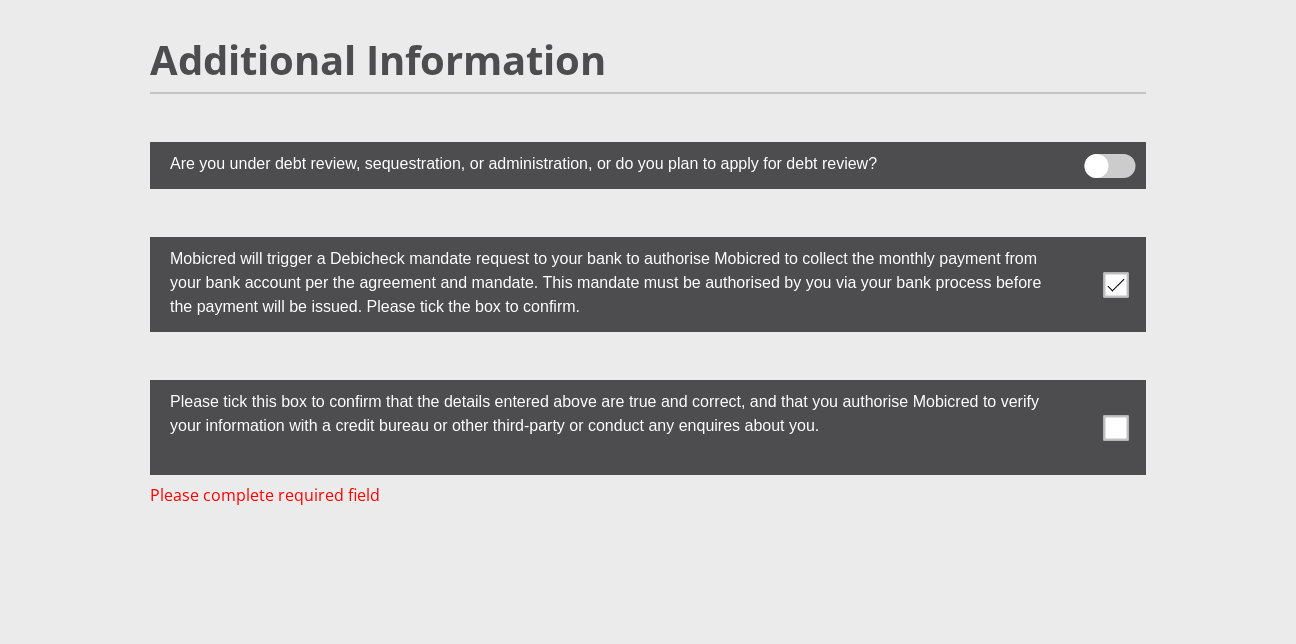 click at bounding box center [1116, 427] 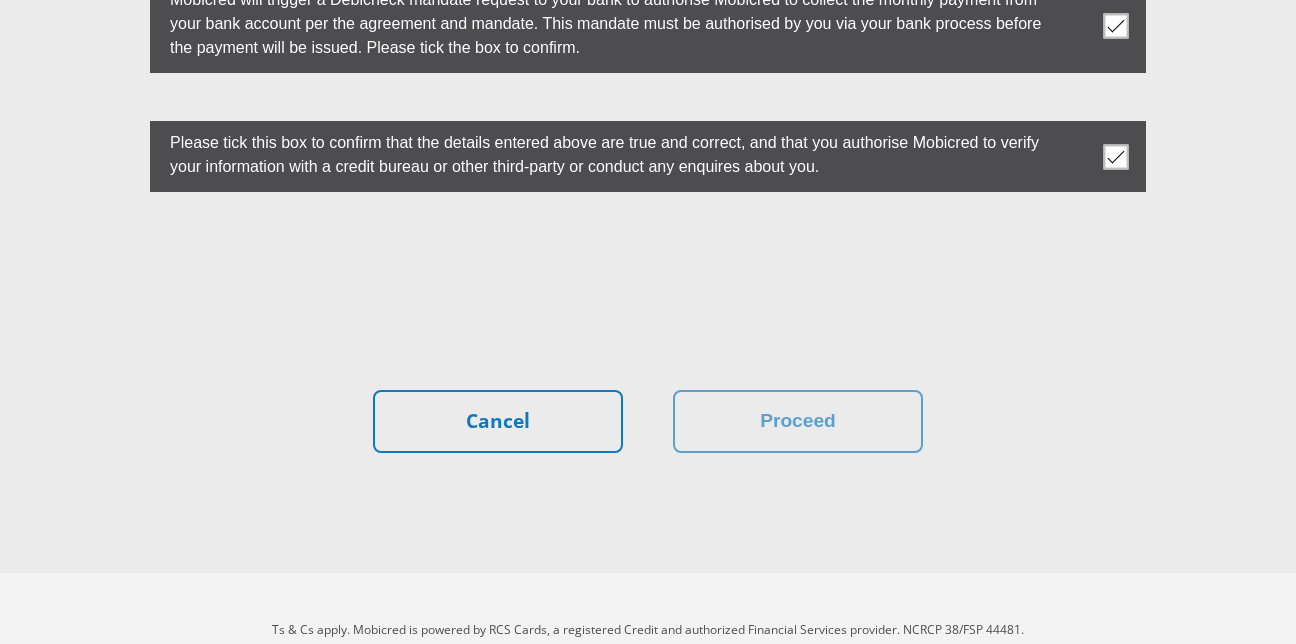 scroll, scrollTop: 5759, scrollLeft: 0, axis: vertical 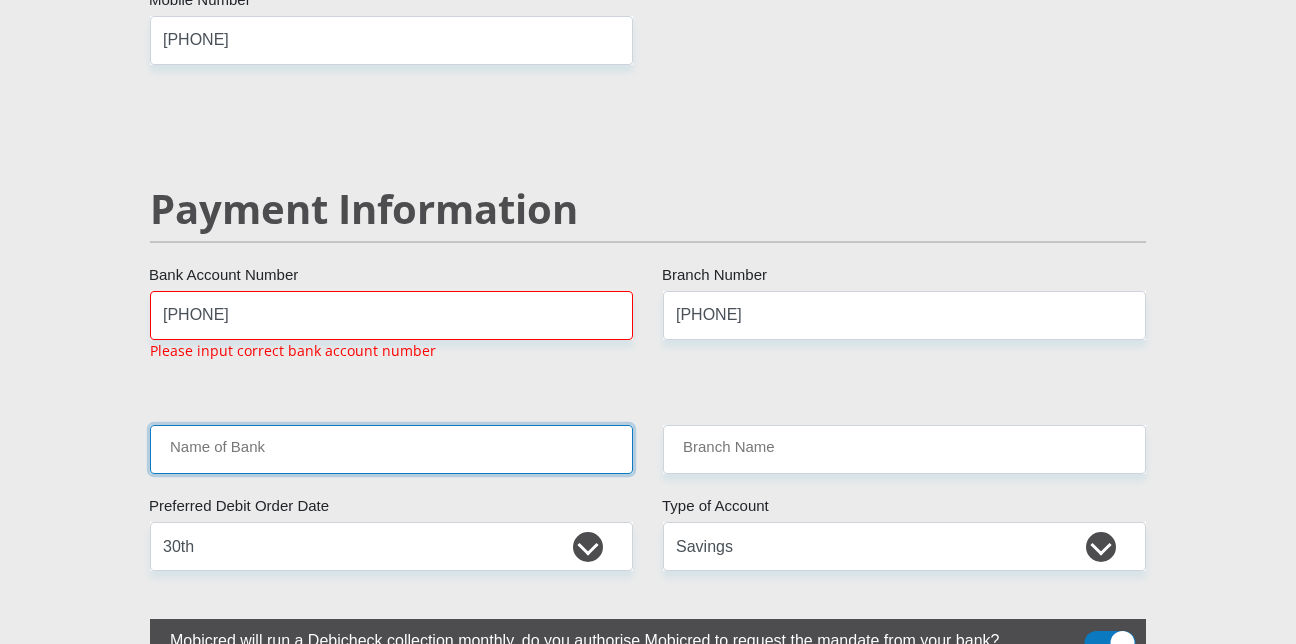 click on "Name of Bank" at bounding box center [391, 449] 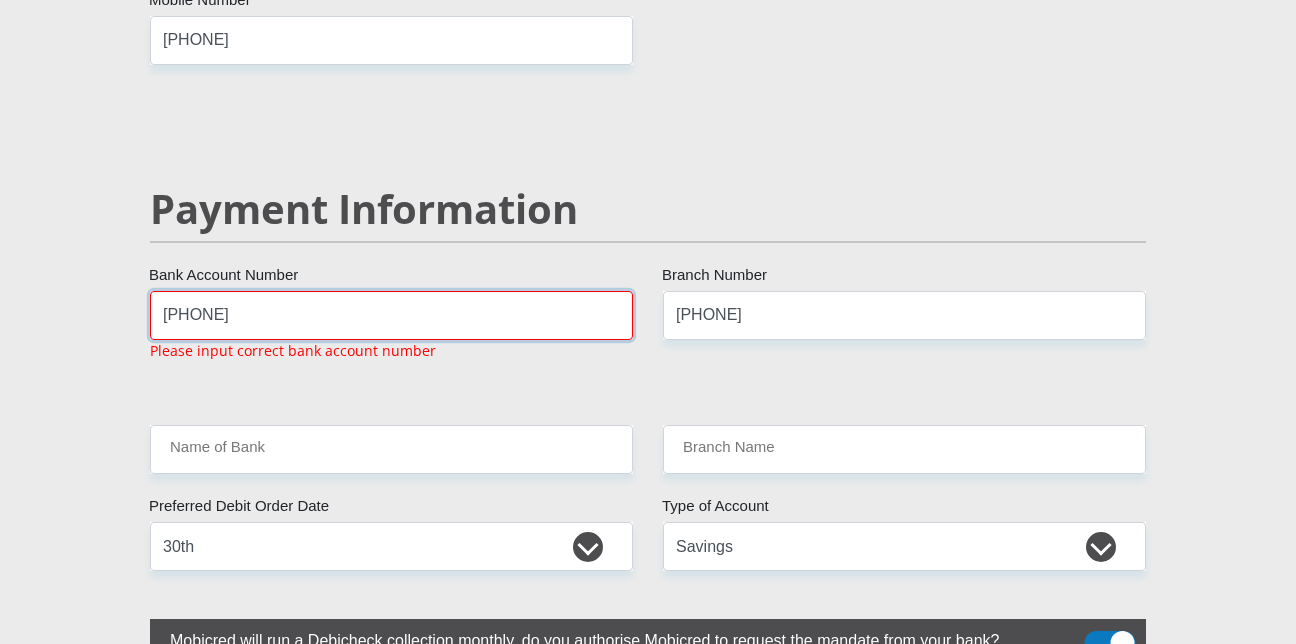 click on "[PHONE]" at bounding box center (391, 315) 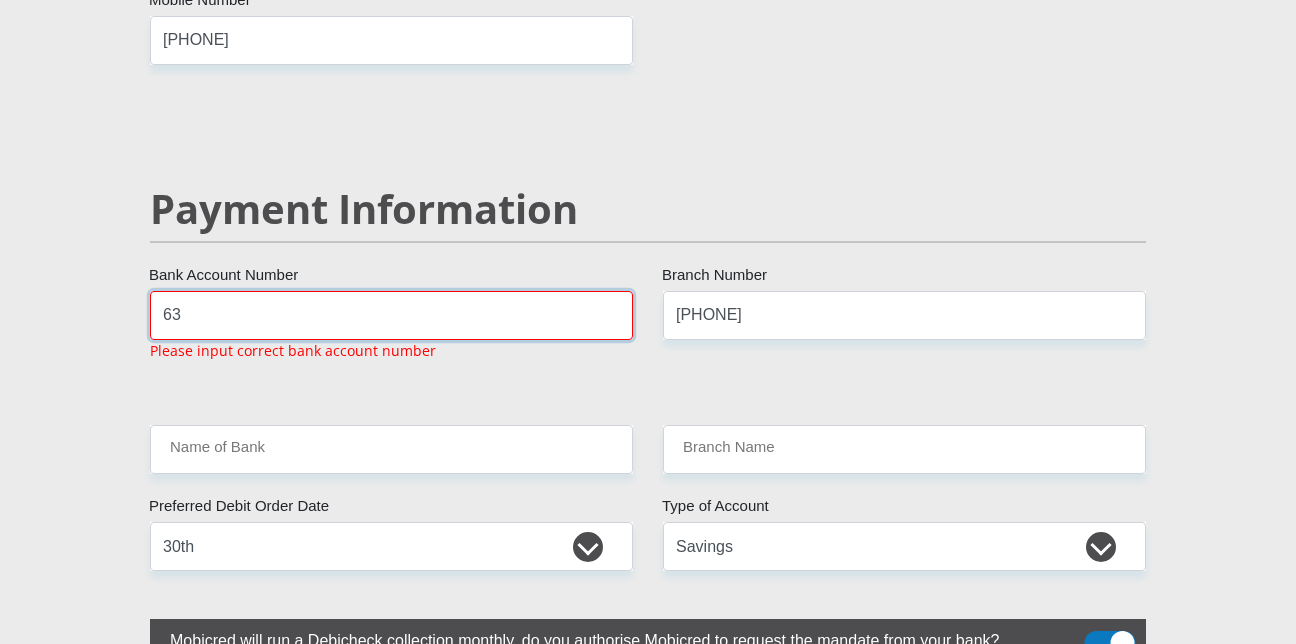 type on "6" 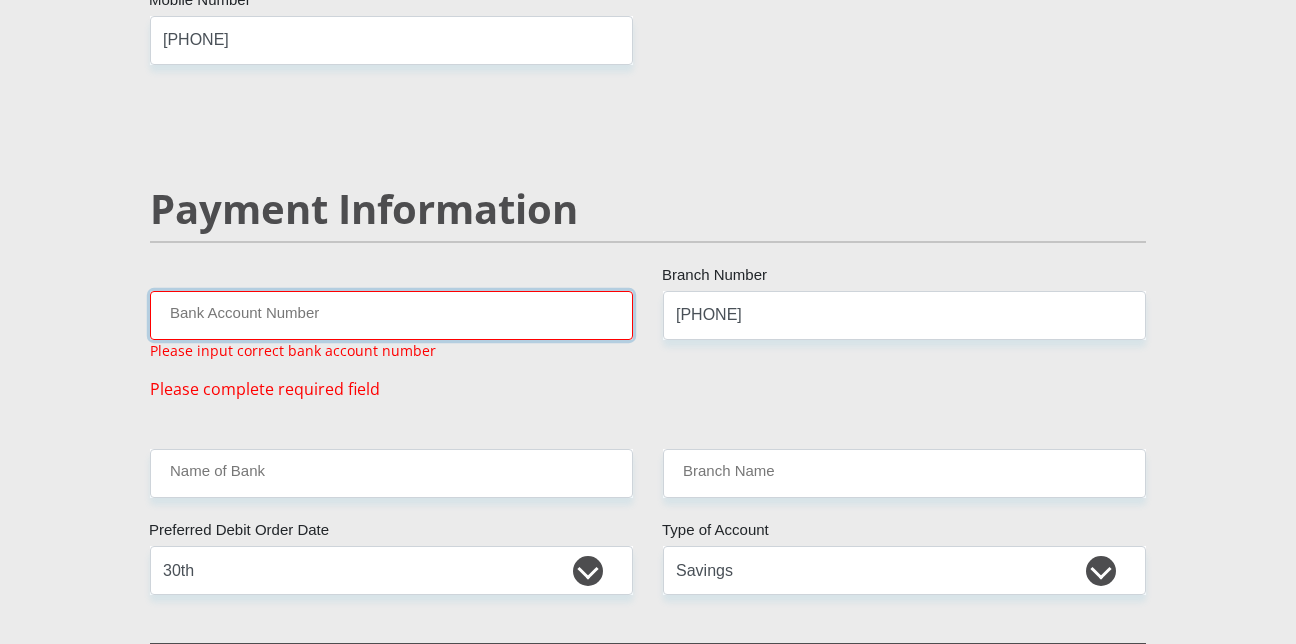 click on "Bank Account Number" at bounding box center [391, 315] 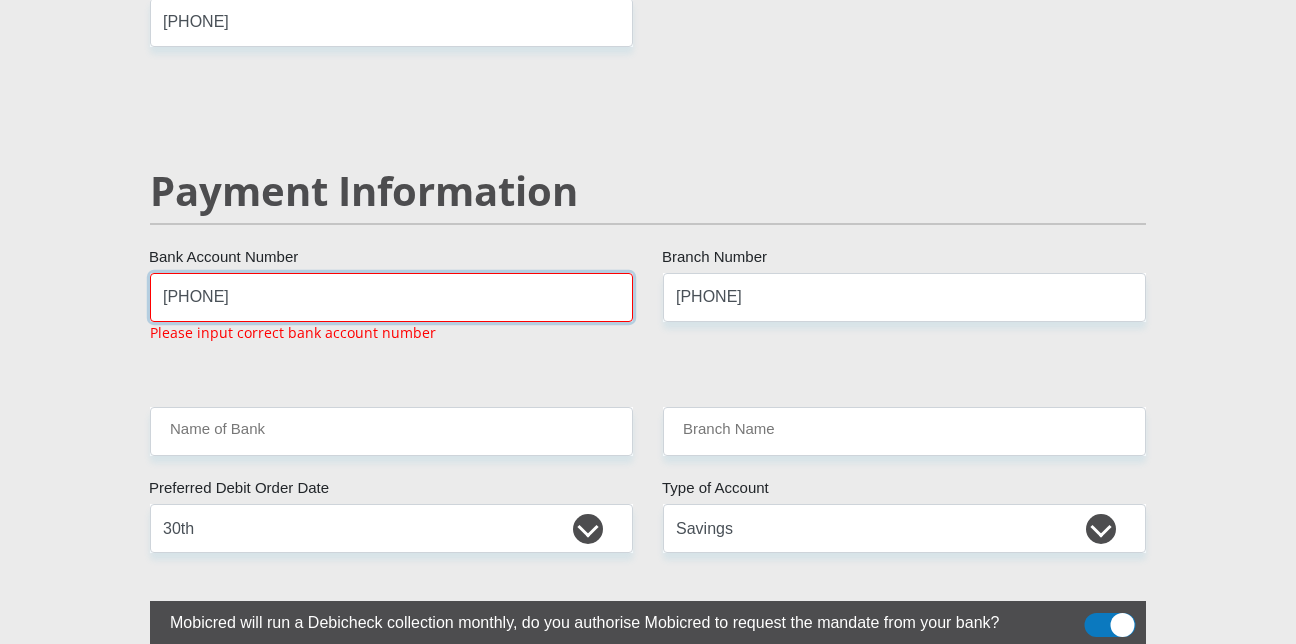 scroll, scrollTop: 3778, scrollLeft: 0, axis: vertical 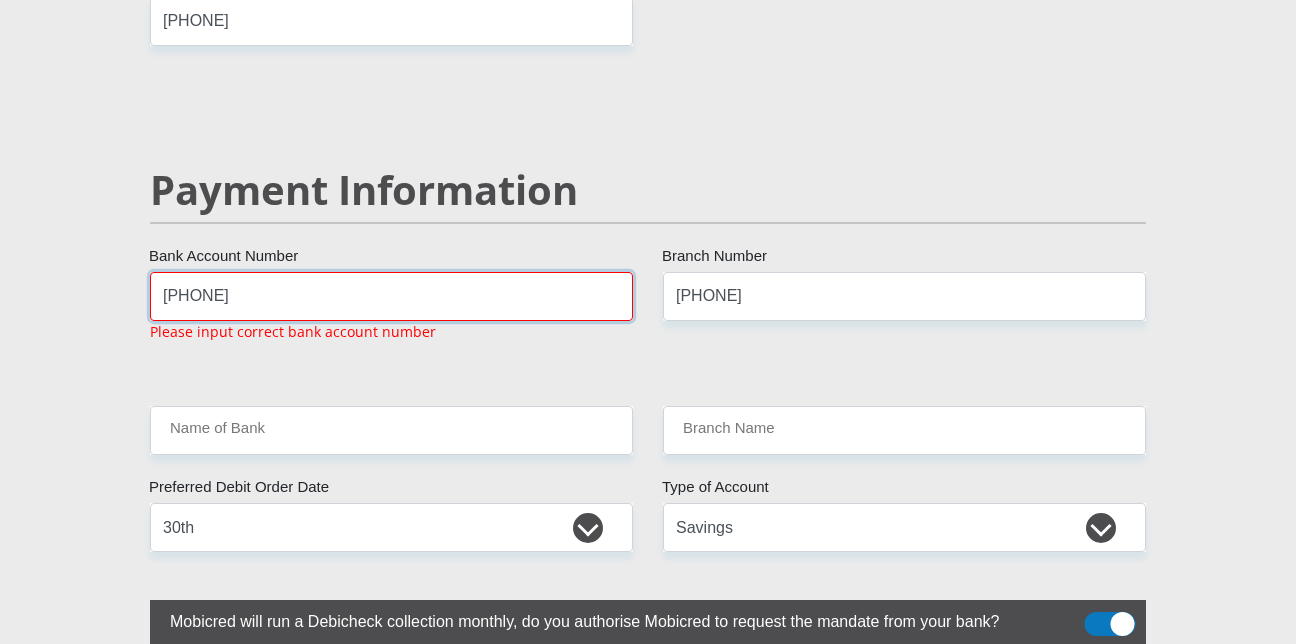 click on "[PHONE]" at bounding box center (391, 296) 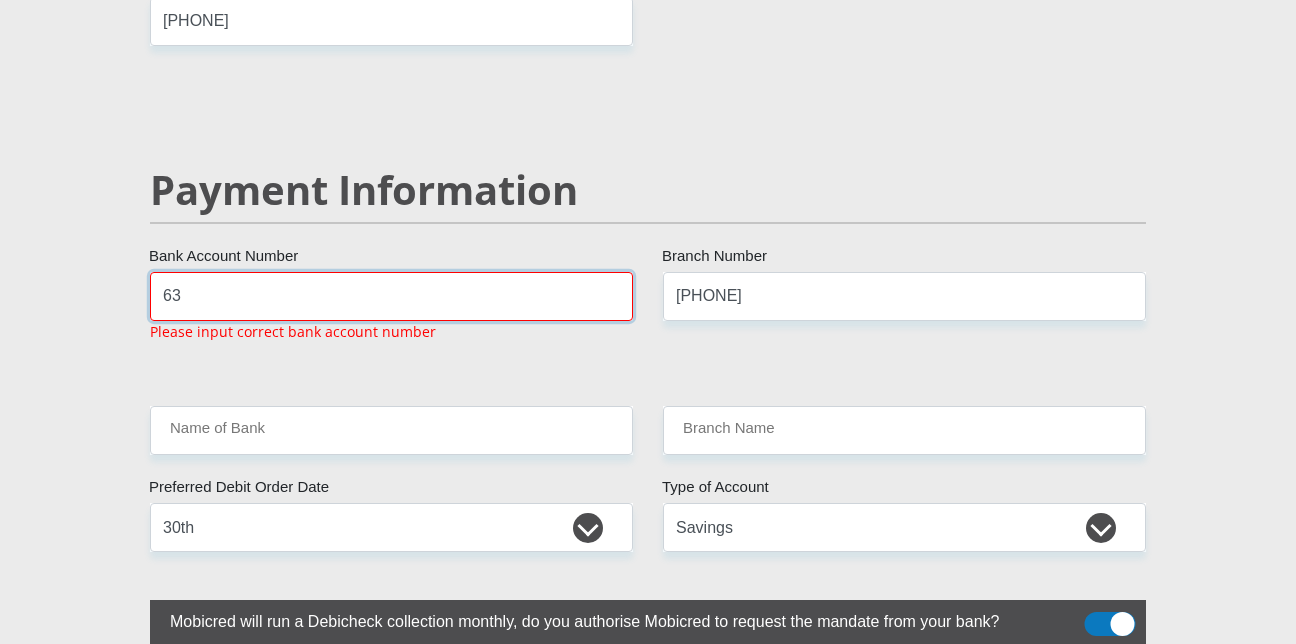 type on "6" 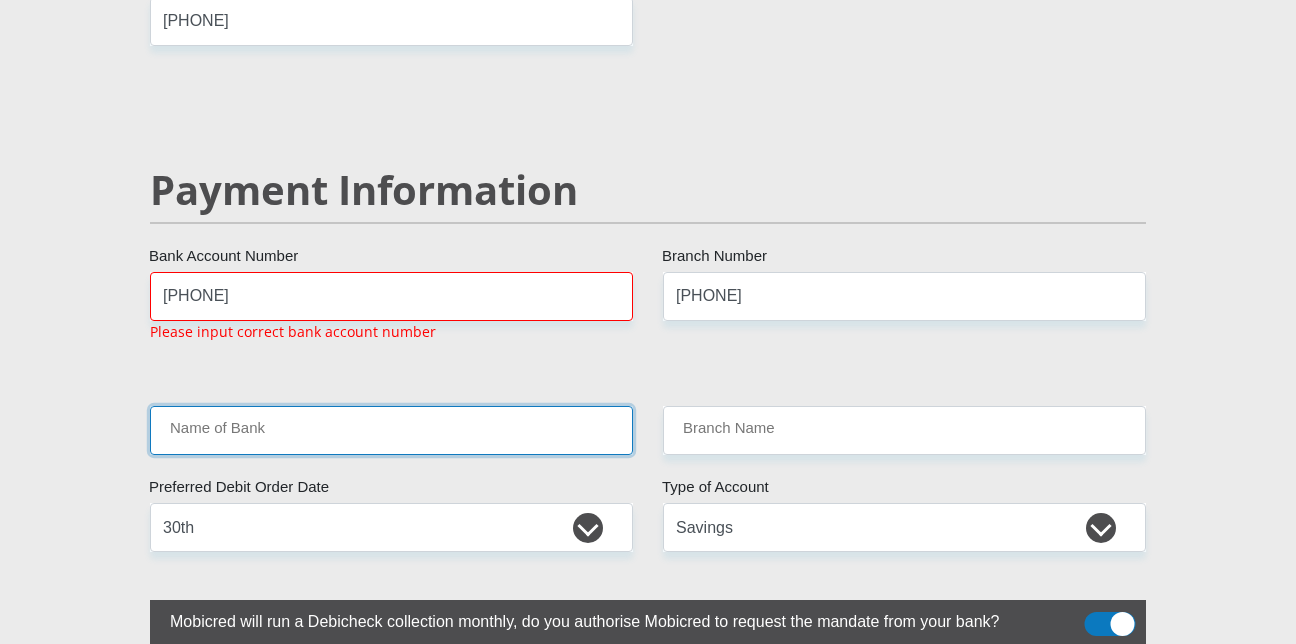 click on "Mr
Ms
Mrs
Dr
Other
Title
[FIRST]
First Name
[LAST]
Surname
[ID_NUMBER]
South African ID Number
Please input valid ID number
[COUNTRY]
Afghanistan
Aland Islands
Albania
Algeria
America Samoa
American Virgin Islands
Andorra
Angola
Anguilla
Antarctica
Antigua and Barbuda
Argentina" at bounding box center [648, -582] 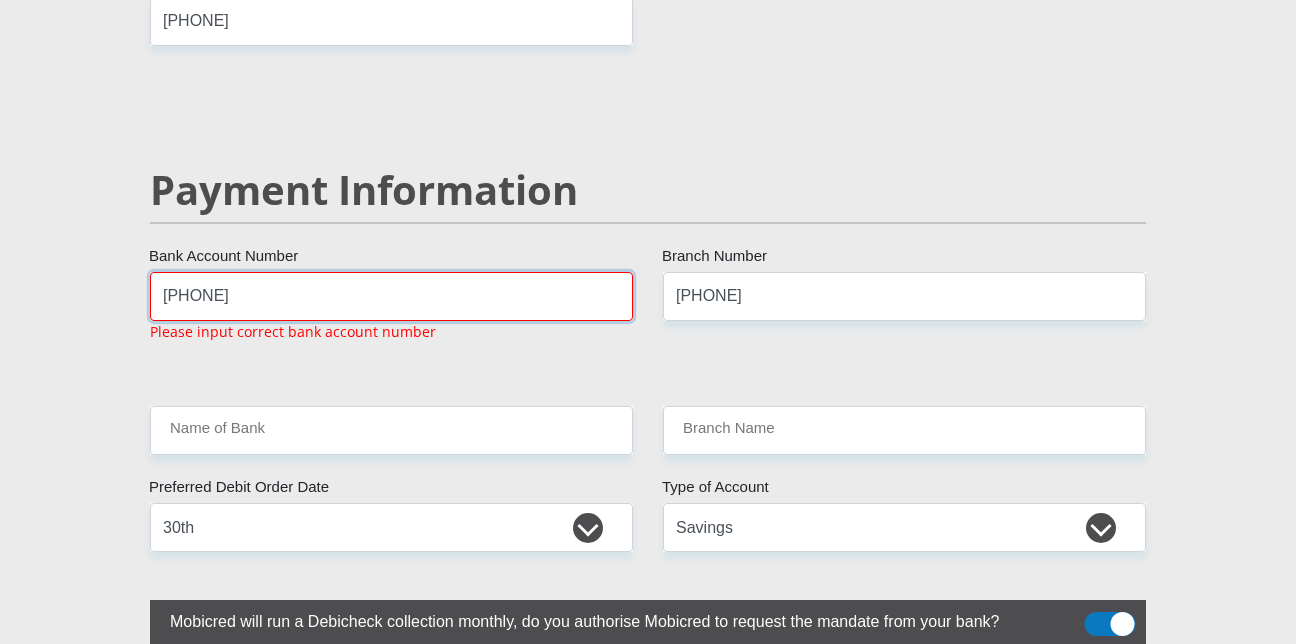 click on "[PHONE]" at bounding box center [391, 296] 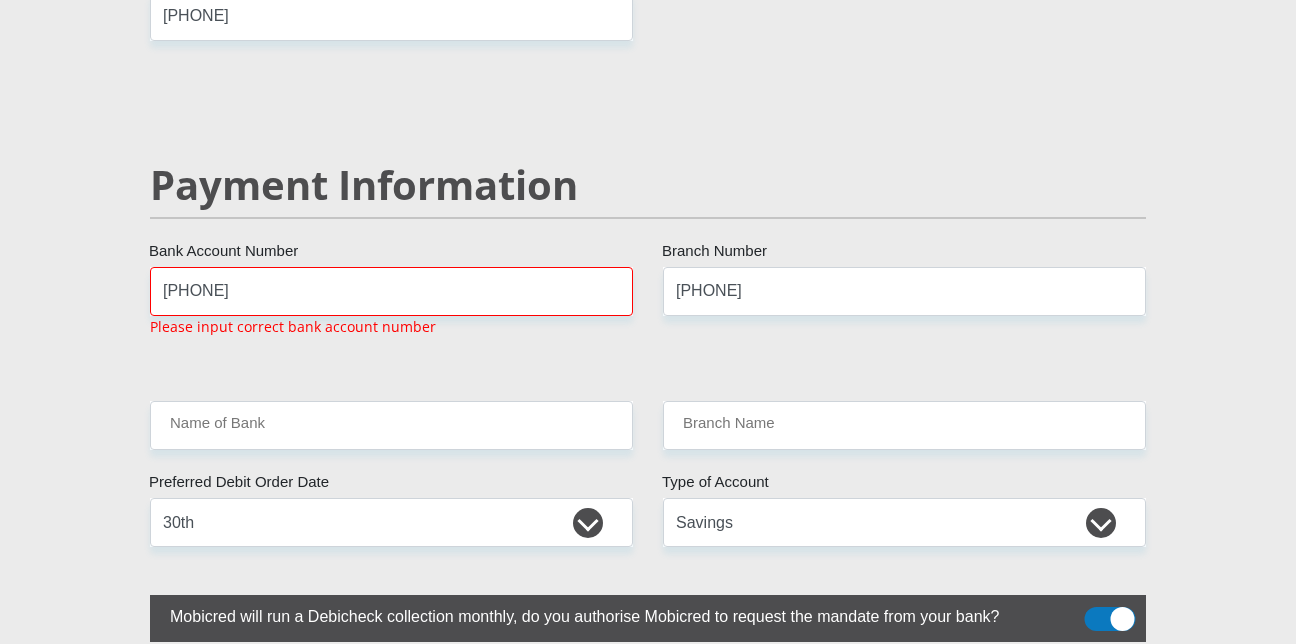 scroll, scrollTop: 3778, scrollLeft: 0, axis: vertical 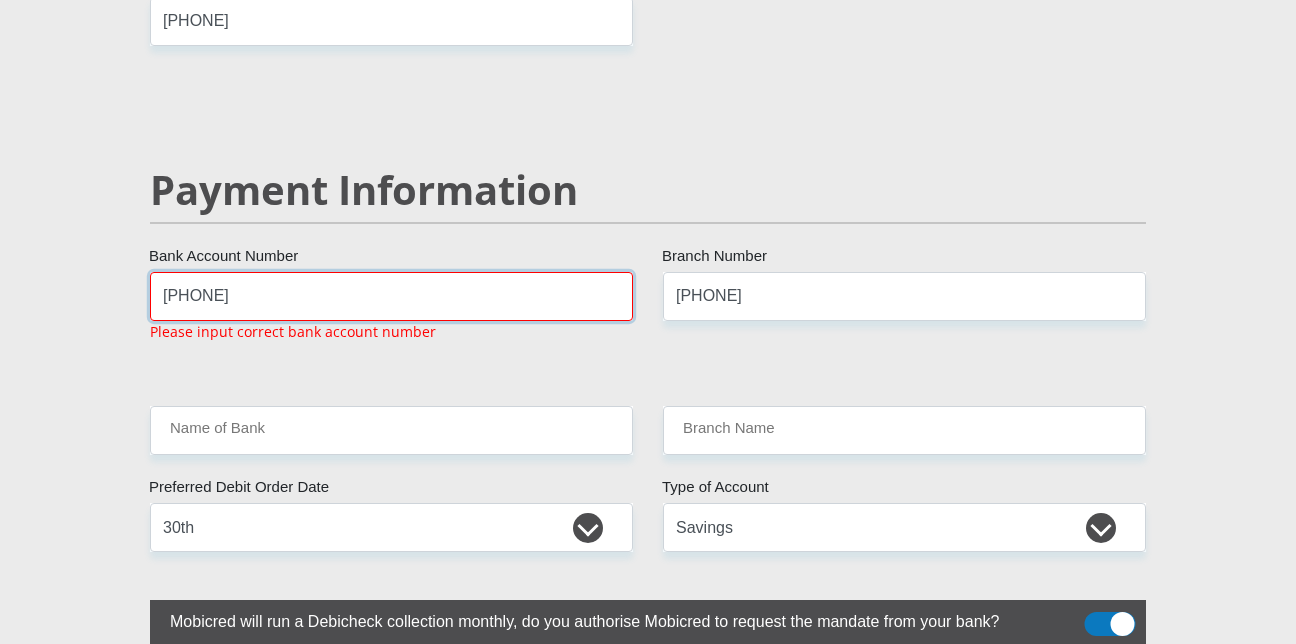 click on "[PHONE]" at bounding box center [391, 296] 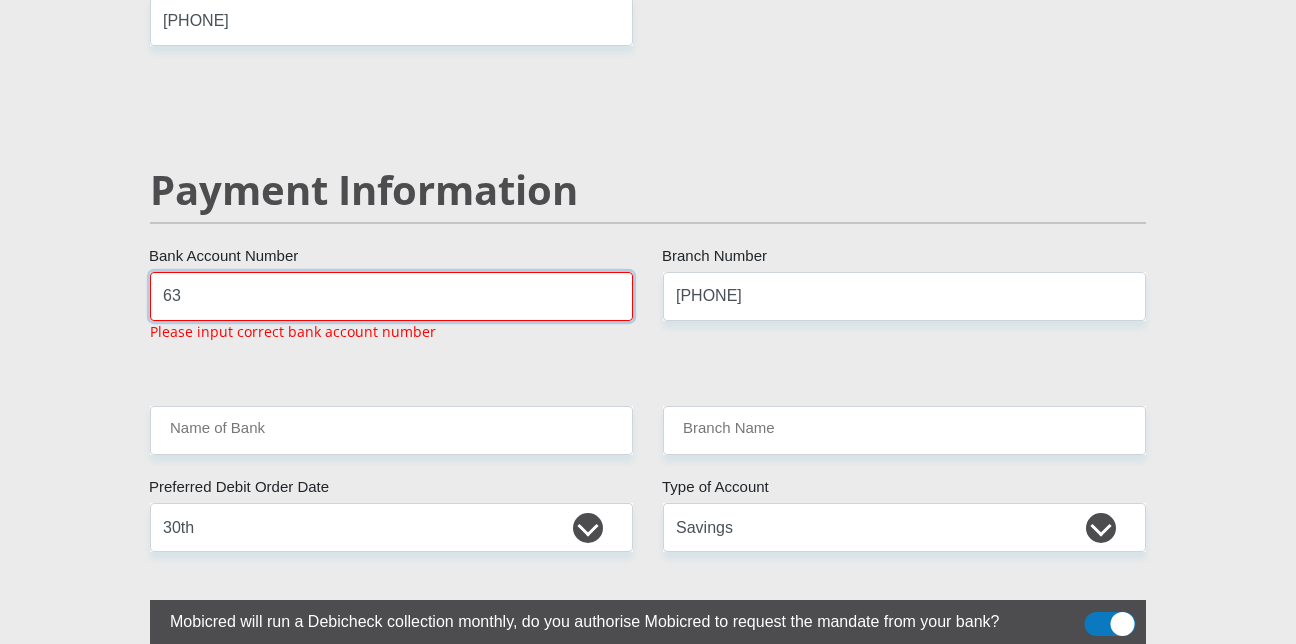 type on "6" 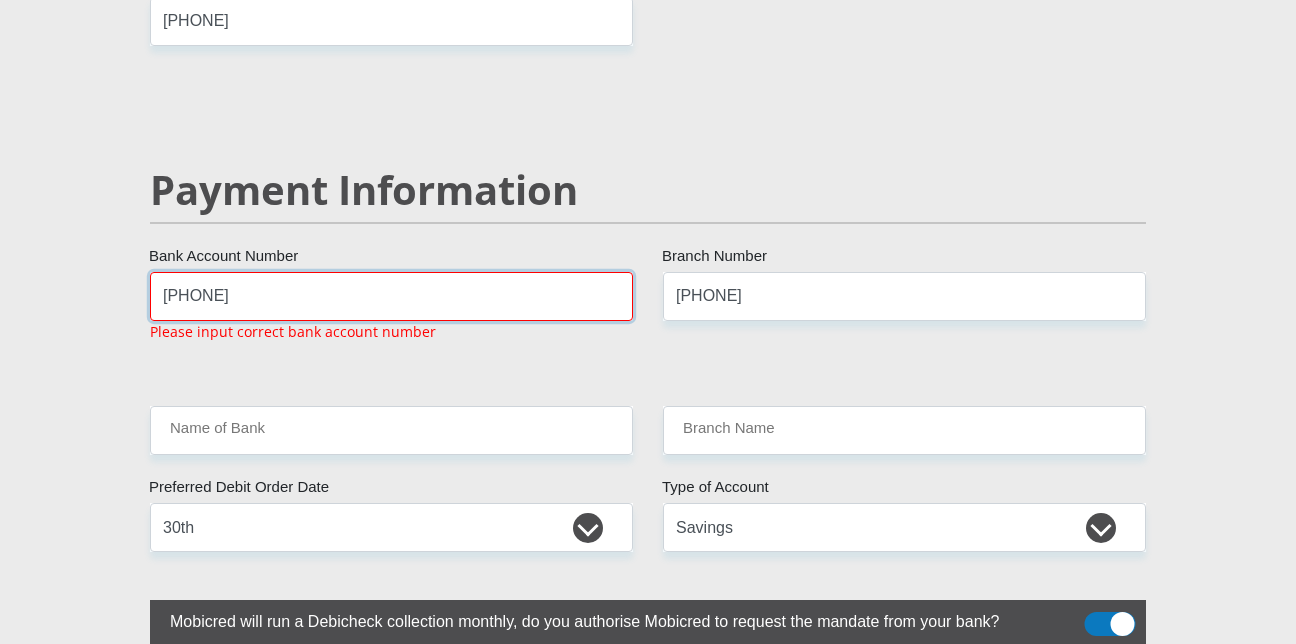 type on "[PHONE]" 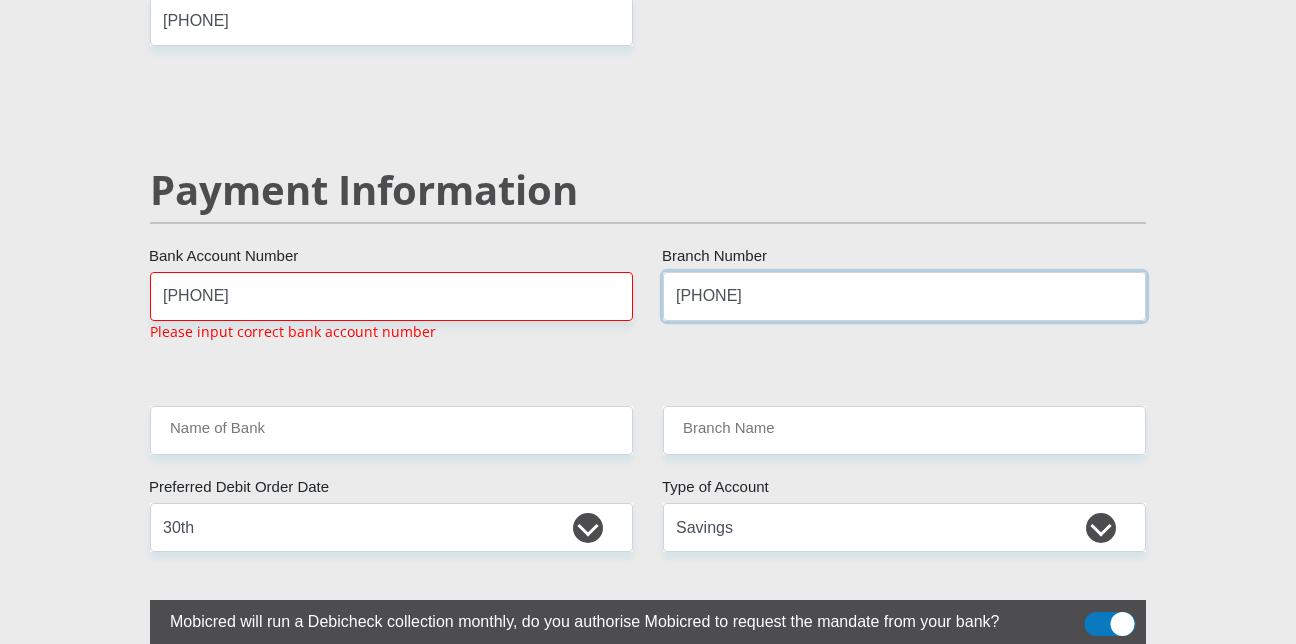 click on "[PHONE]" at bounding box center (904, 296) 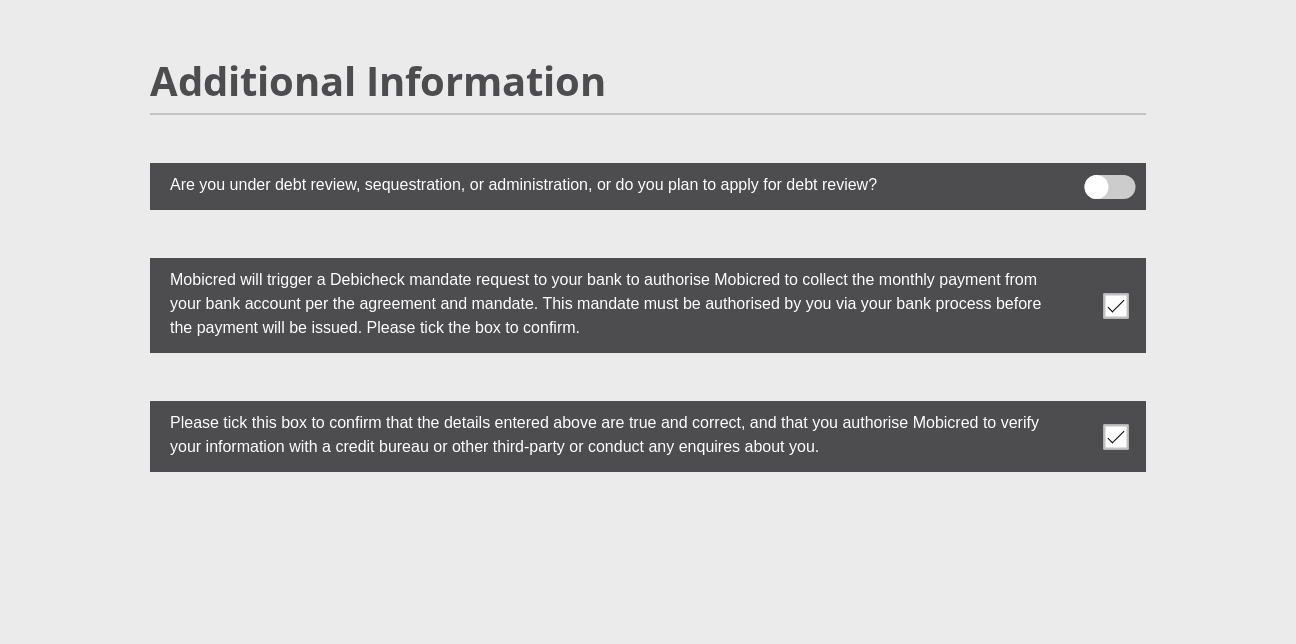 scroll, scrollTop: 5759, scrollLeft: 0, axis: vertical 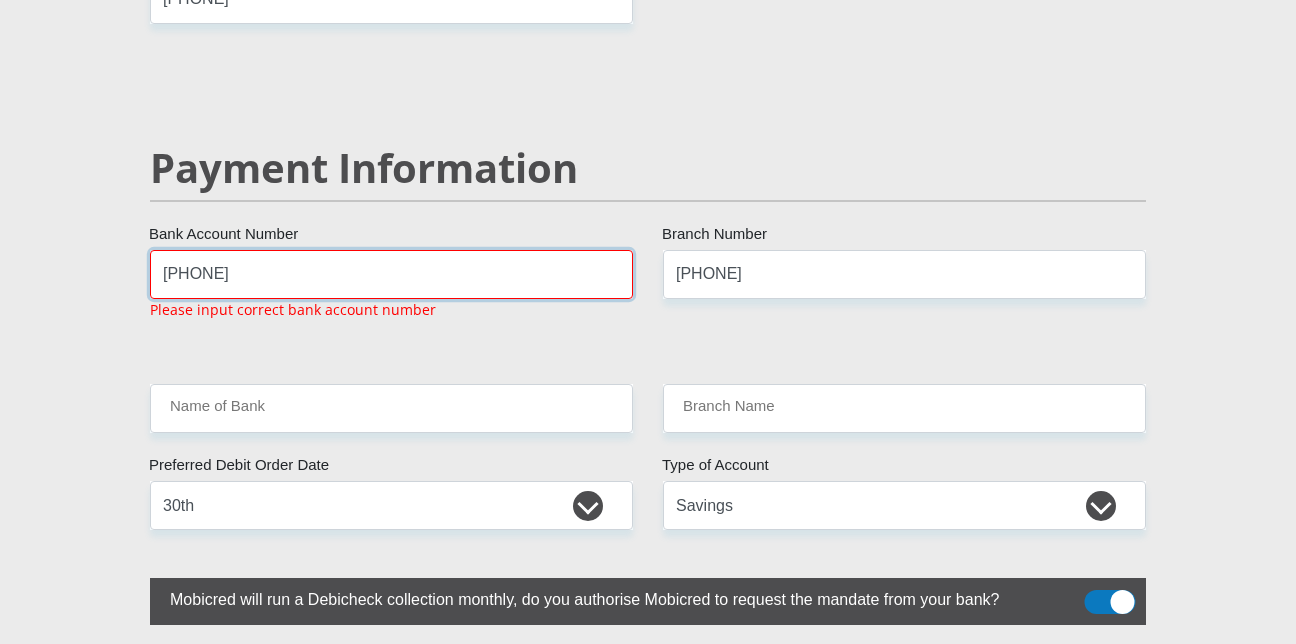 click on "[PHONE]" at bounding box center (391, 274) 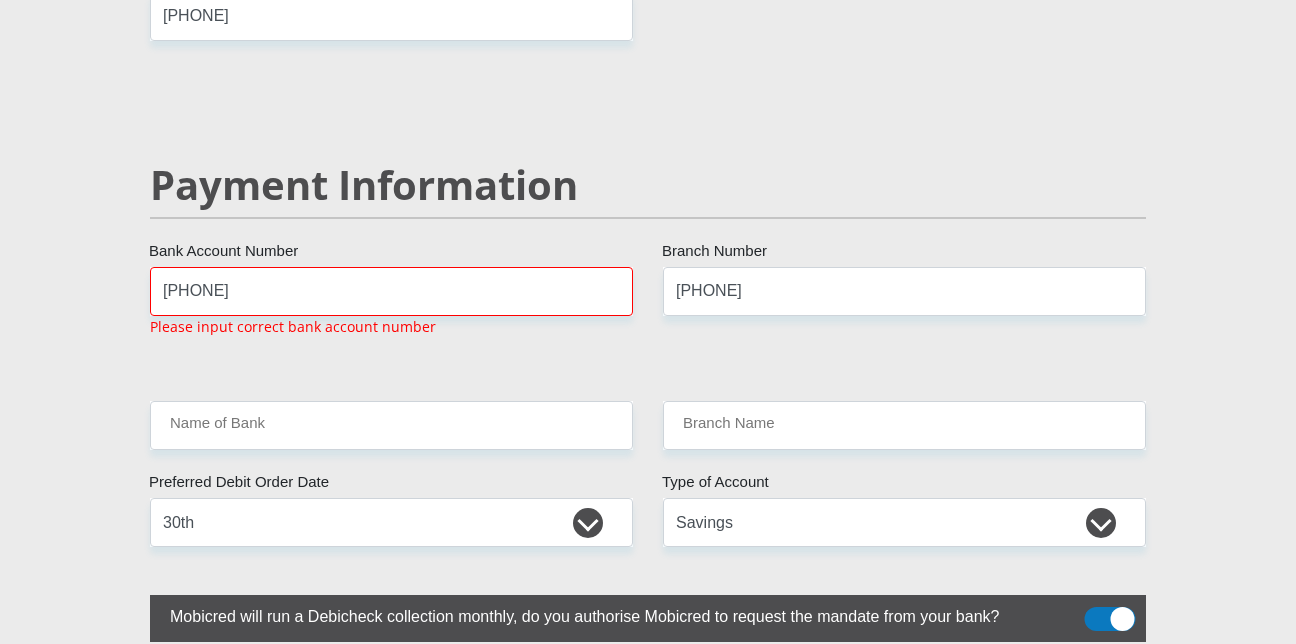scroll, scrollTop: 3778, scrollLeft: 0, axis: vertical 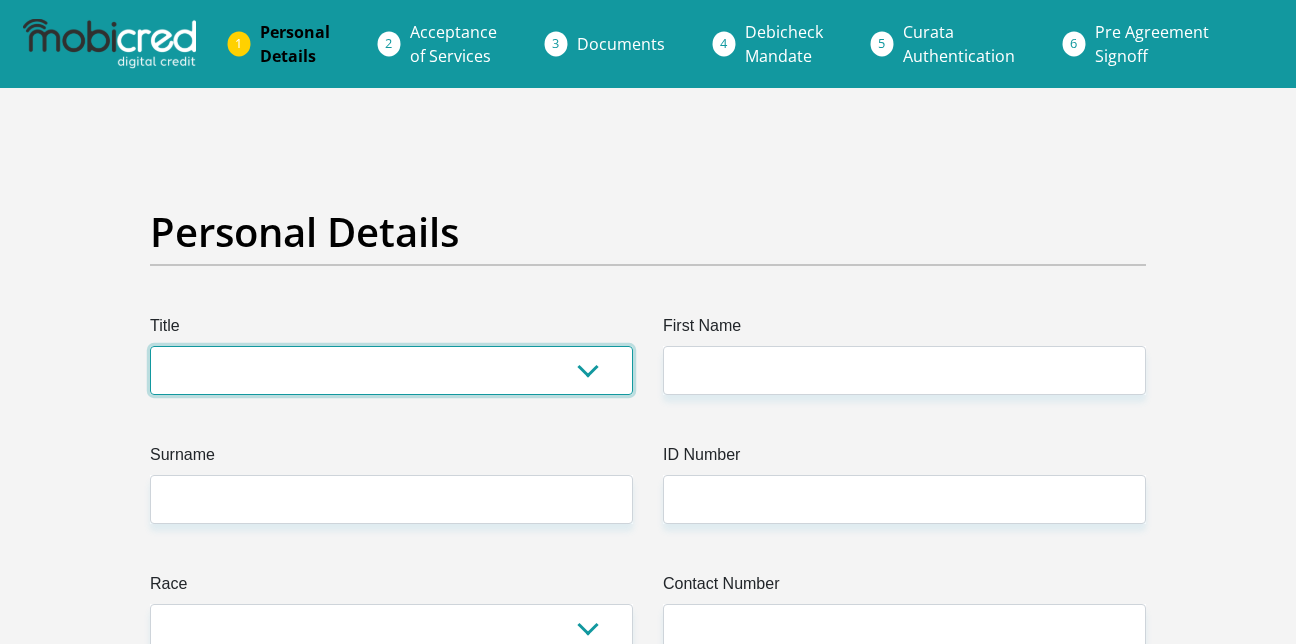 click on "Mr
Ms
Mrs
Dr
Other" at bounding box center [391, 370] 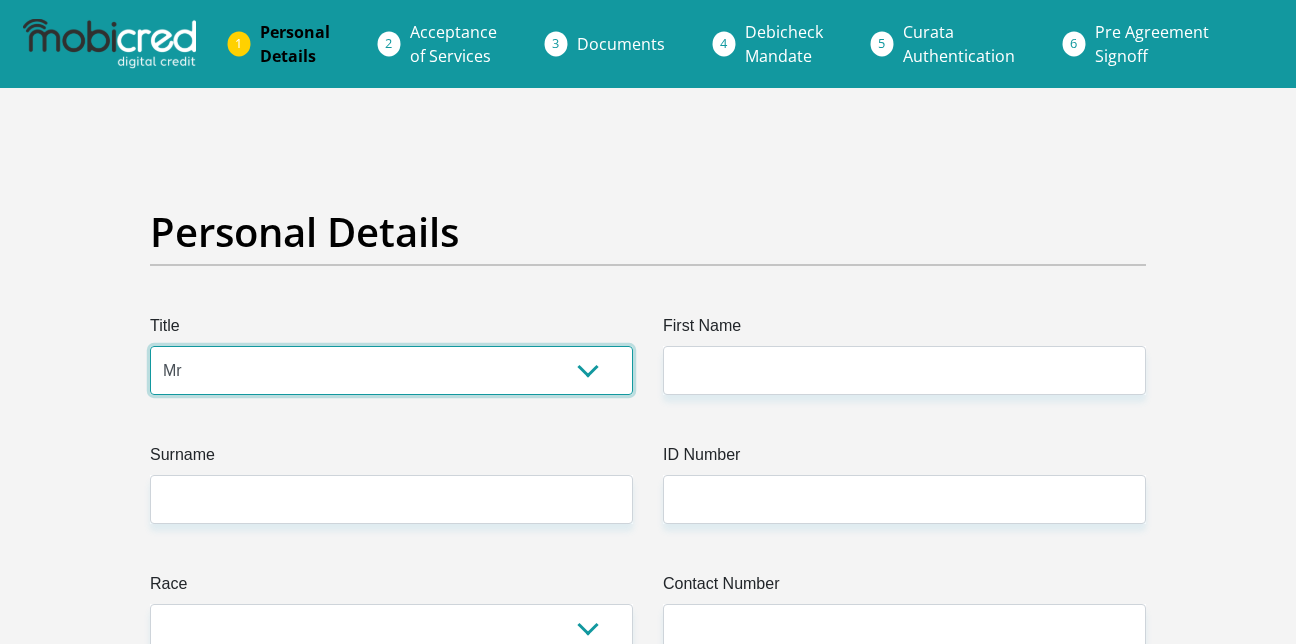 click on "Mr
Ms
Mrs
Dr
Other" at bounding box center (391, 370) 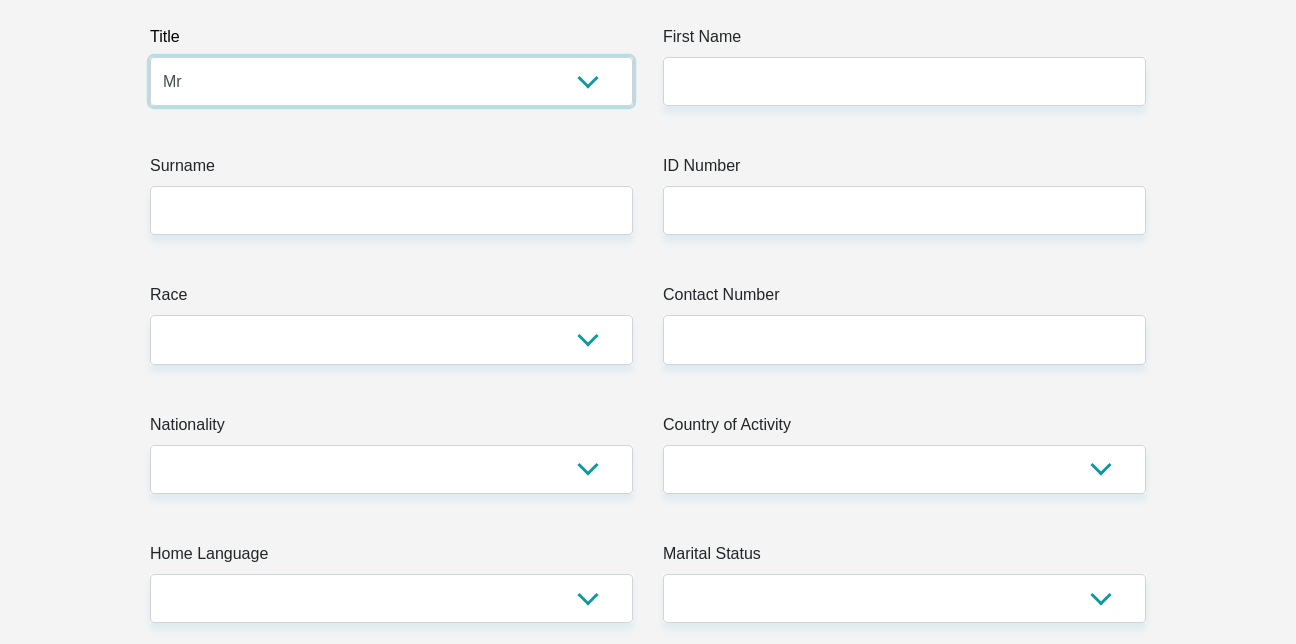 scroll, scrollTop: 300, scrollLeft: 0, axis: vertical 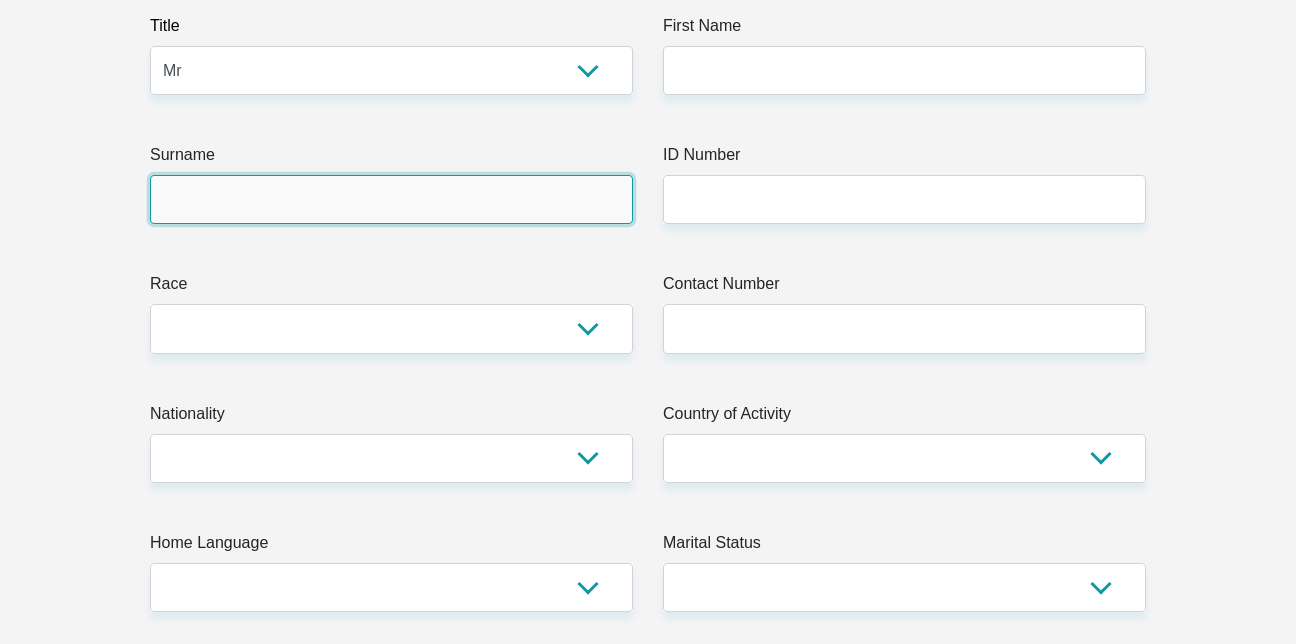 click on "Surname" at bounding box center [391, 199] 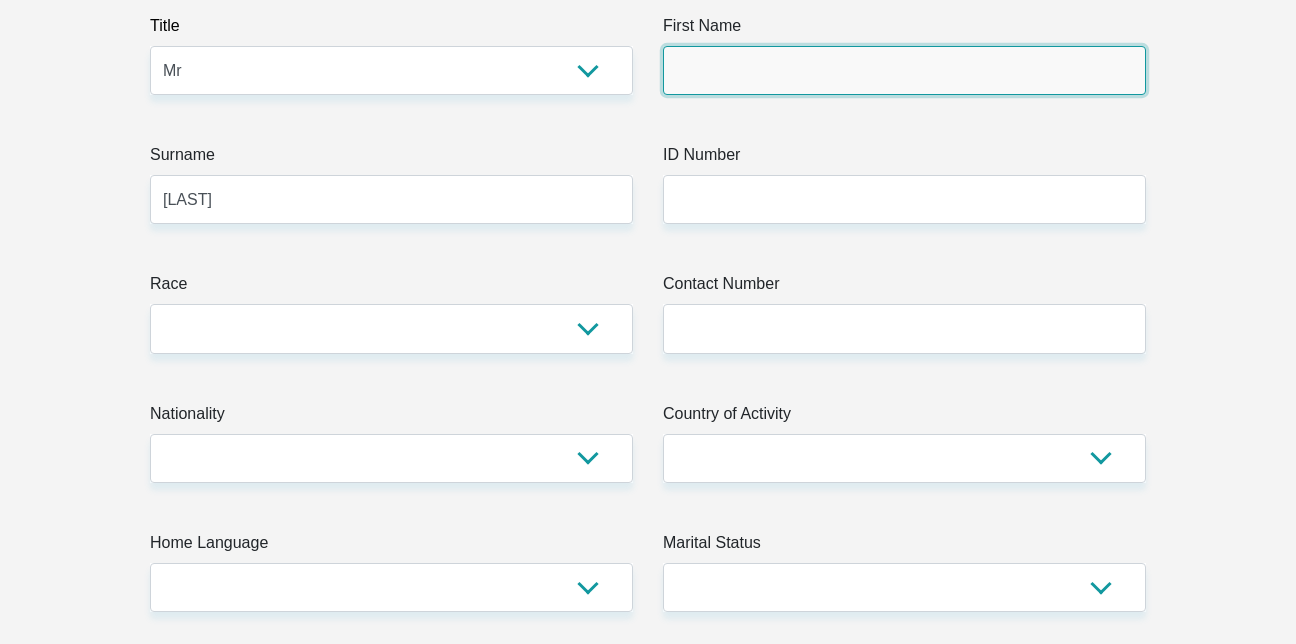 type on "[FIRST]" 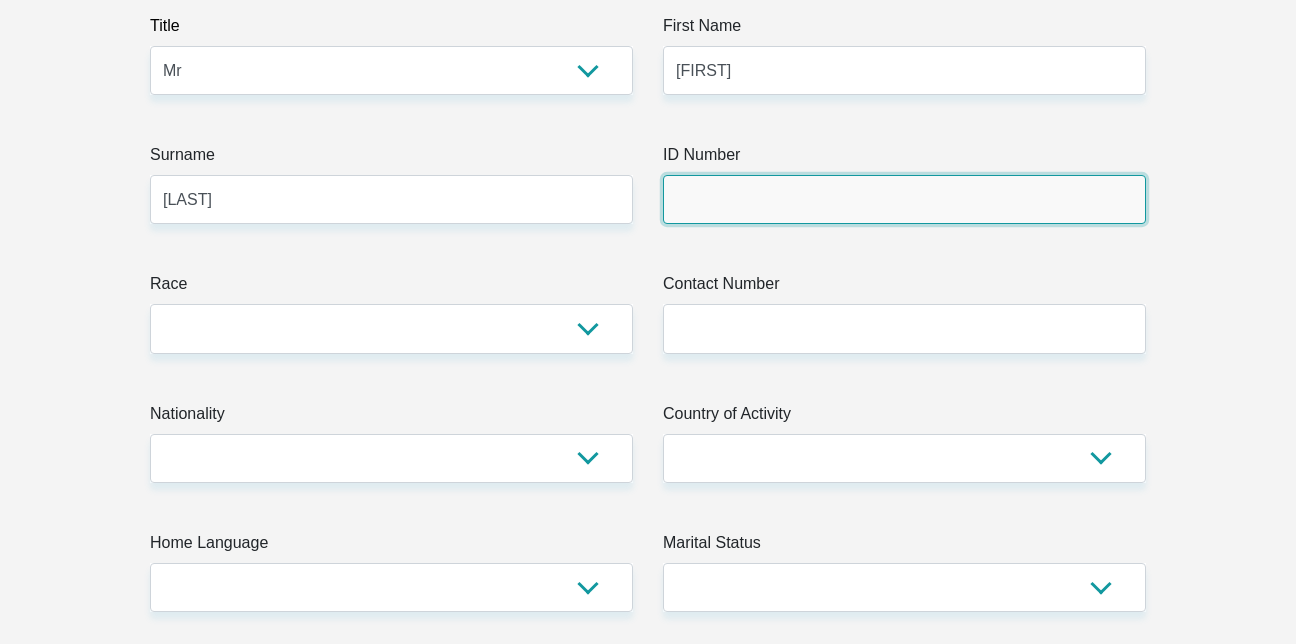 type on "[ID_NUMBER]" 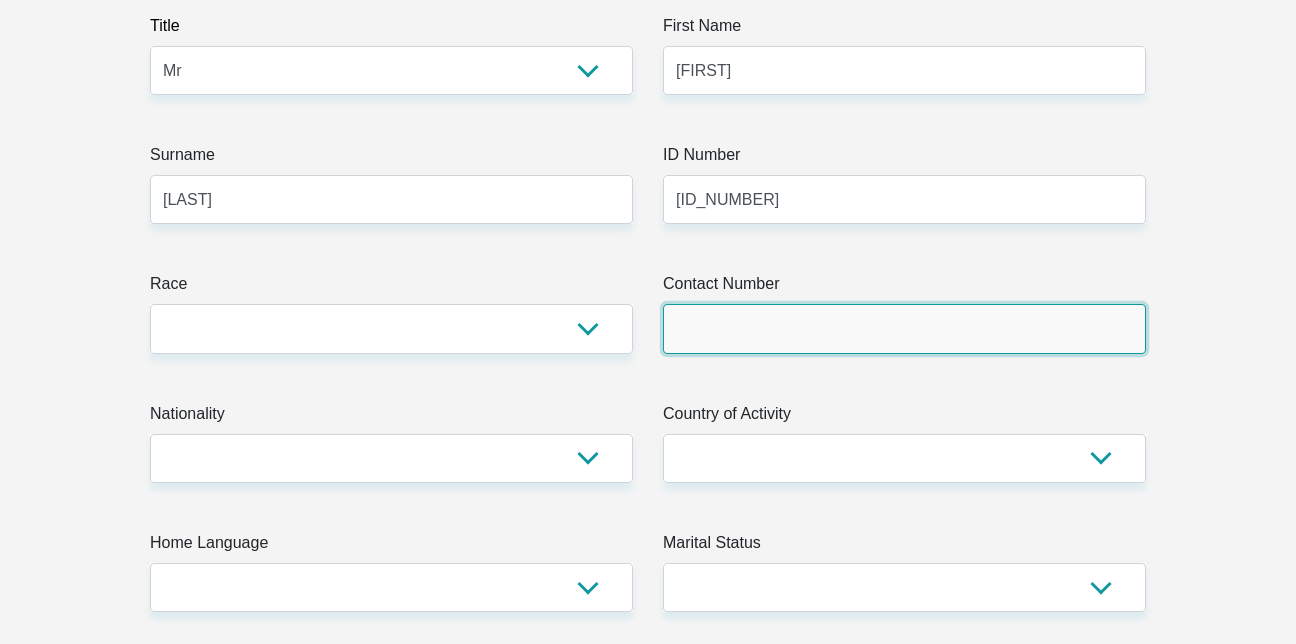 type on "[PHONE]" 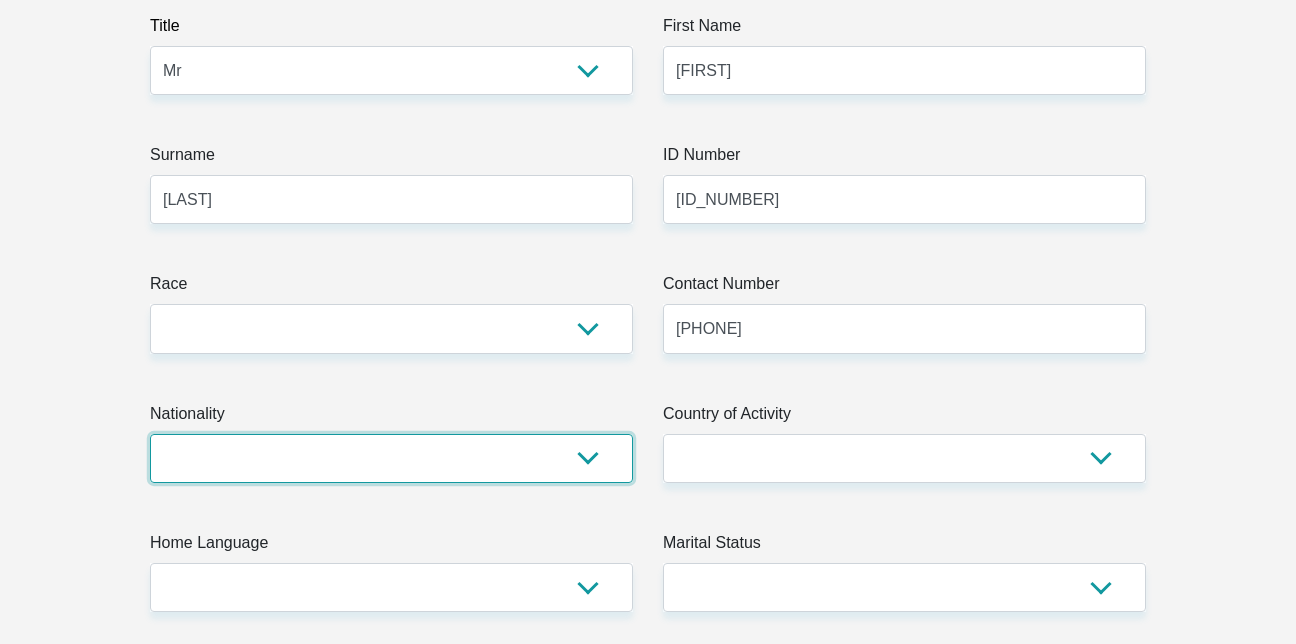 select on "ZAF" 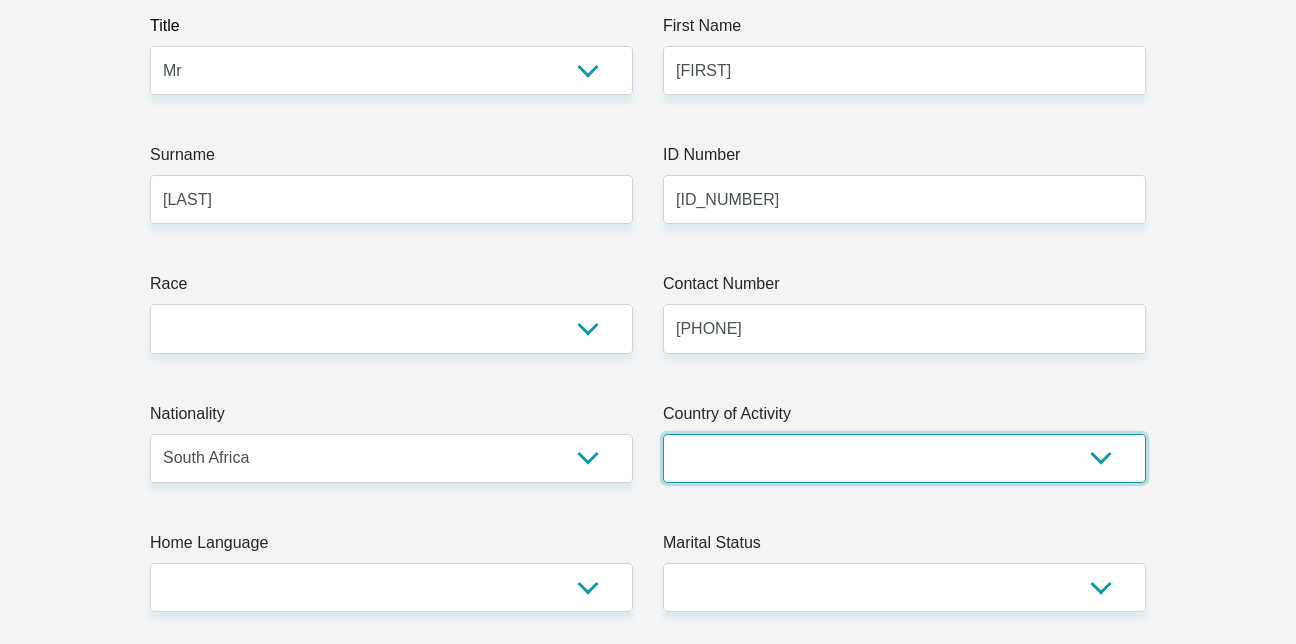 select on "ZAF" 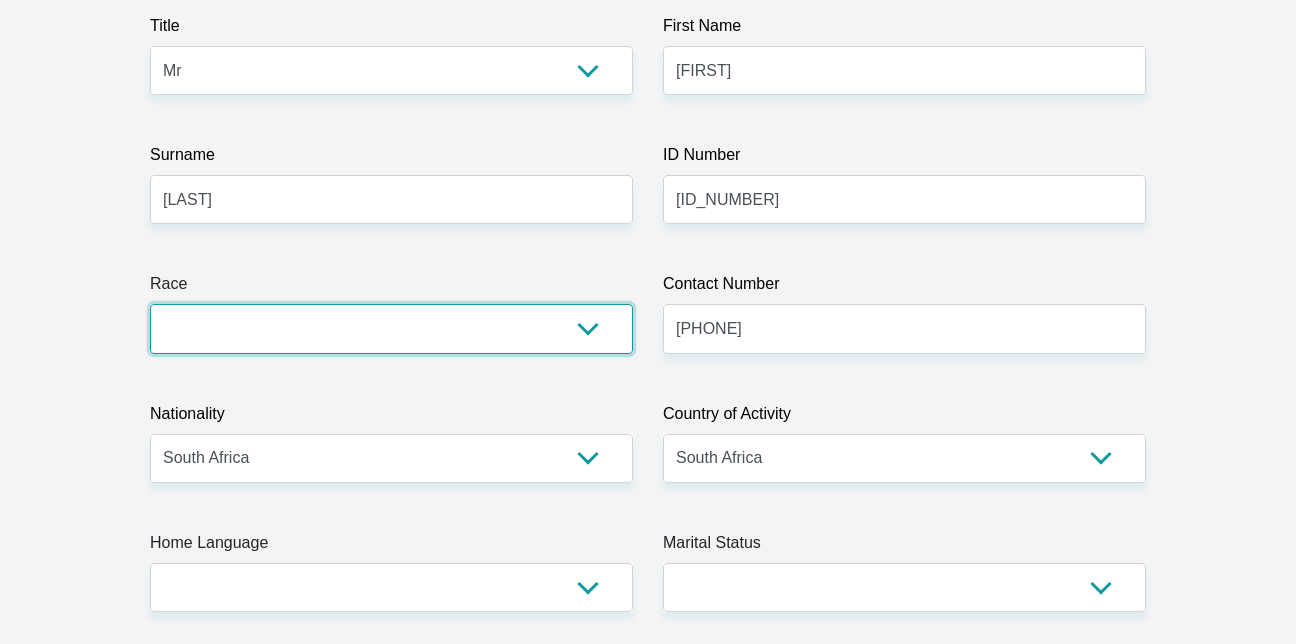 click on "Black
Coloured
Indian
White
Other" at bounding box center [391, 328] 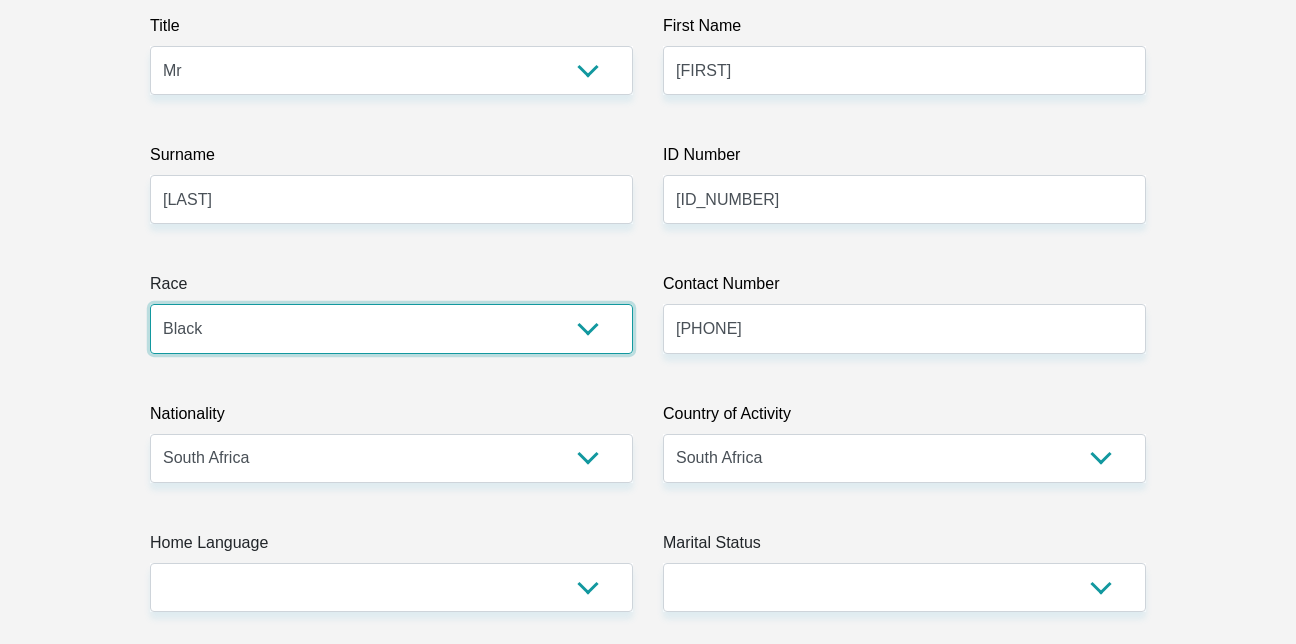 click on "Black
Coloured
Indian
White
Other" at bounding box center [391, 328] 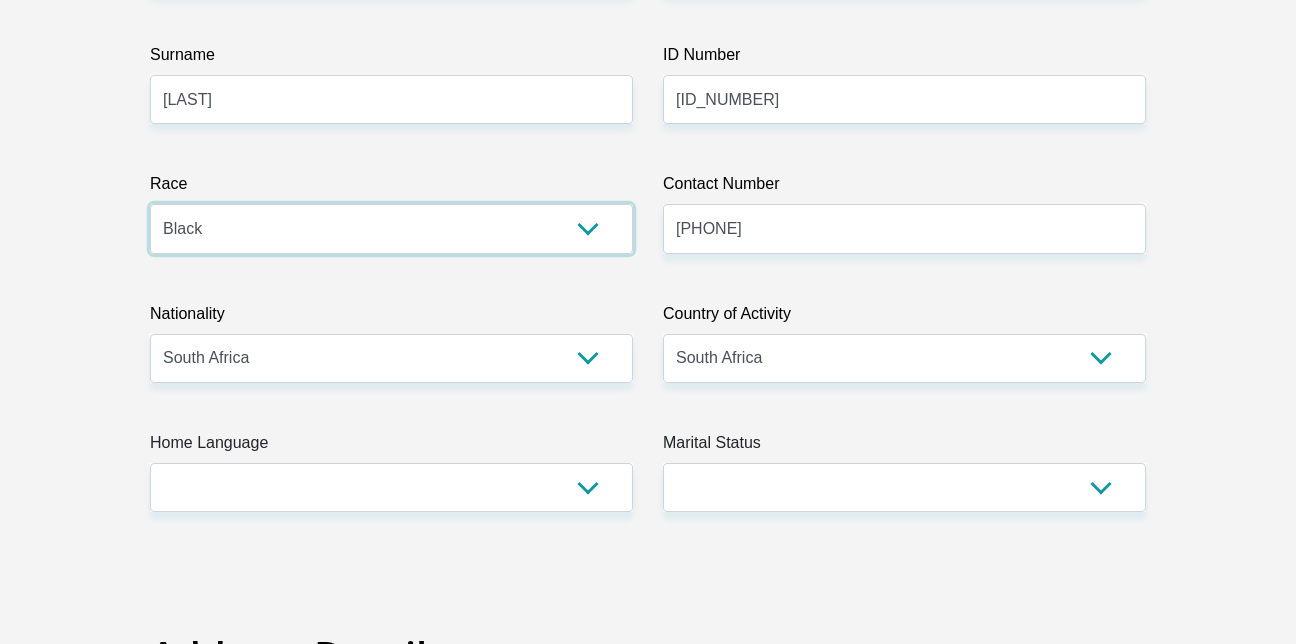 scroll, scrollTop: 600, scrollLeft: 0, axis: vertical 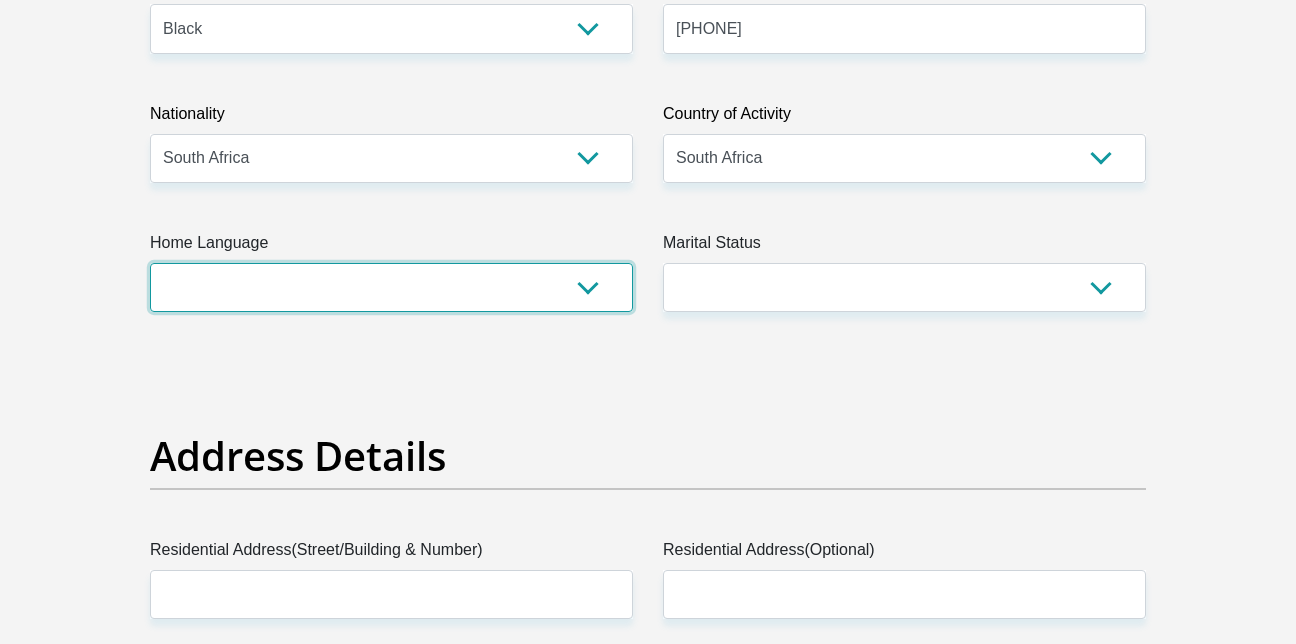 click on "Afrikaans
English
Sepedi
South Ndebele
Southern Sotho
Swati
Tsonga
Tswana
Venda
Xhosa
Zulu
Other" at bounding box center (391, 287) 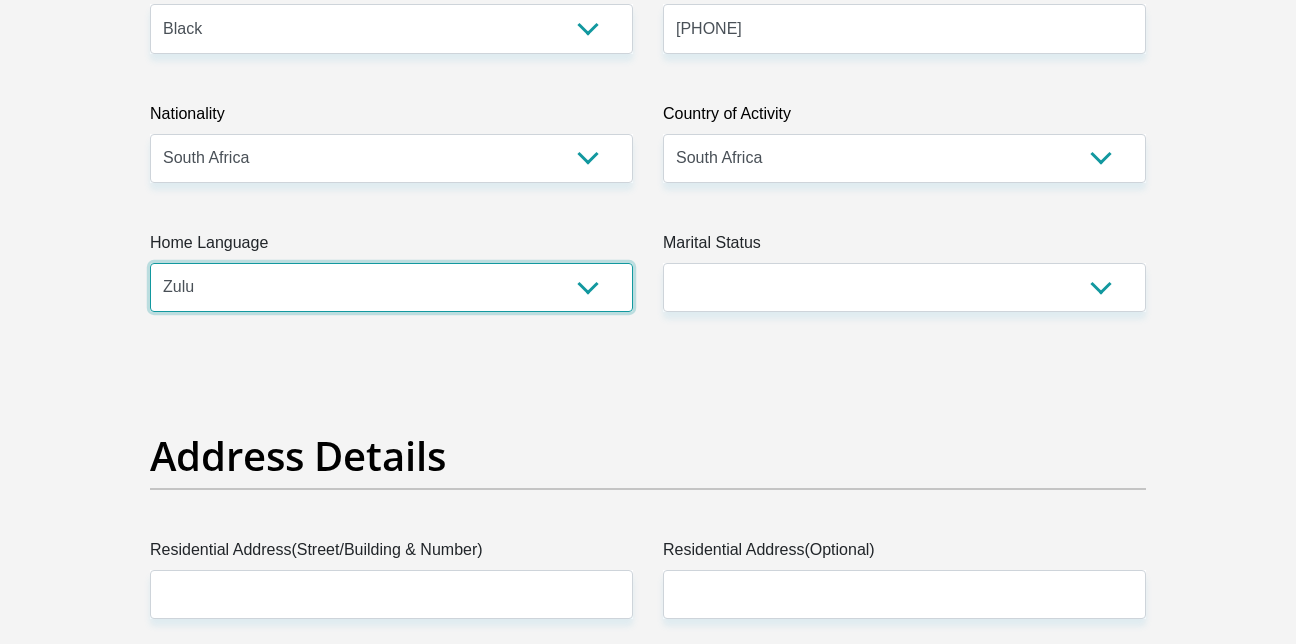 click on "Afrikaans
English
Sepedi
South Ndebele
Southern Sotho
Swati
Tsonga
Tswana
Venda
Xhosa
Zulu
Other" at bounding box center (391, 287) 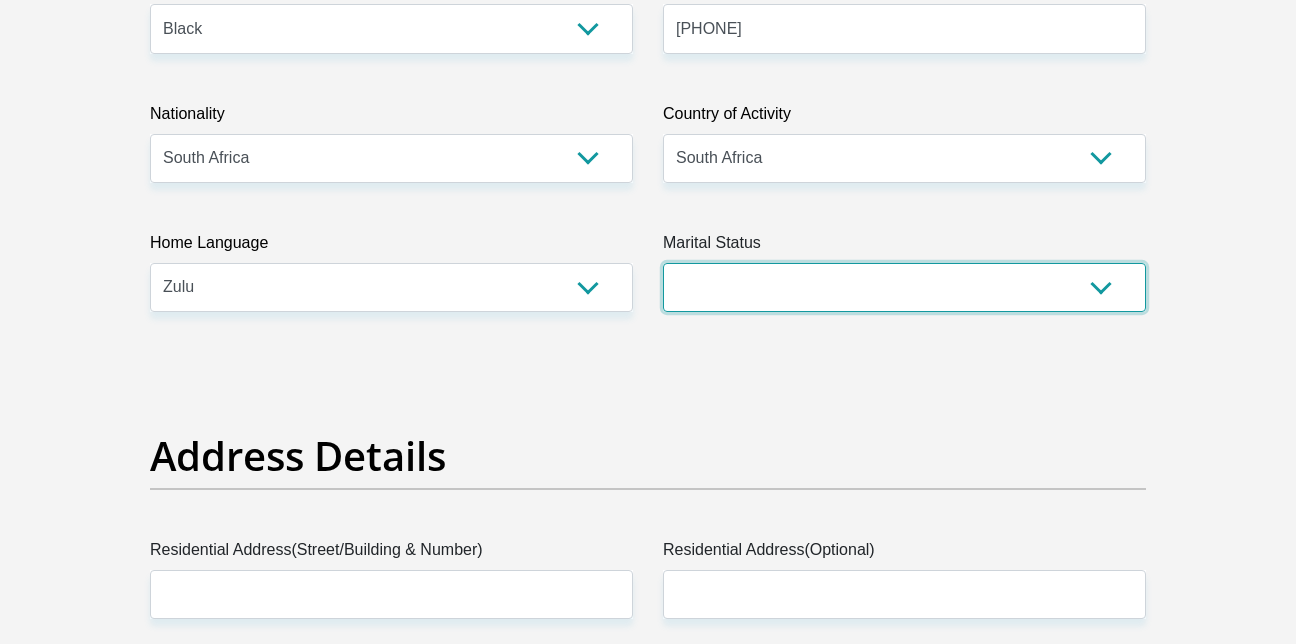 click on "Married ANC
Single
Divorced
Widowed
Married COP or Customary Law" at bounding box center (904, 287) 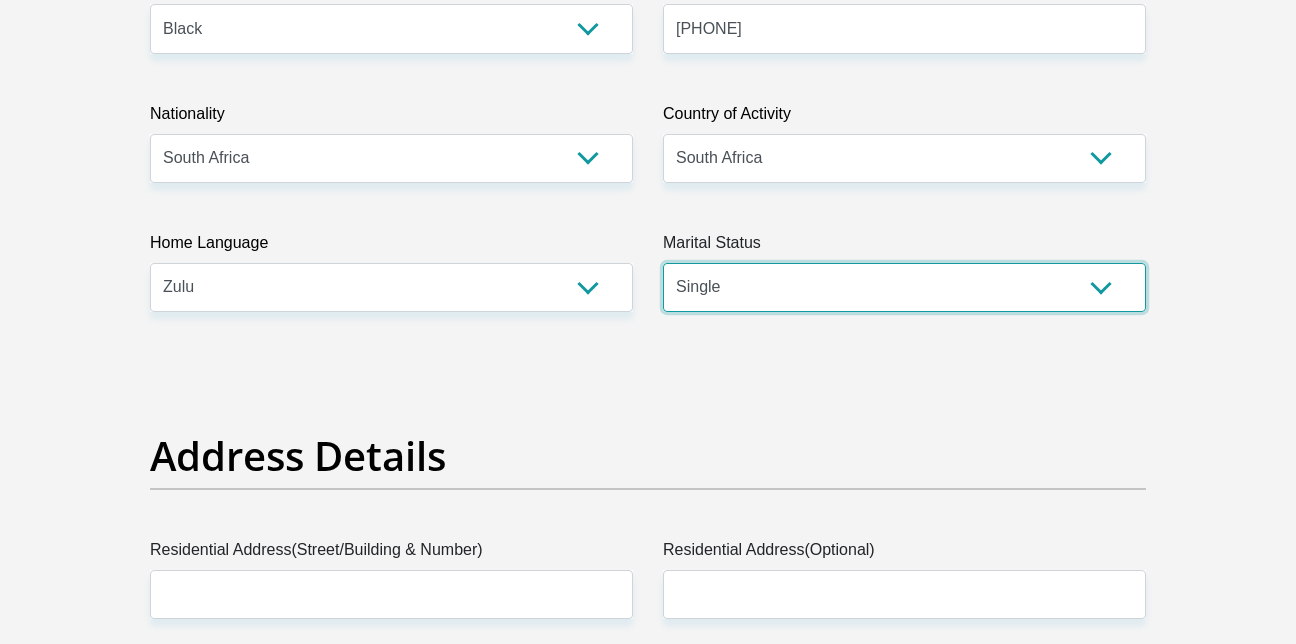 click on "Married ANC
Single
Divorced
Widowed
Married COP or Customary Law" at bounding box center [904, 287] 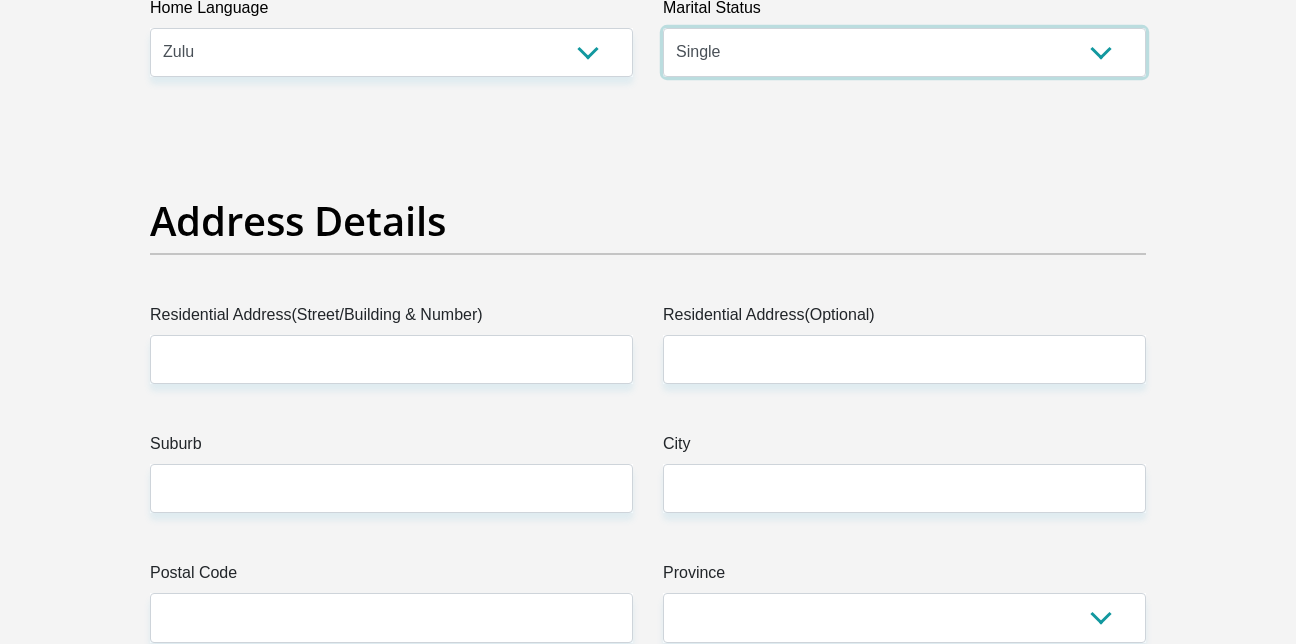 scroll, scrollTop: 1000, scrollLeft: 0, axis: vertical 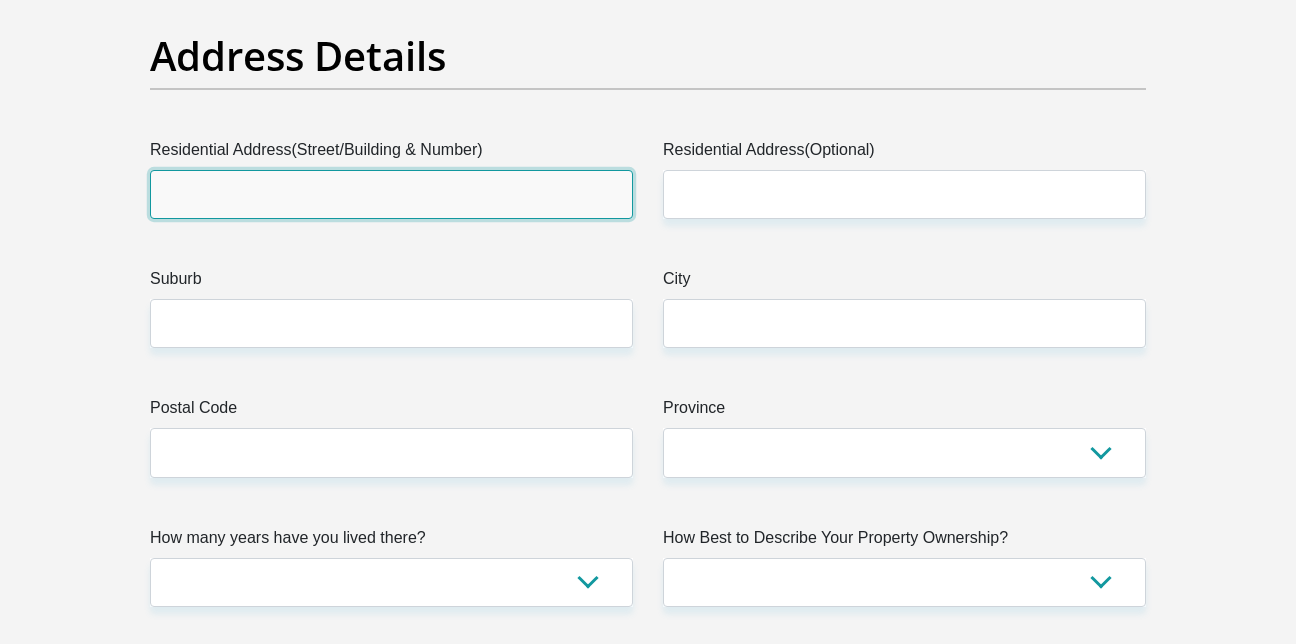 click on "Residential Address(Street/Building & Number)" at bounding box center (391, 194) 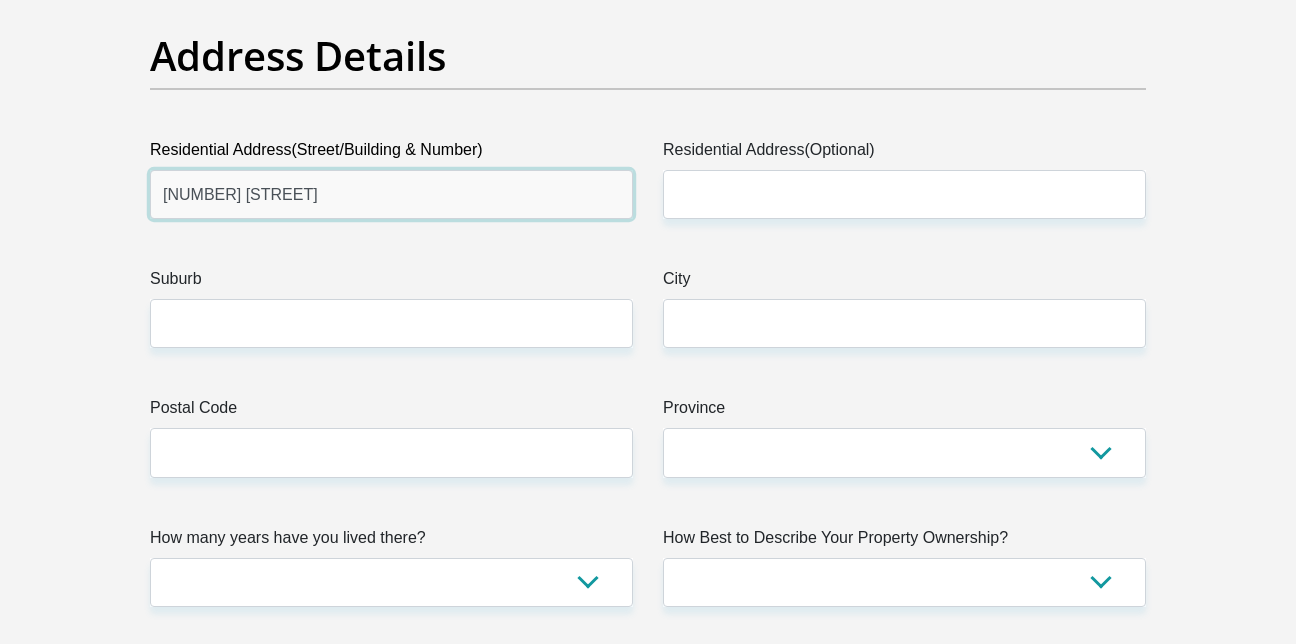 type on "4 Logeman" 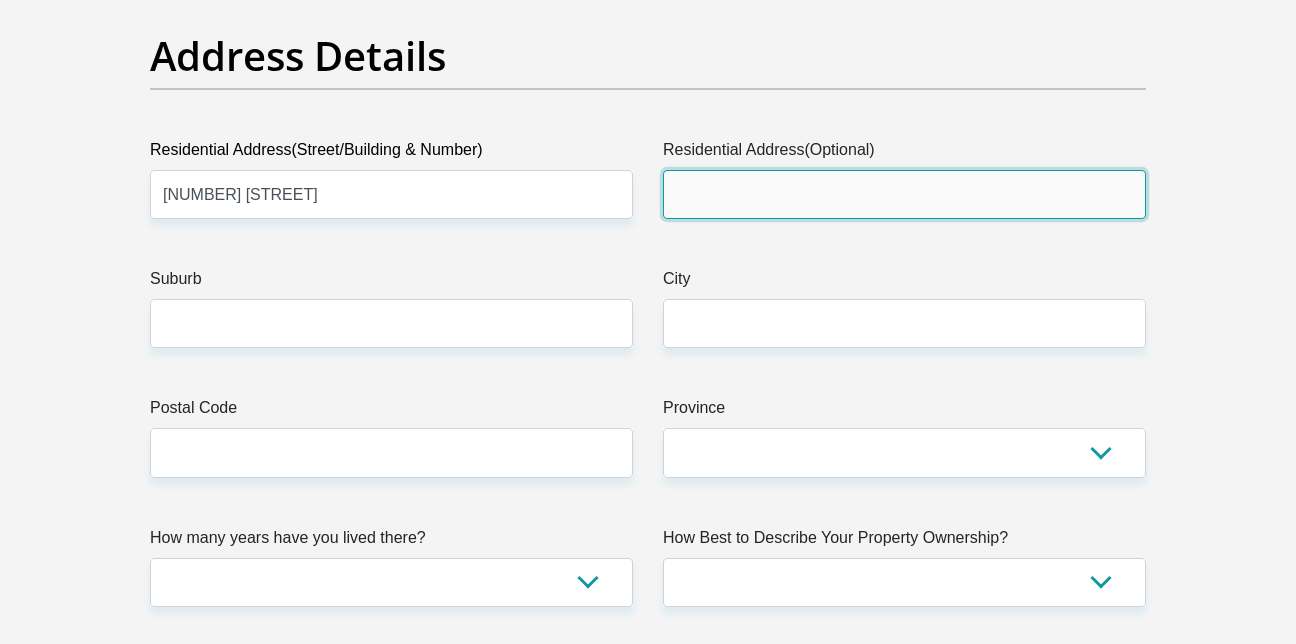 click on "Residential Address(Optional)" at bounding box center [904, 194] 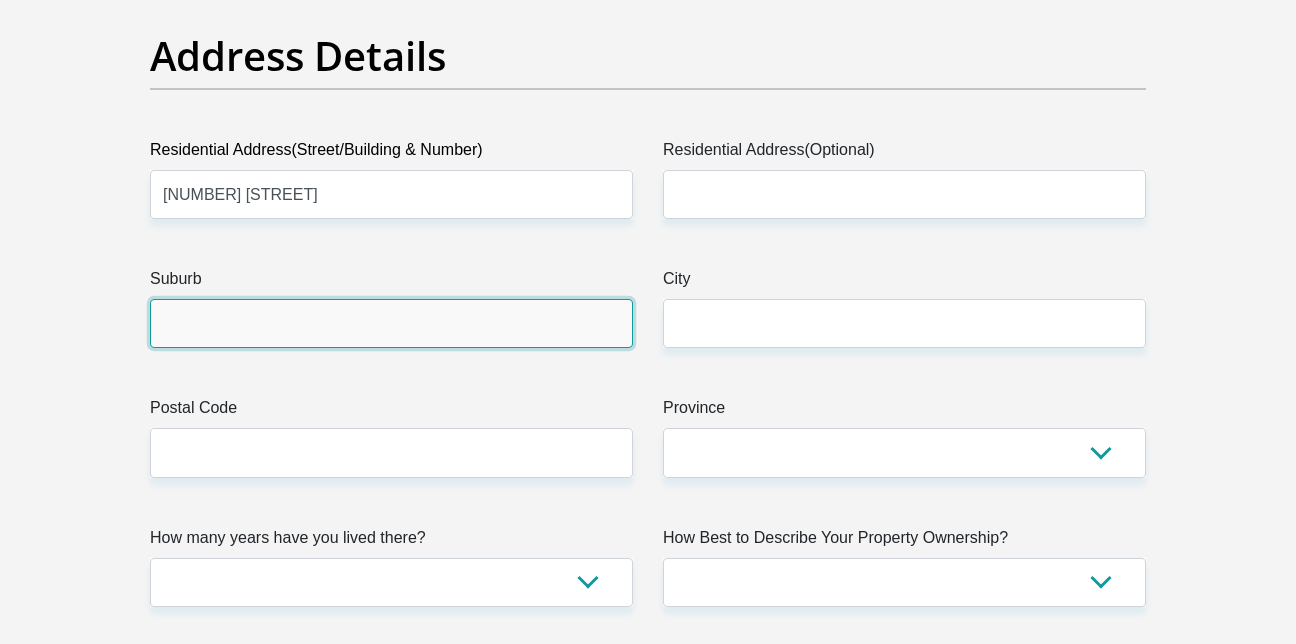 click on "Suburb" at bounding box center (391, 323) 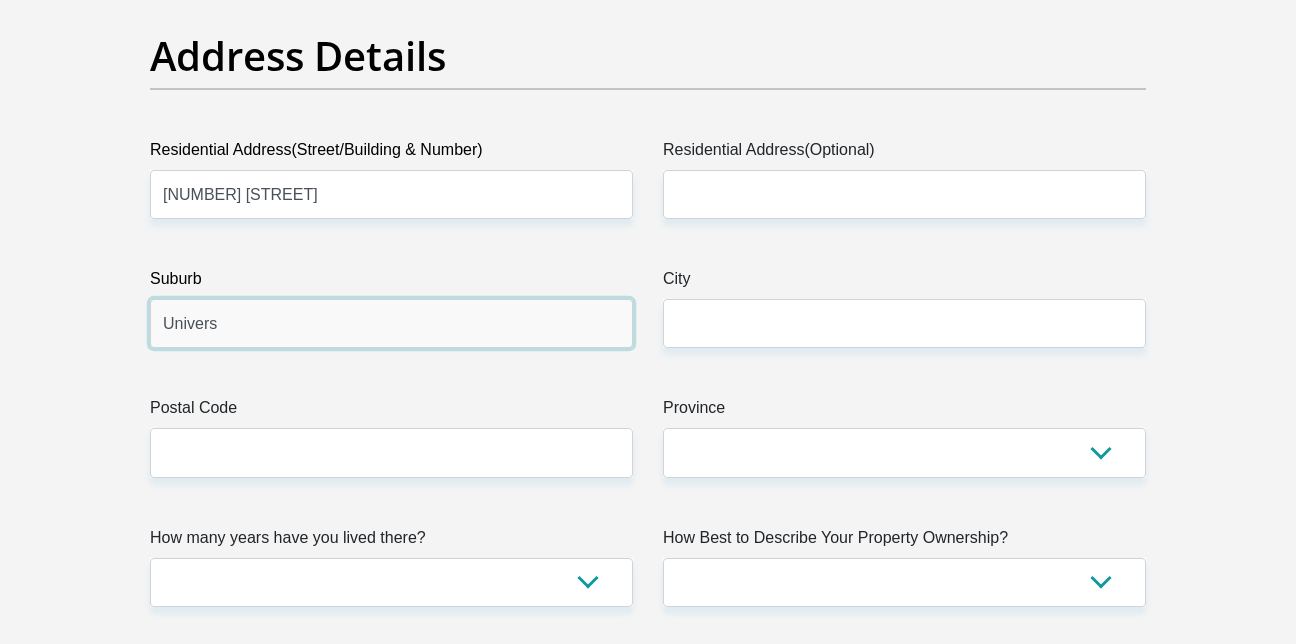 type on "Universitas" 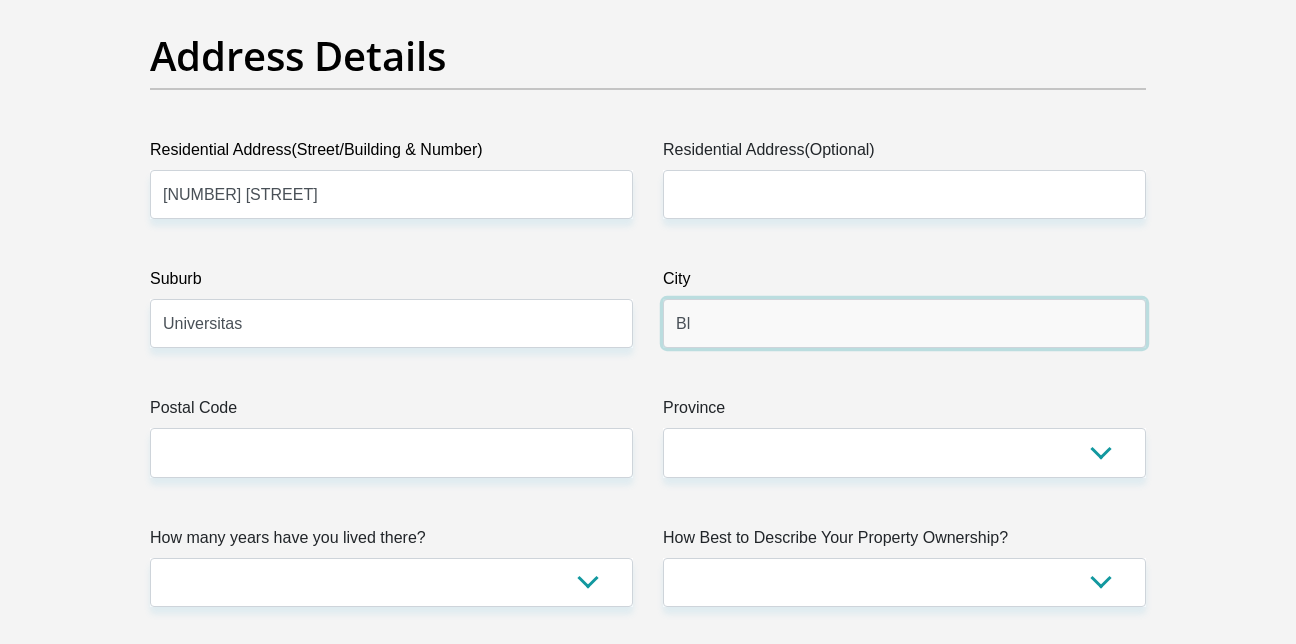 type on "[CITY]" 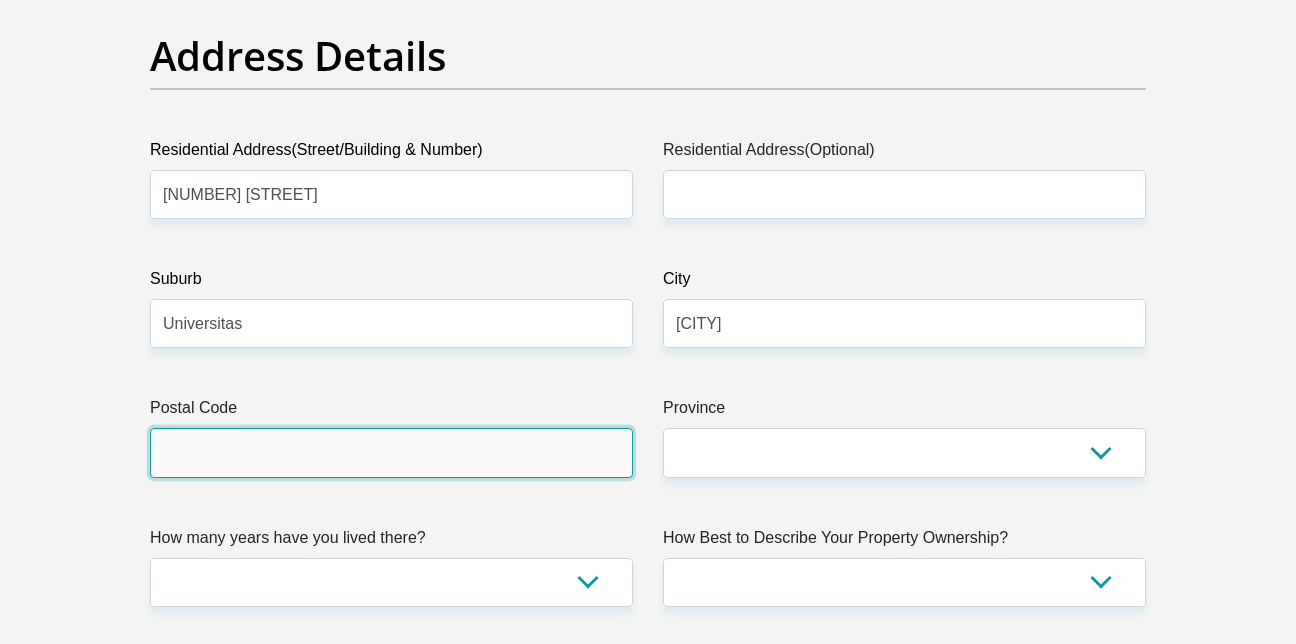 type on "9301" 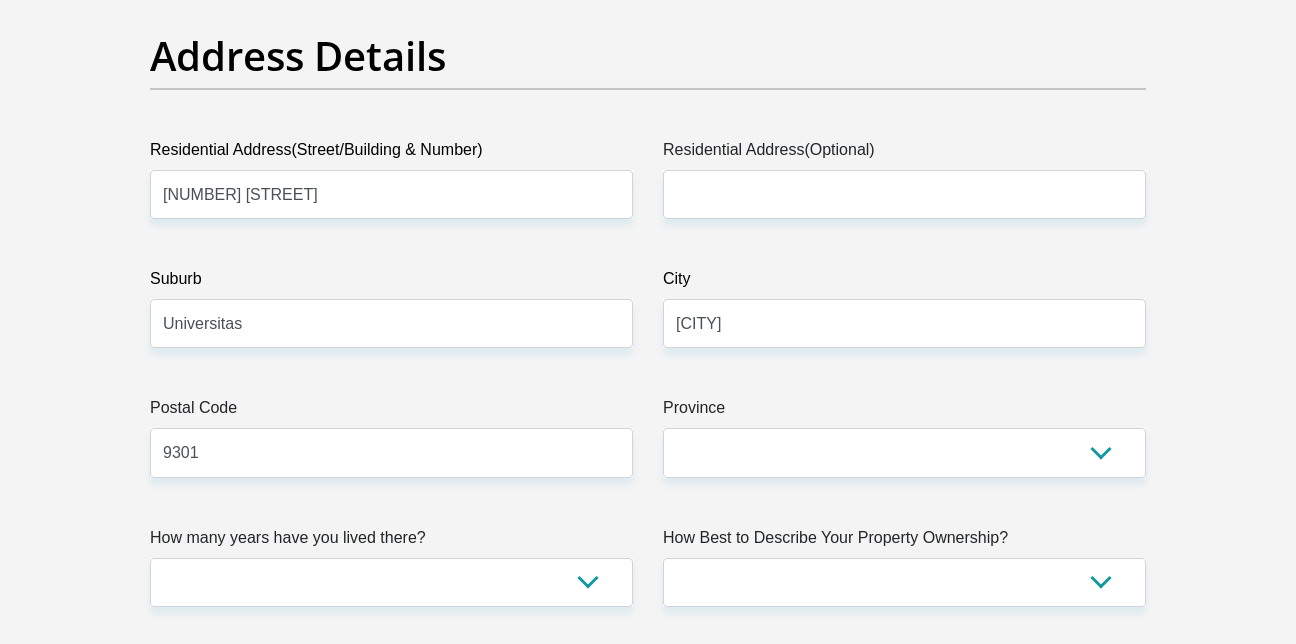 type on "[EMAIL]" 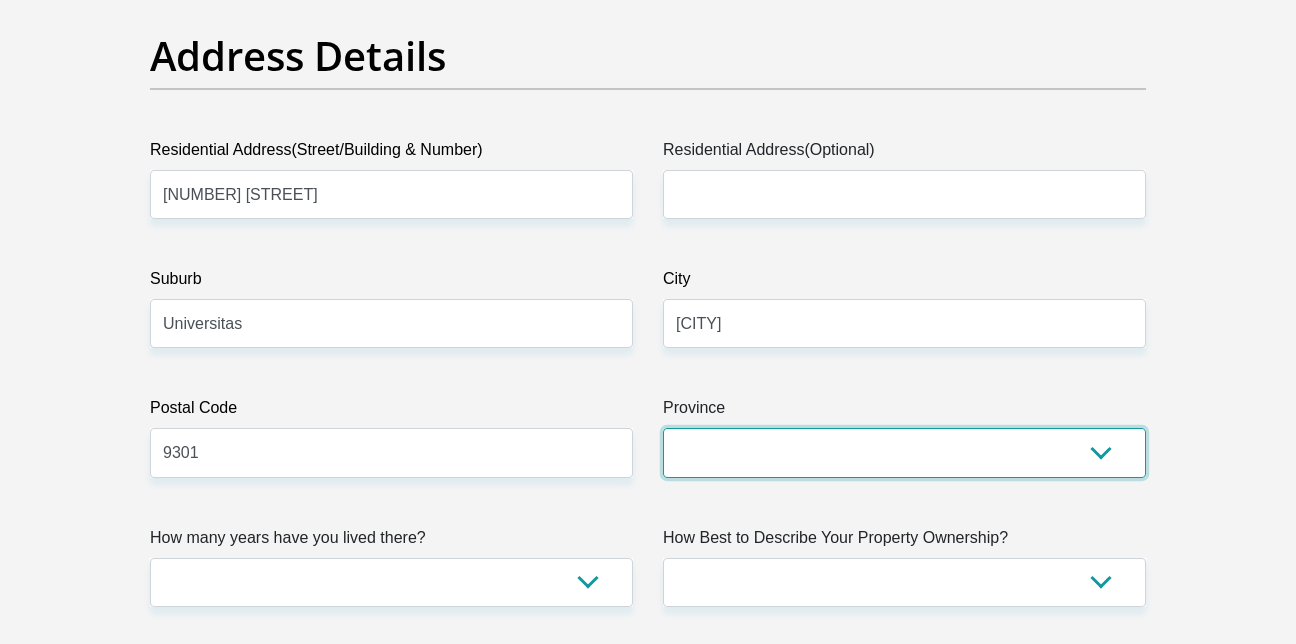 click on "Eastern Cape
Free State
Gauteng
KwaZulu-Natal
Limpopo
Mpumalanga
Northern Cape
North West
Western Cape" at bounding box center [904, 452] 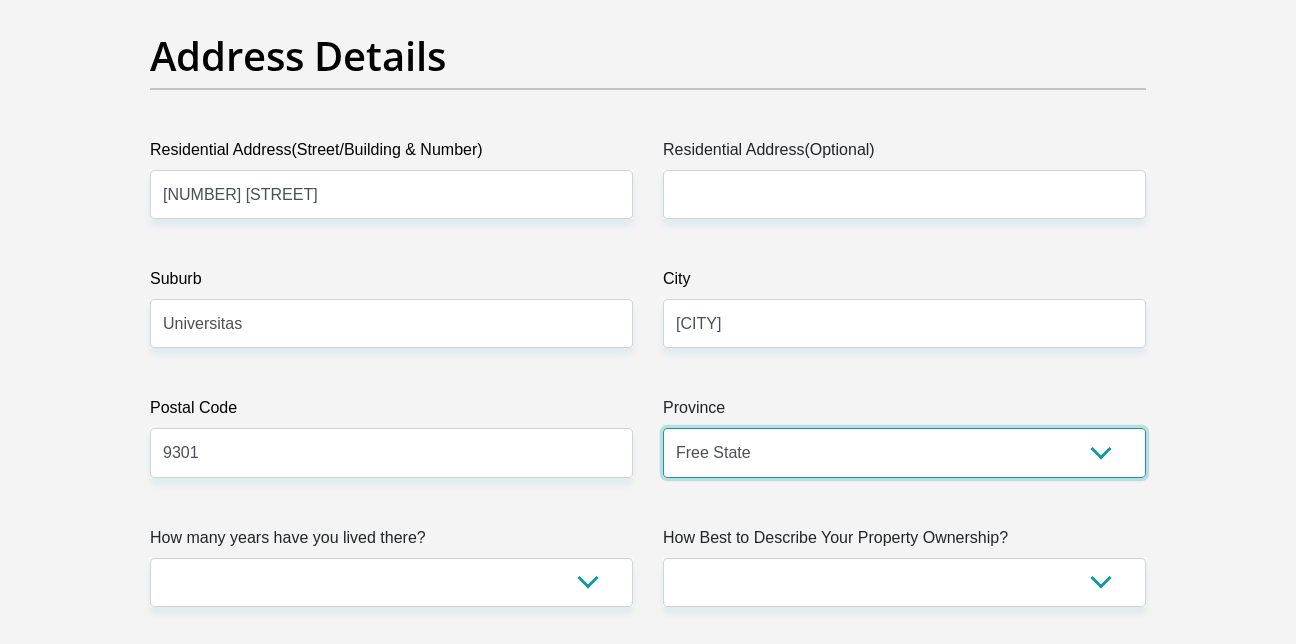 click on "Eastern Cape
Free State
Gauteng
KwaZulu-Natal
Limpopo
Mpumalanga
Northern Cape
North West
Western Cape" at bounding box center [904, 452] 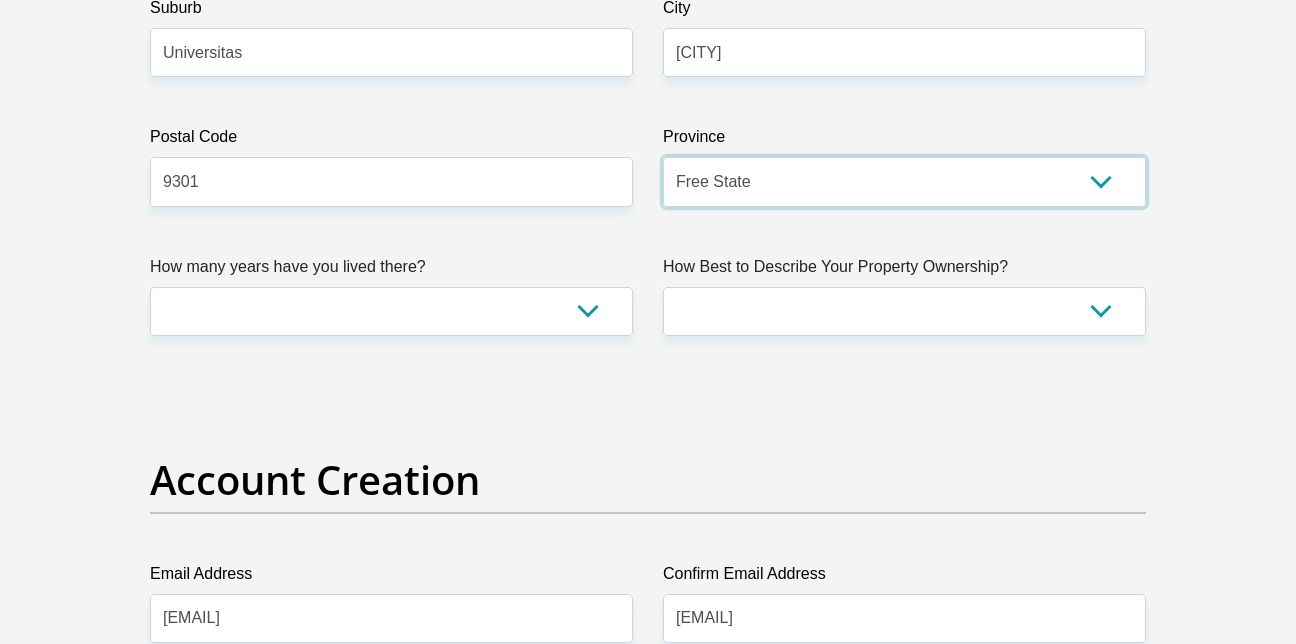 scroll, scrollTop: 1300, scrollLeft: 0, axis: vertical 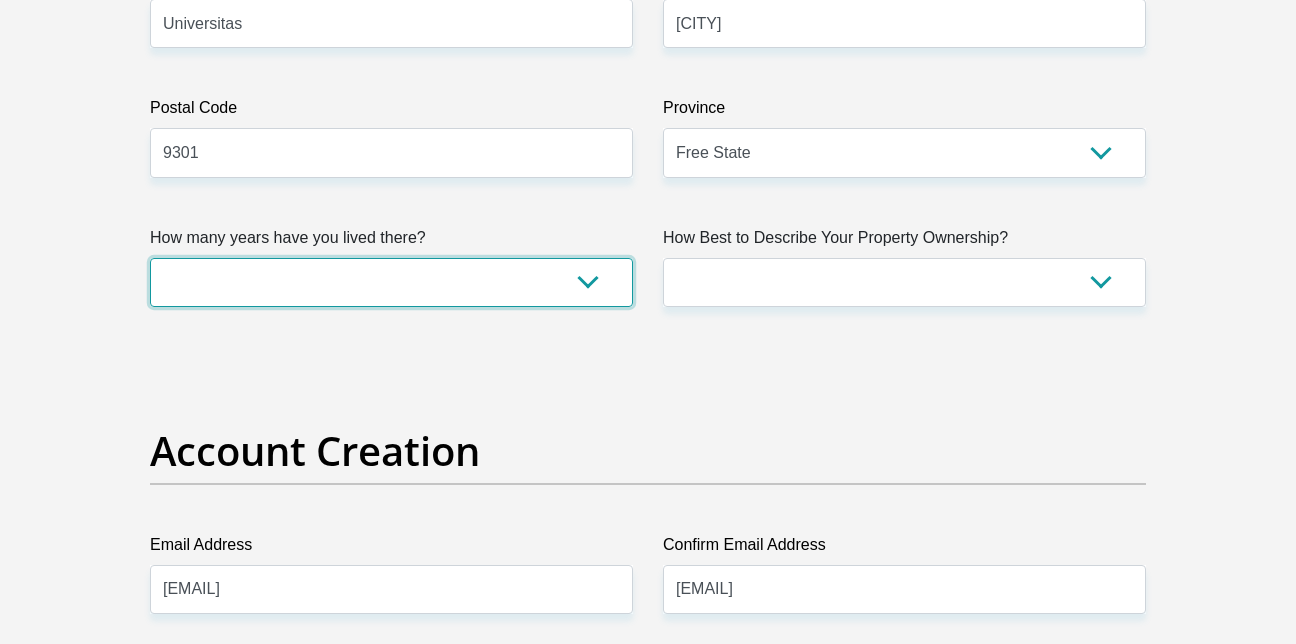 click on "less than 1 year
1-3 years
3-5 years
5+ years" at bounding box center (391, 282) 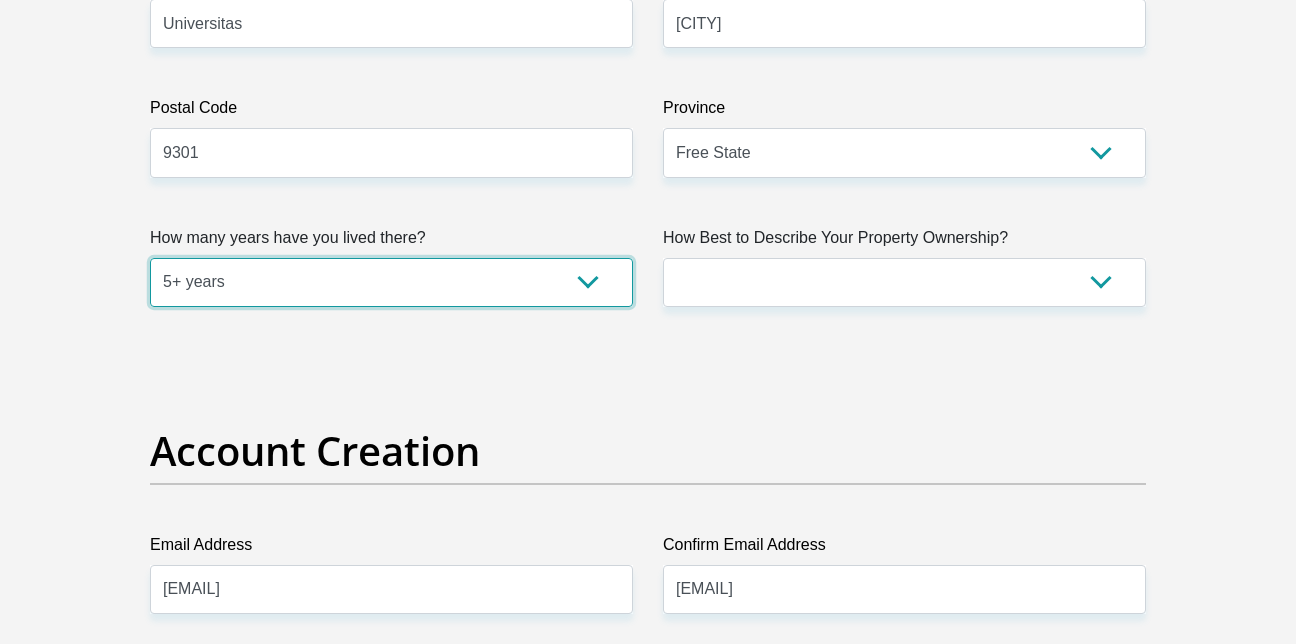 click on "less than 1 year
1-3 years
3-5 years
5+ years" at bounding box center (391, 282) 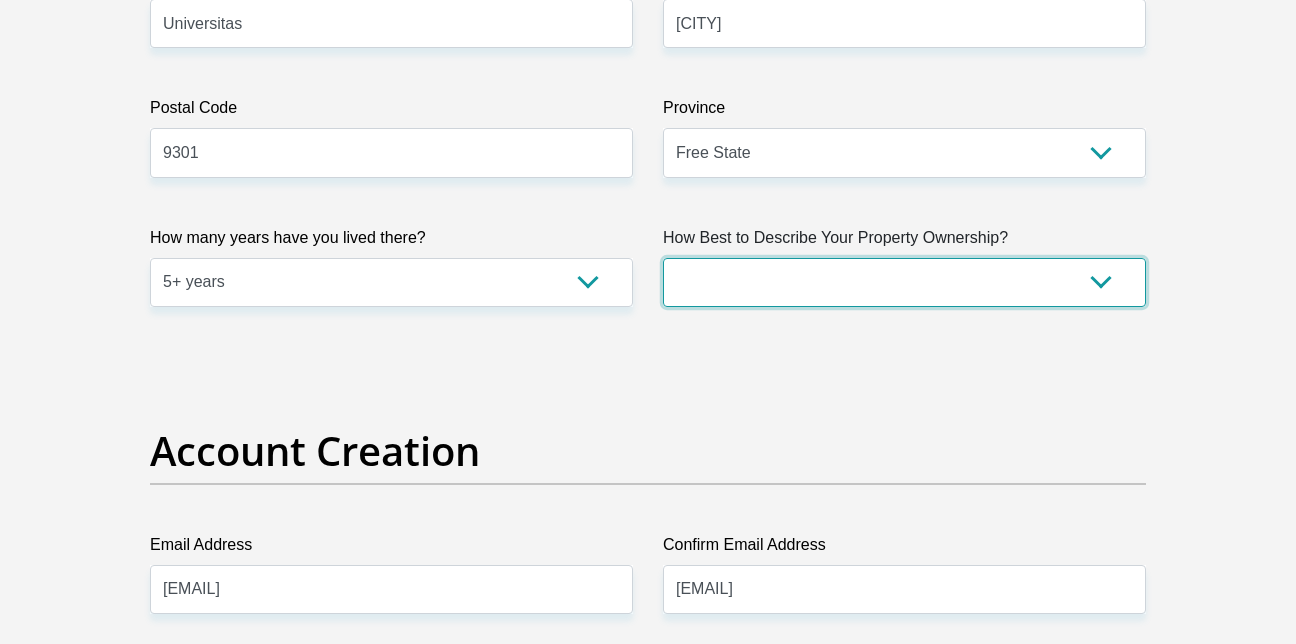 click on "Owned
Rented
Family Owned
Company Dwelling" at bounding box center (904, 282) 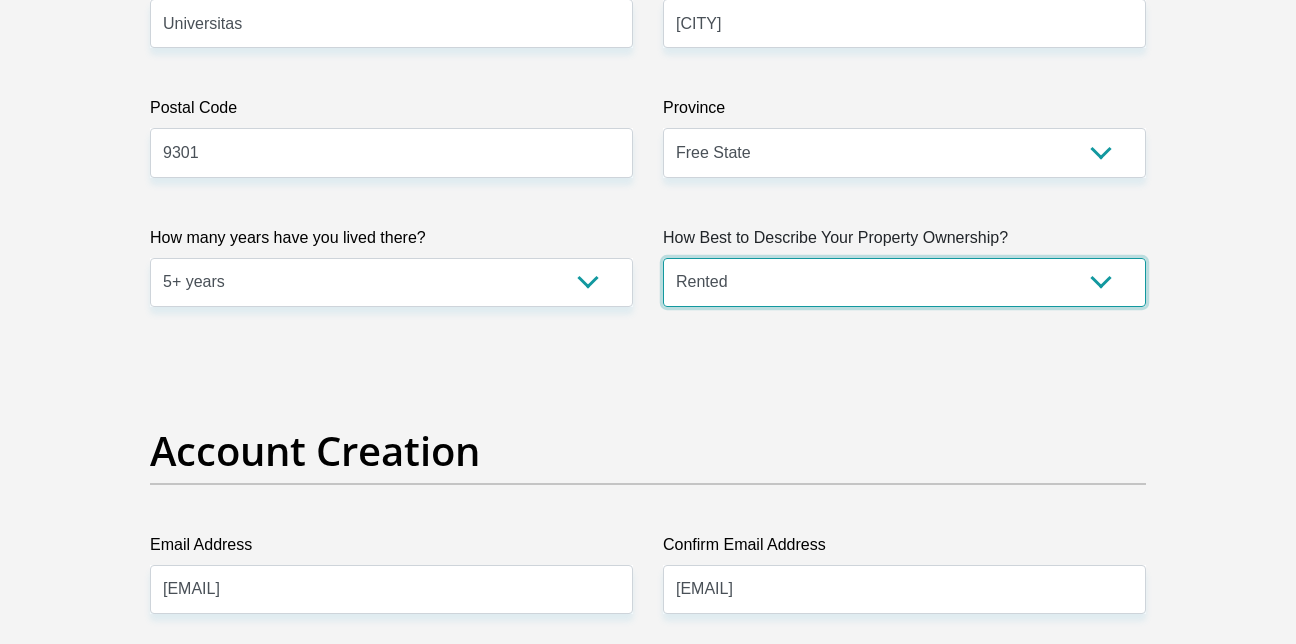click on "Owned
Rented
Family Owned
Company Dwelling" at bounding box center [904, 282] 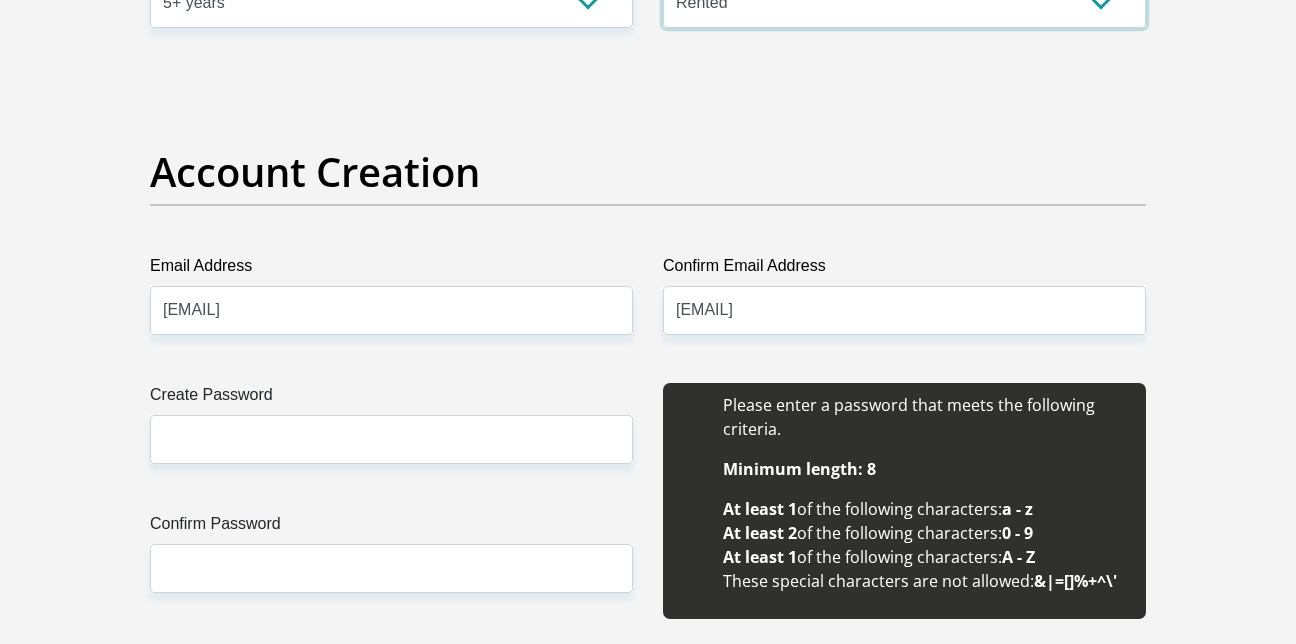 scroll, scrollTop: 1700, scrollLeft: 0, axis: vertical 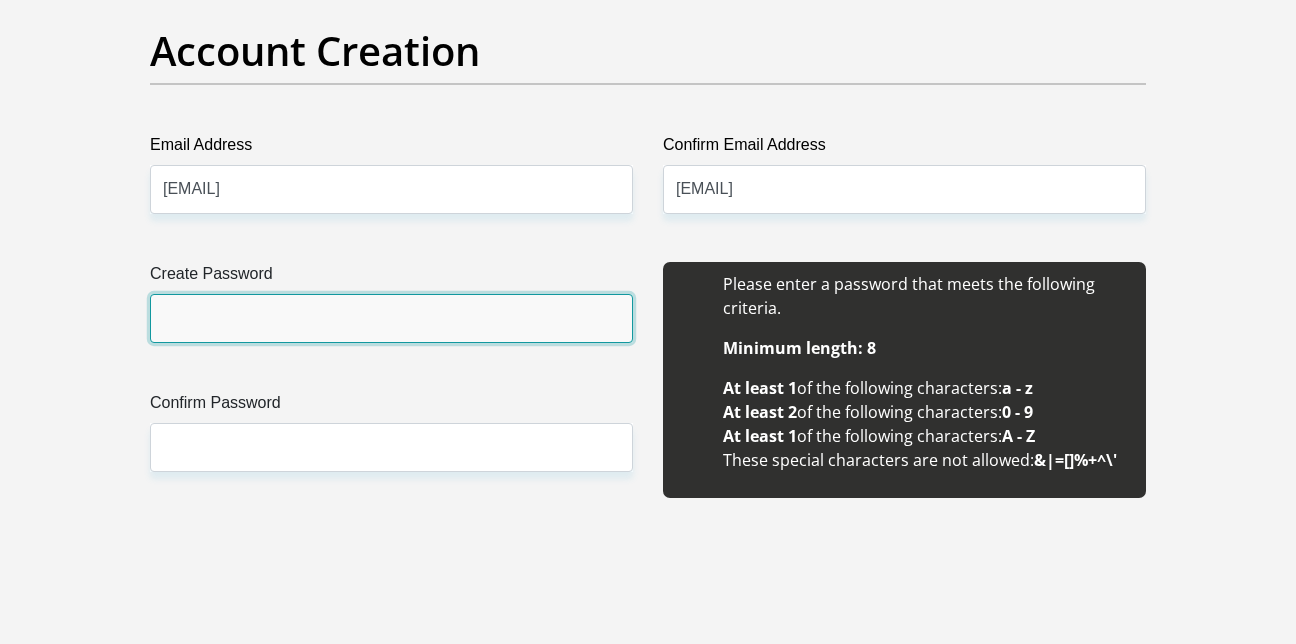 click on "Create Password" at bounding box center (391, 318) 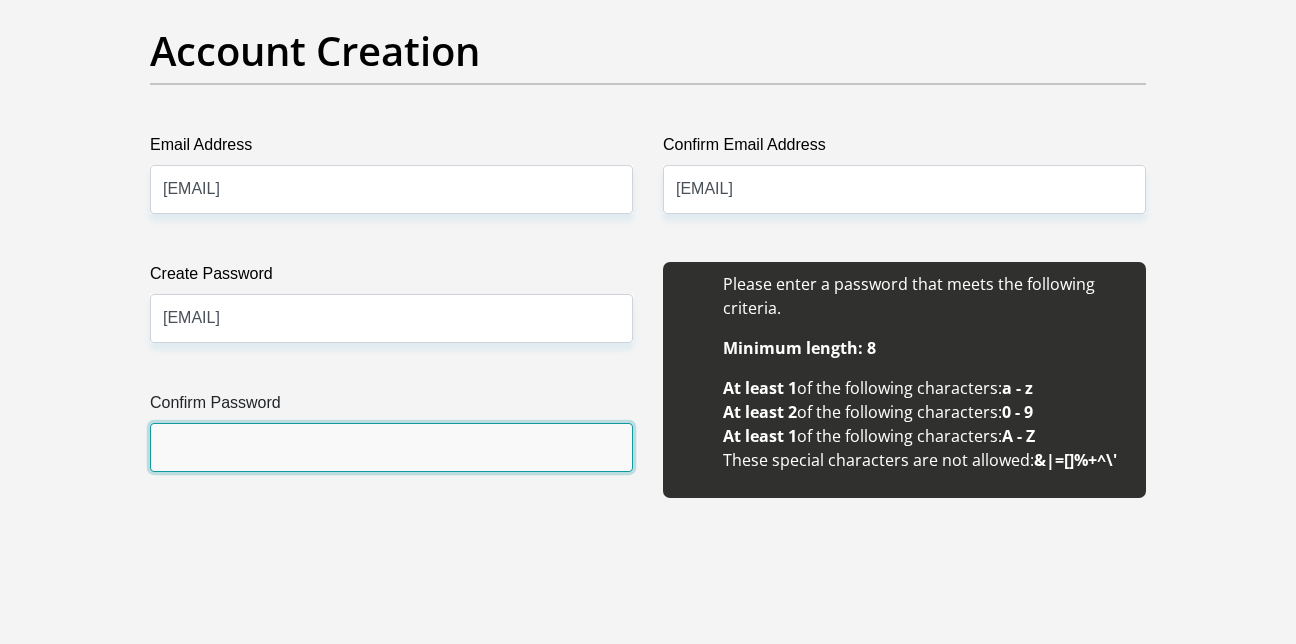 click on "Confirm Password" at bounding box center (391, 447) 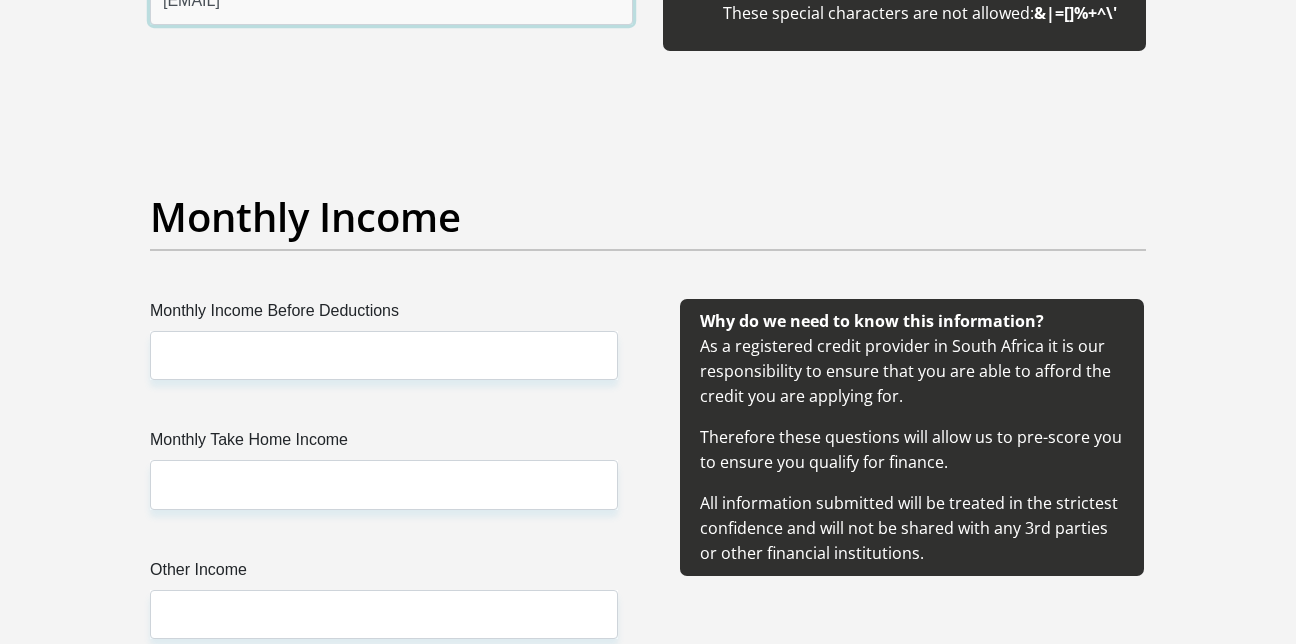 scroll, scrollTop: 2100, scrollLeft: 0, axis: vertical 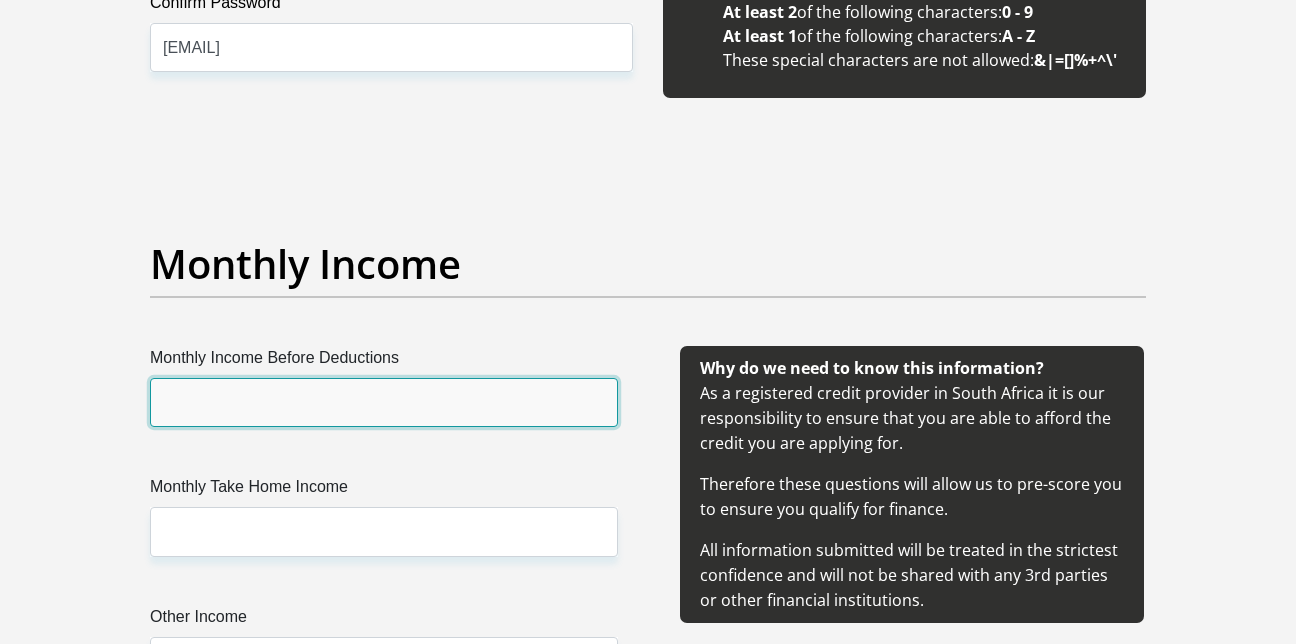 click on "Monthly Income Before Deductions" at bounding box center (384, 402) 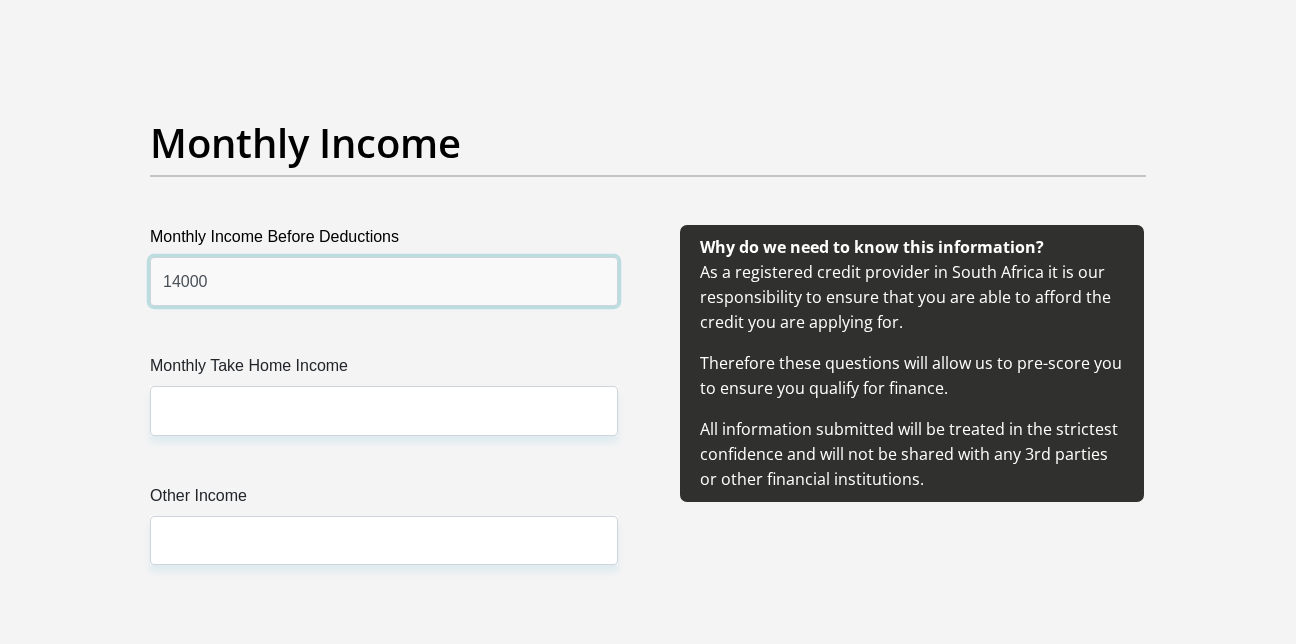 scroll, scrollTop: 2300, scrollLeft: 0, axis: vertical 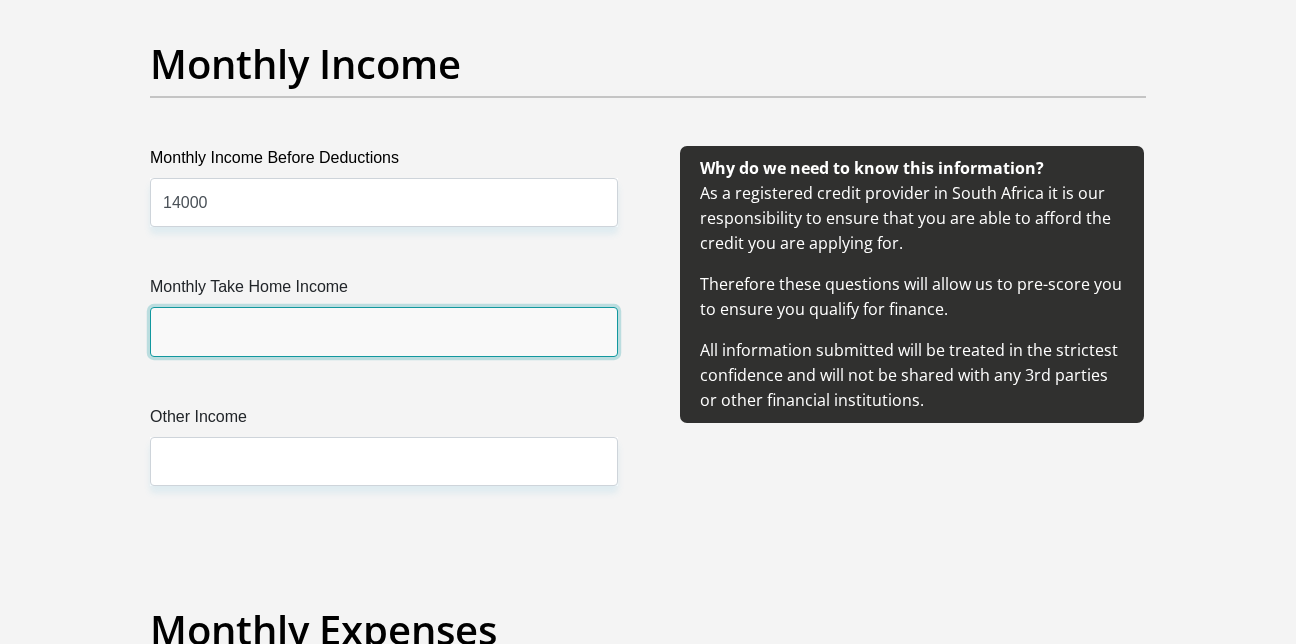 click on "Monthly Take Home Income" at bounding box center [384, 331] 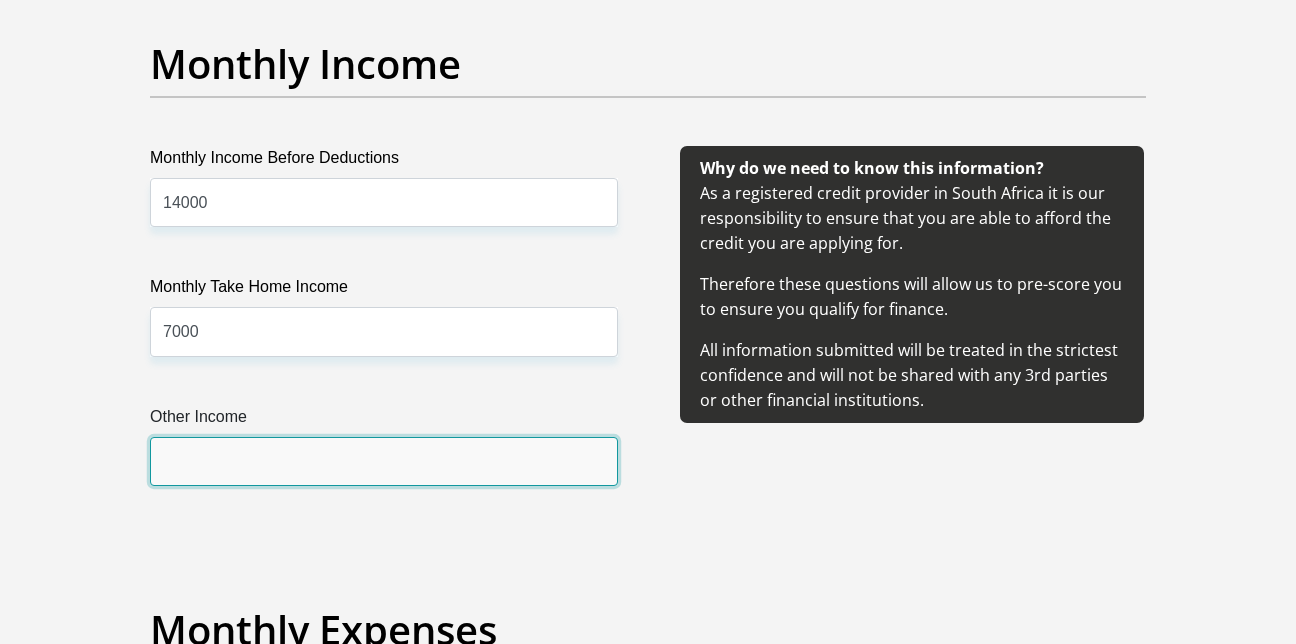click on "Other Income" at bounding box center [384, 461] 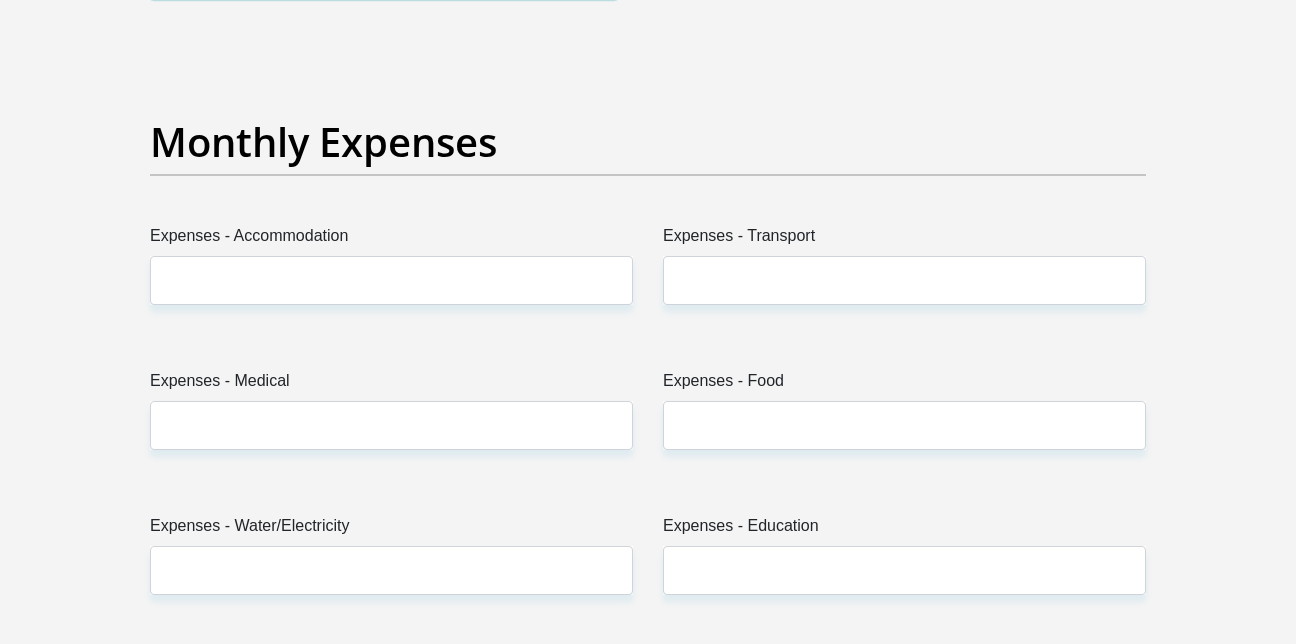 scroll, scrollTop: 2800, scrollLeft: 0, axis: vertical 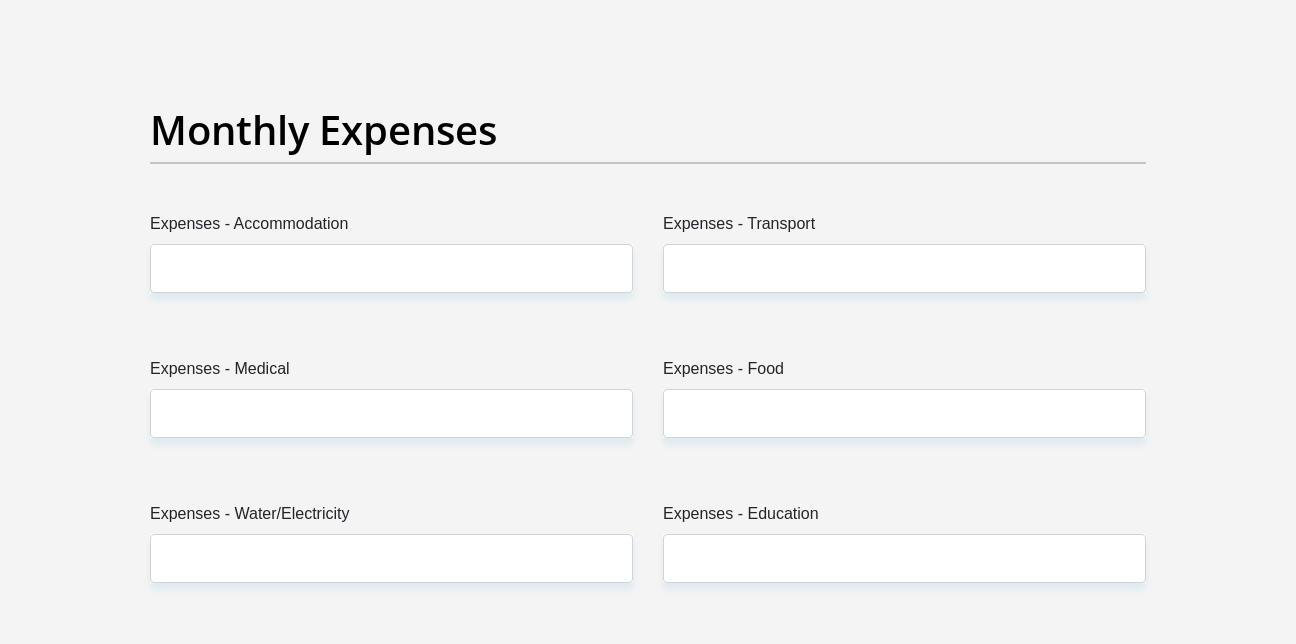 type on "0" 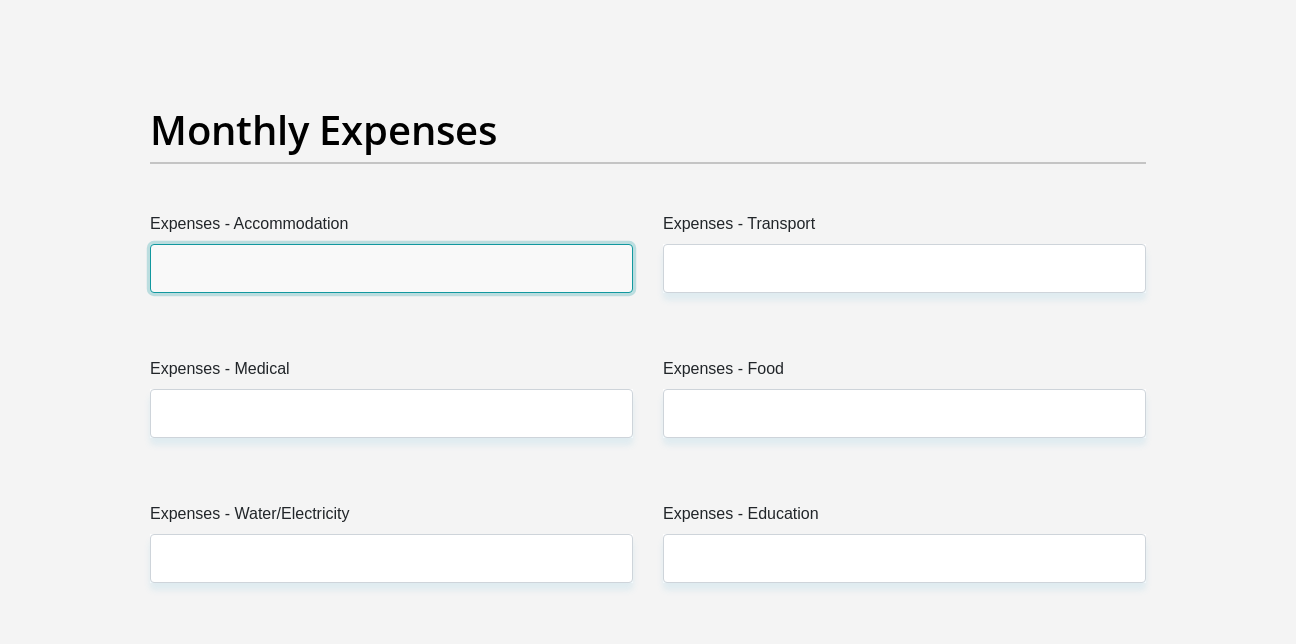 click on "Expenses - Accommodation" at bounding box center (391, 268) 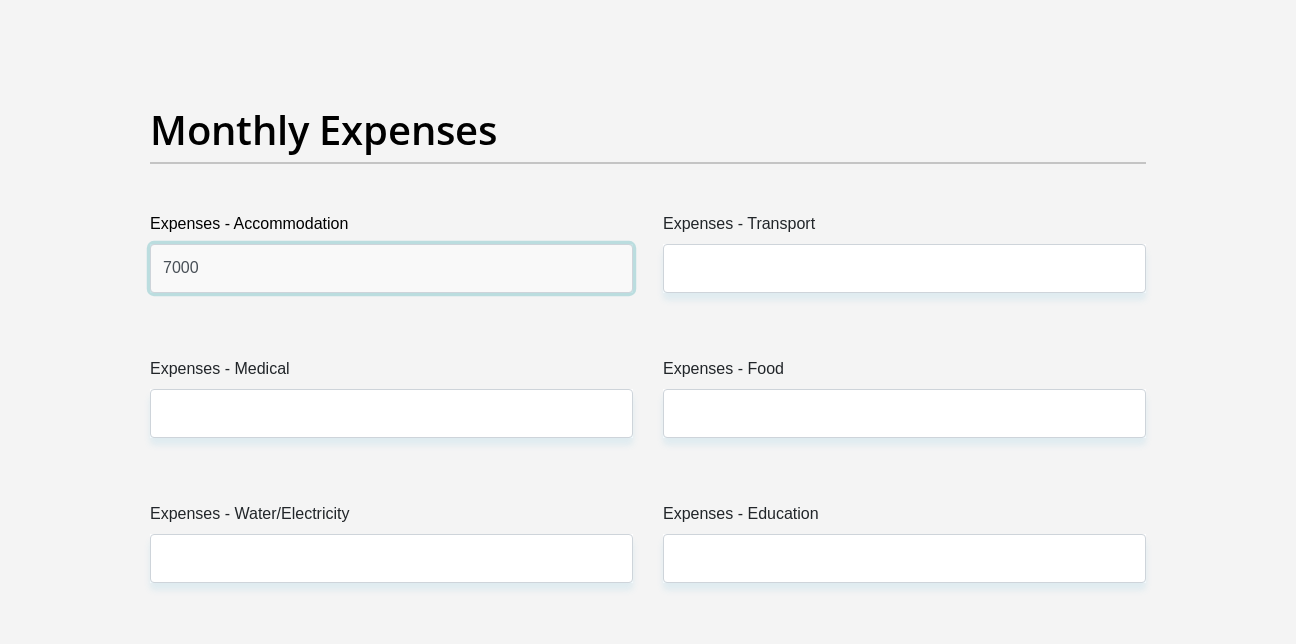 type on "7000" 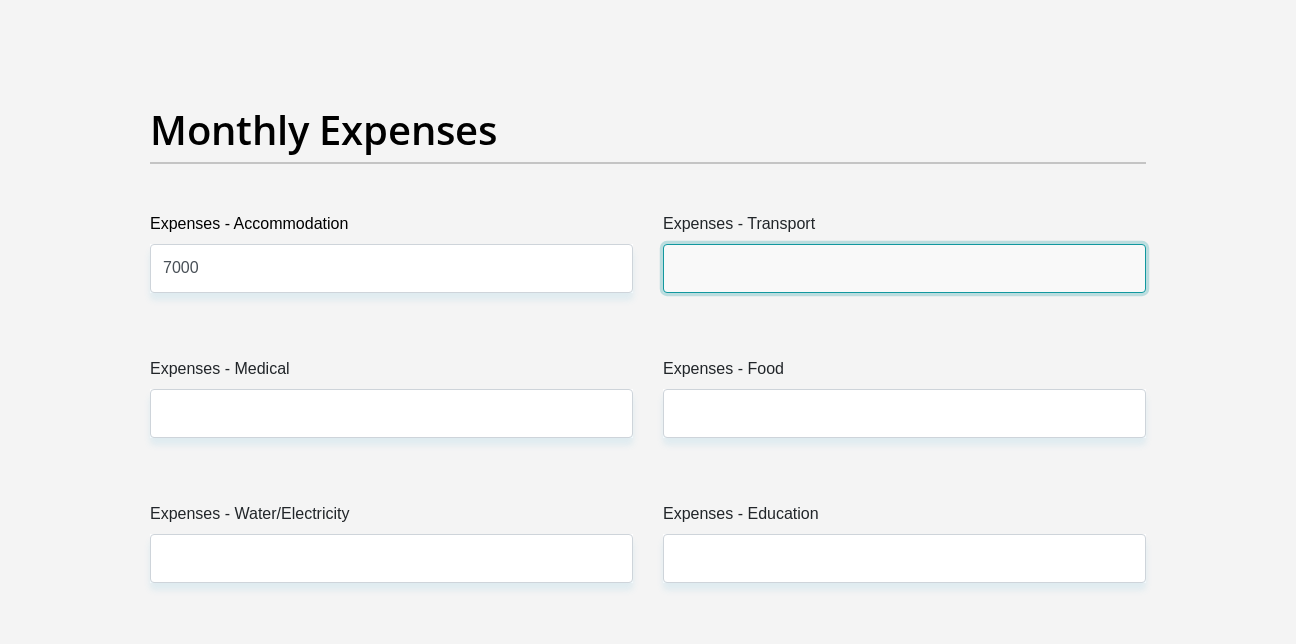 click on "Expenses - Transport" at bounding box center [904, 268] 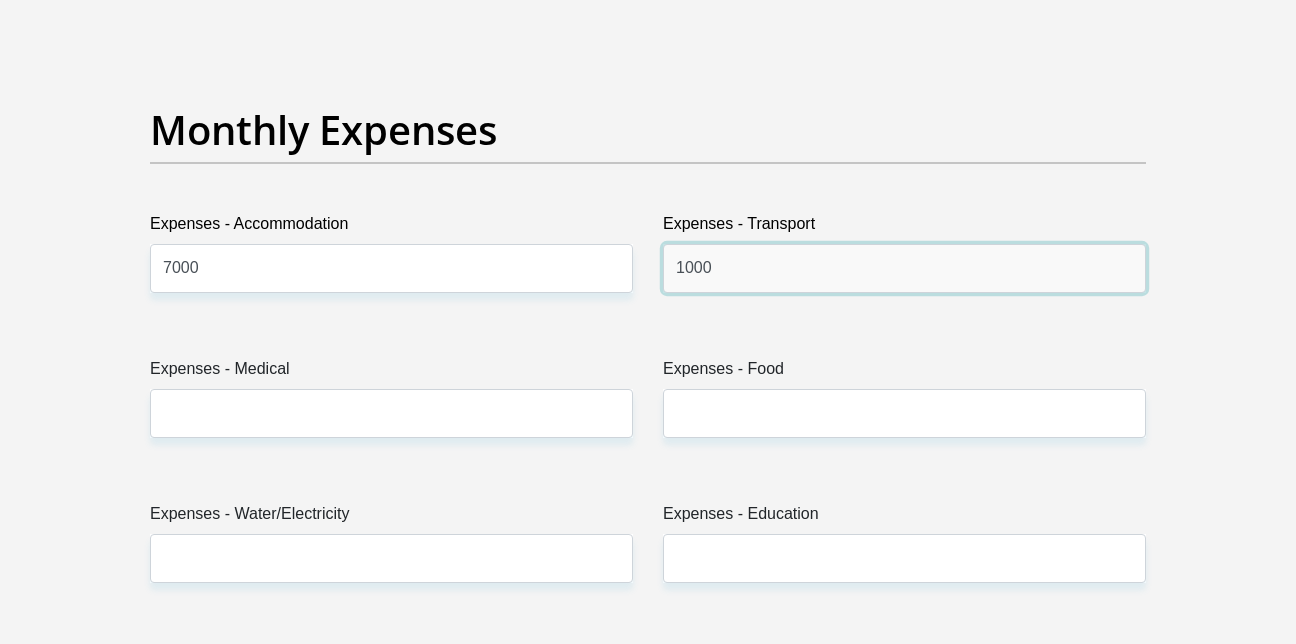 type on "1000" 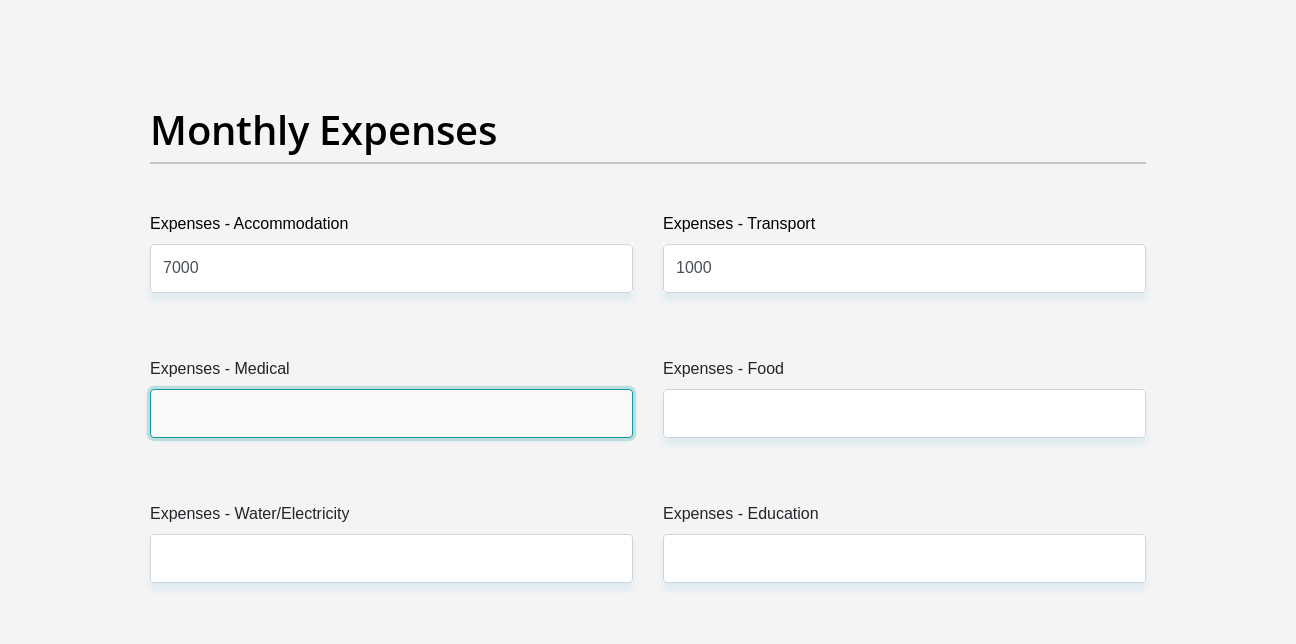 click on "Expenses - Medical" at bounding box center (391, 413) 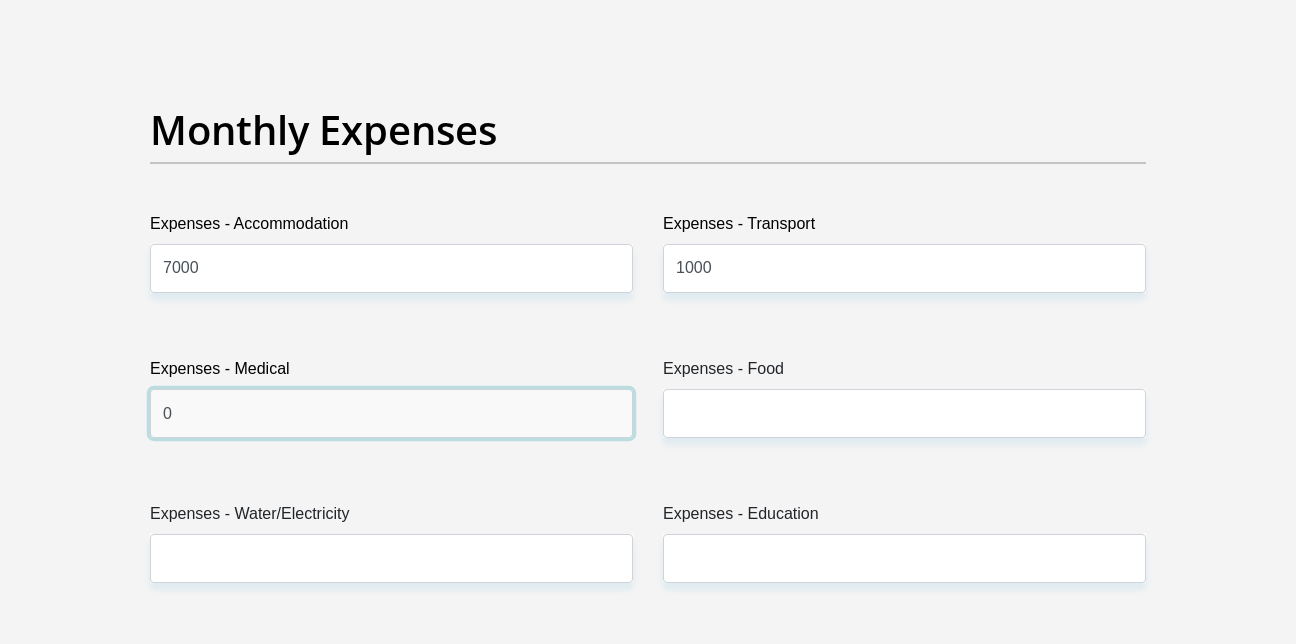 type on "0" 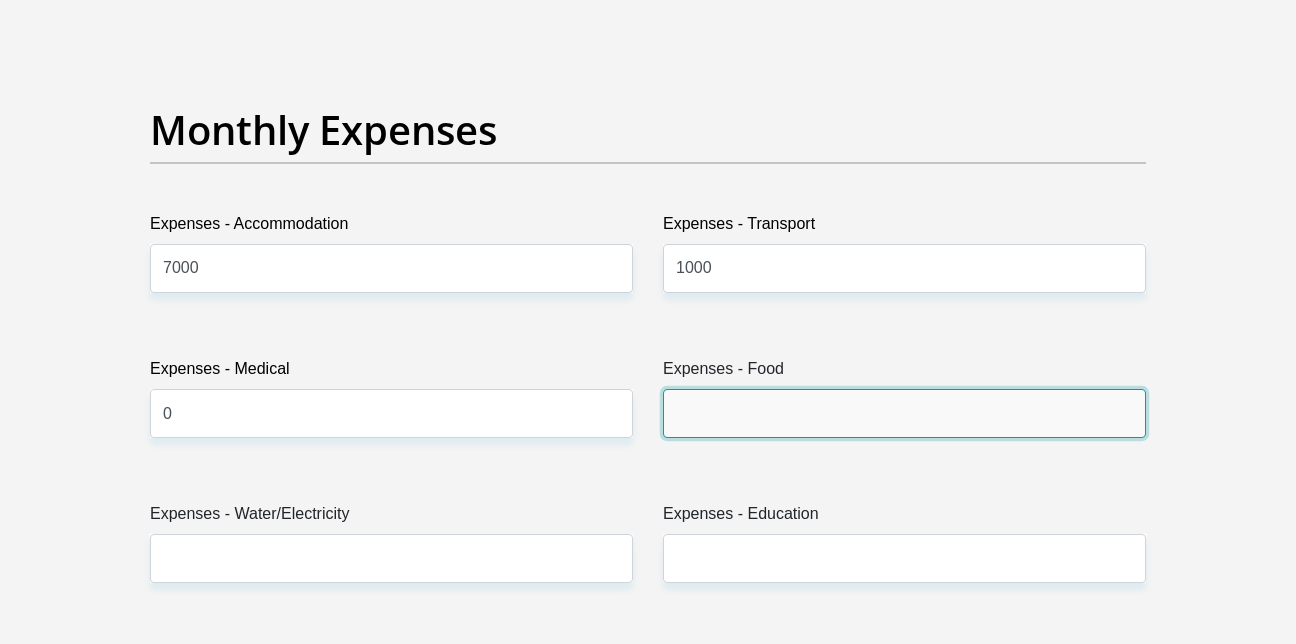 click on "Expenses - Food" at bounding box center [904, 413] 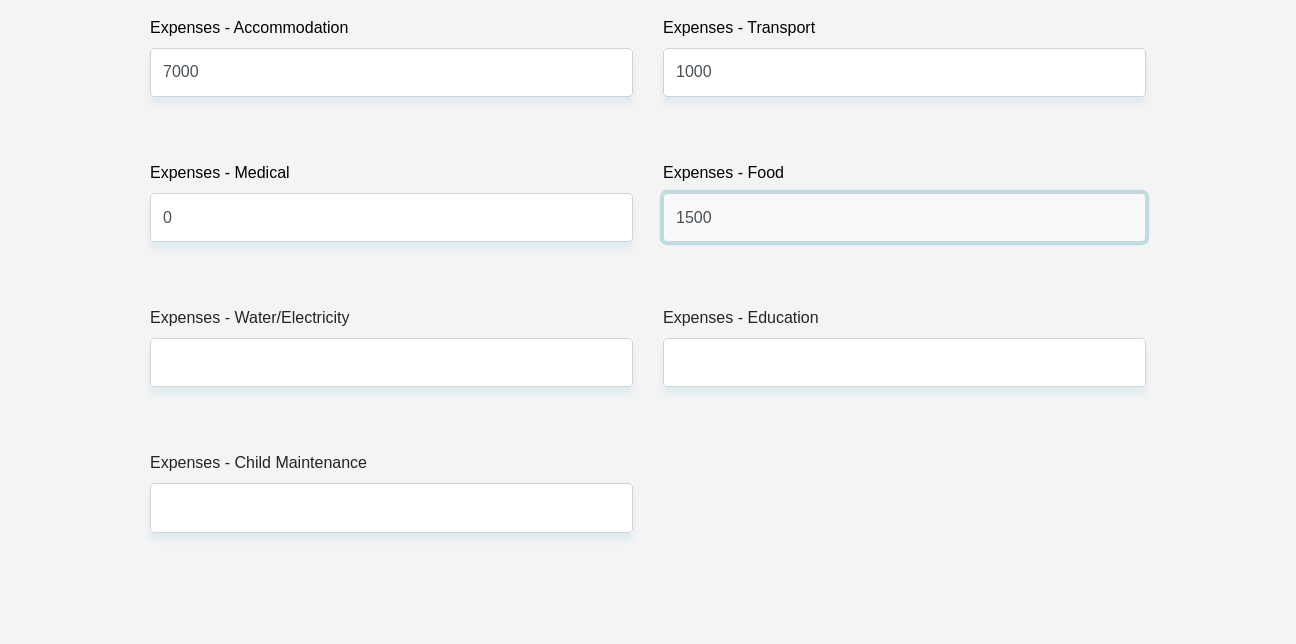 scroll, scrollTop: 3000, scrollLeft: 0, axis: vertical 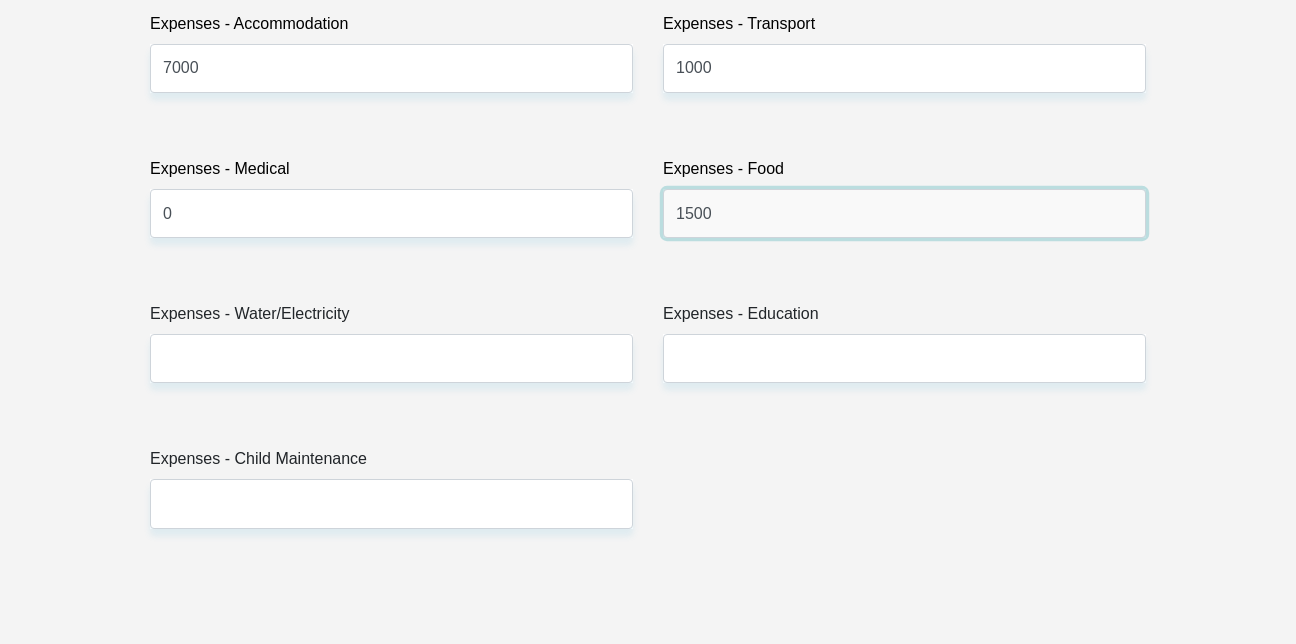 type on "1500" 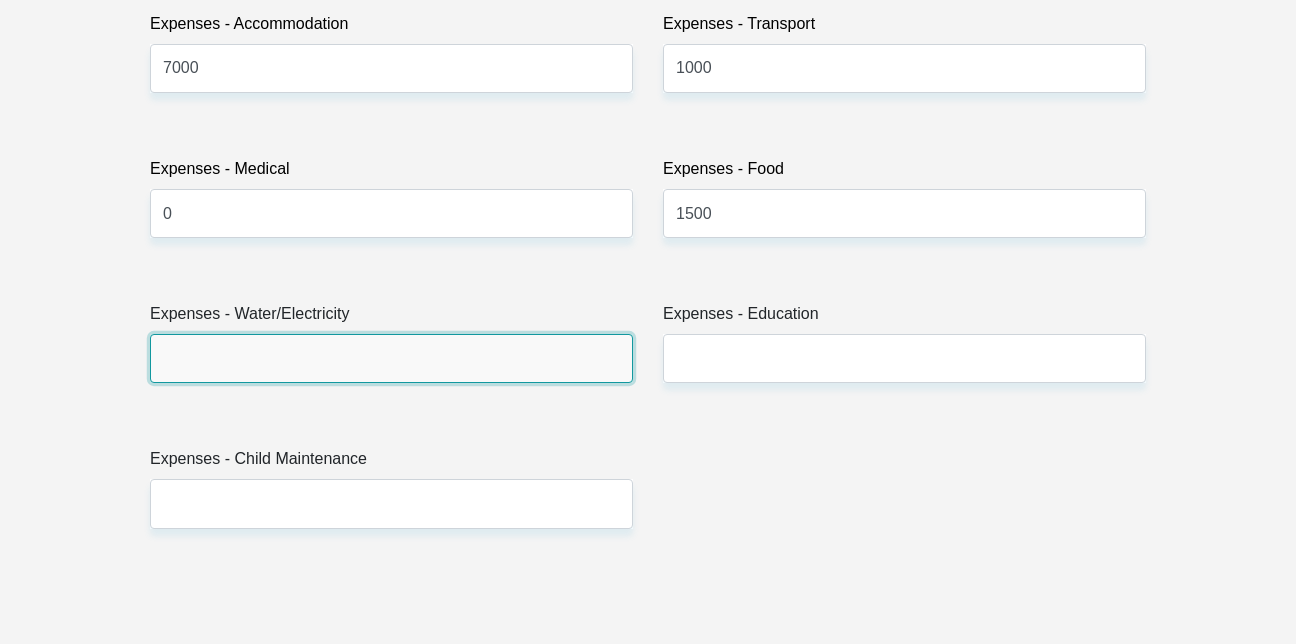 click on "Expenses - Water/Electricity" at bounding box center [391, 358] 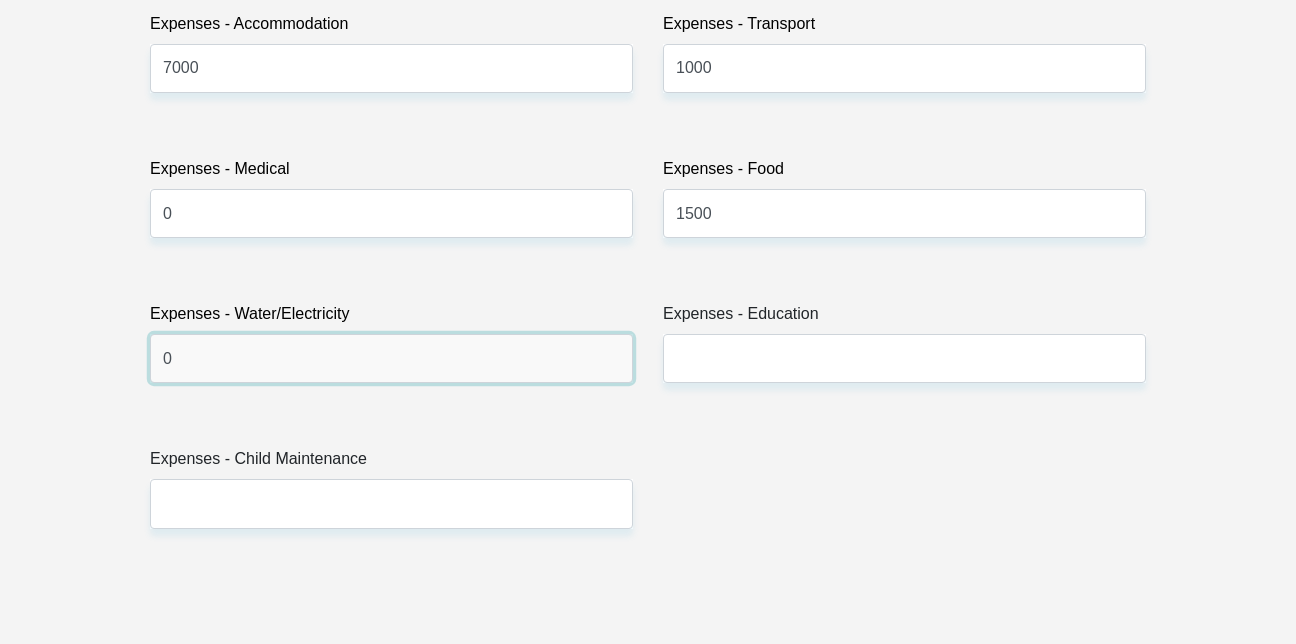 type on "0" 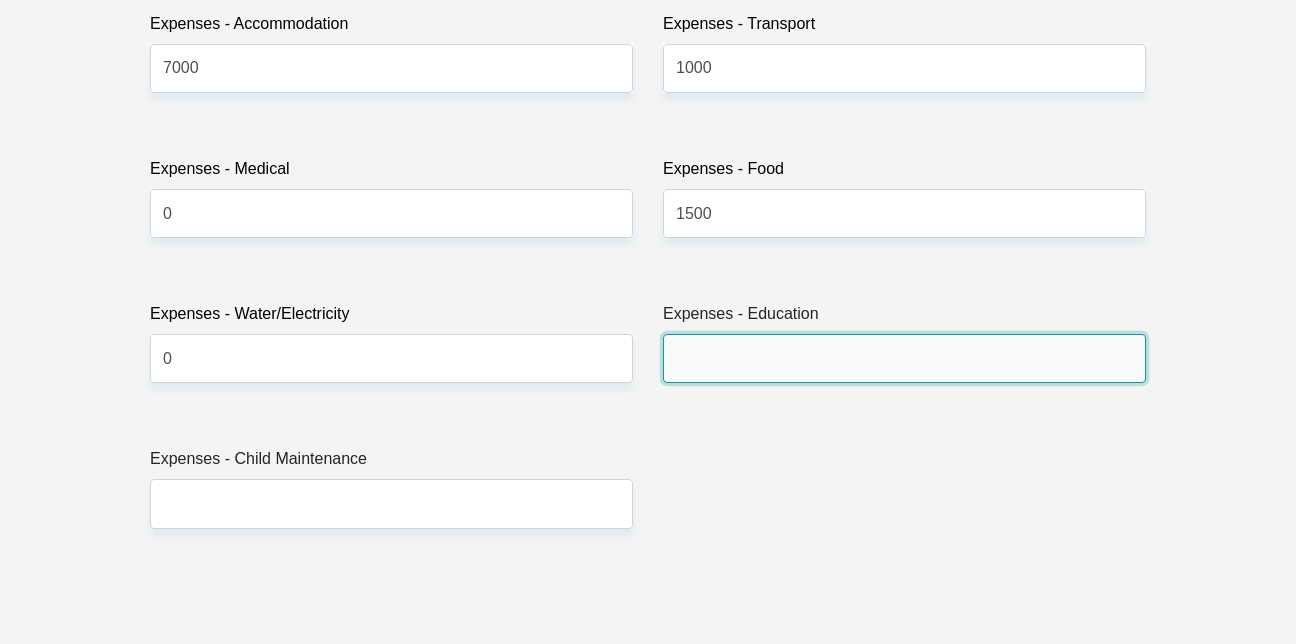 click on "Expenses - Education" at bounding box center (904, 358) 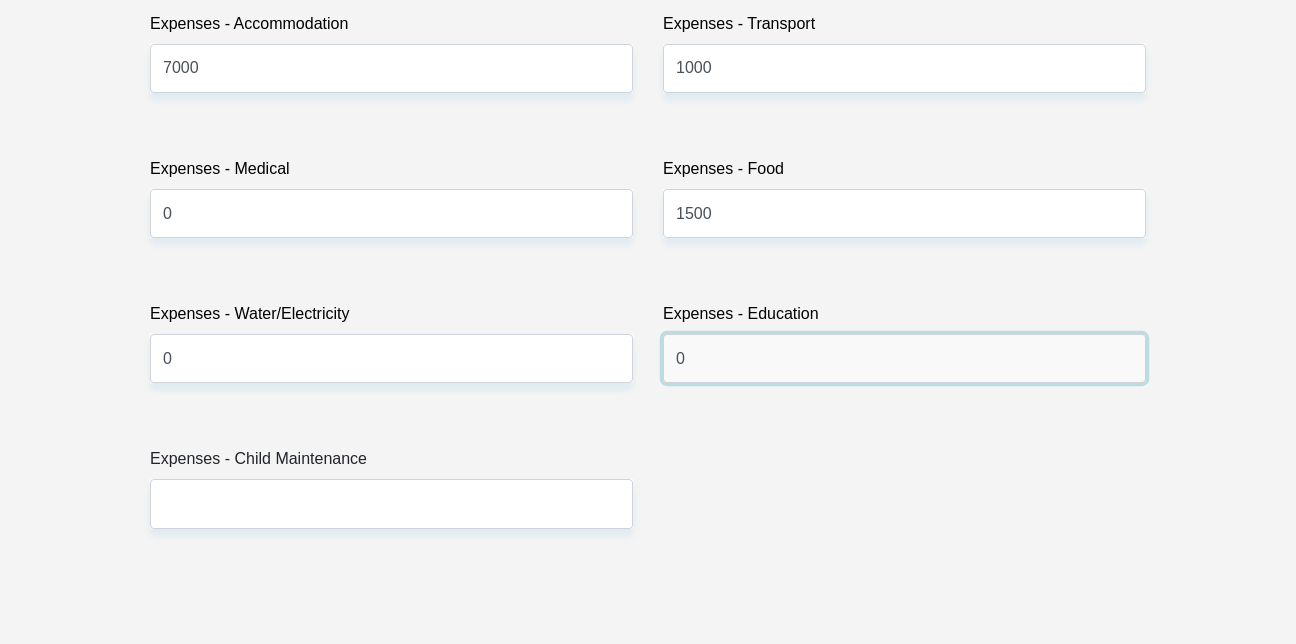 type on "0" 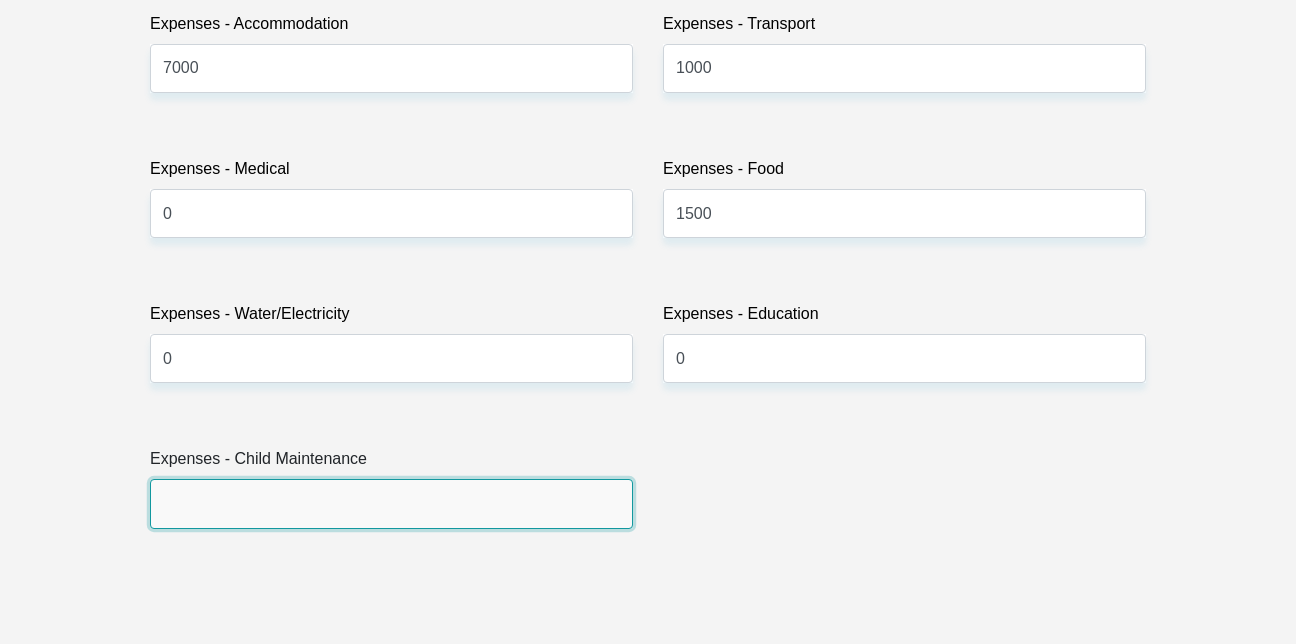 click on "Expenses - Child Maintenance" at bounding box center (391, 503) 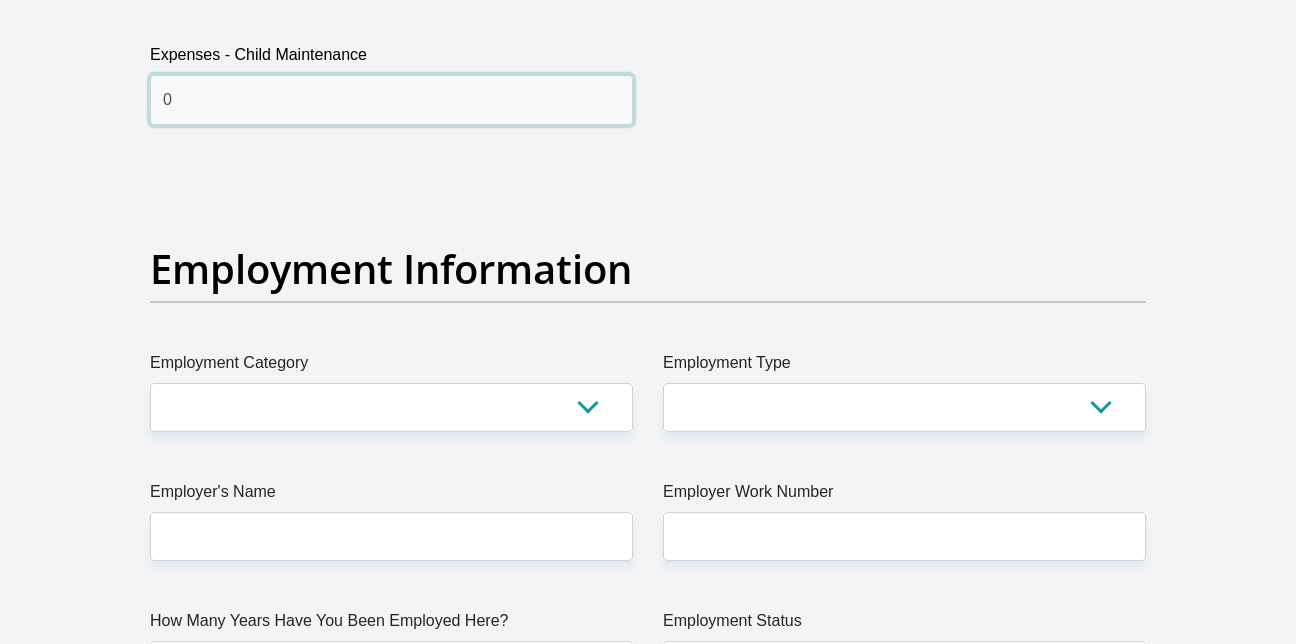 scroll, scrollTop: 3600, scrollLeft: 0, axis: vertical 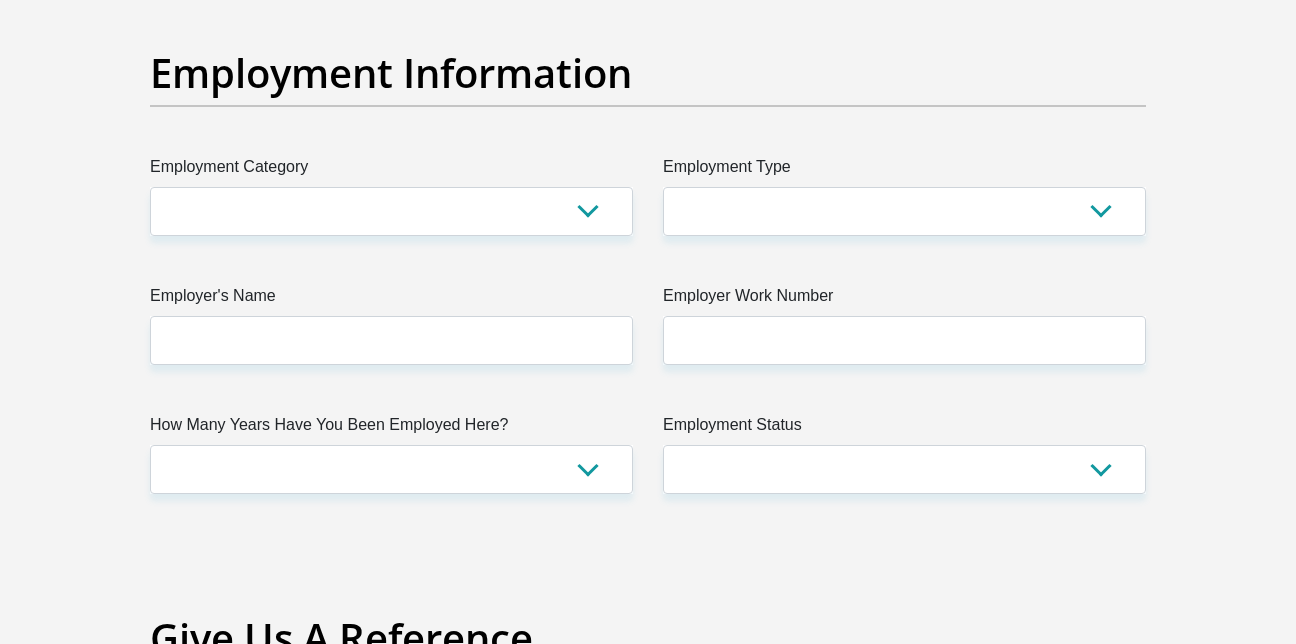 type on "0" 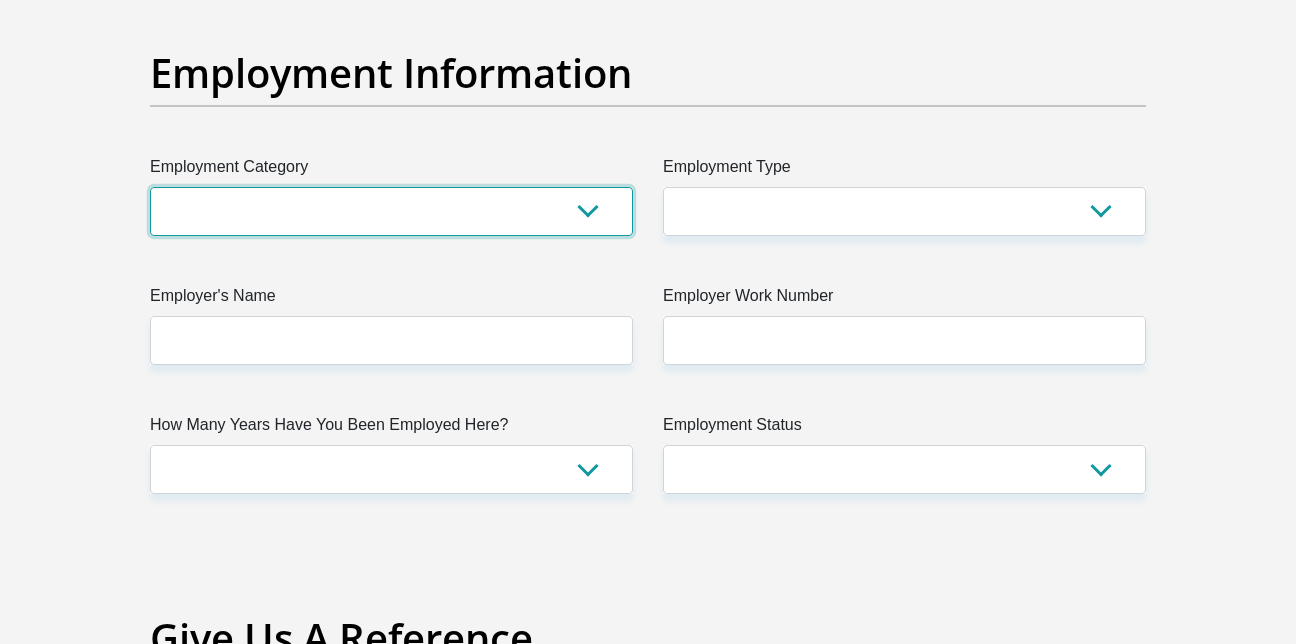 click on "AGRICULTURE
ALCOHOL & TOBACCO
CONSTRUCTION MATERIALS
METALLURGY
EQUIPMENT FOR RENEWABLE ENERGY
SPECIALIZED CONTRACTORS
CAR
GAMING (INCL. INTERNET
OTHER WHOLESALE
UNLICENSED PHARMACEUTICALS
CURRENCY EXCHANGE HOUSES
OTHER FINANCIAL INSTITUTIONS & INSURANCE
REAL ESTATE AGENTS
OIL & GAS
OTHER MATERIALS (E.G. IRON ORE)
PRECIOUS STONES & PRECIOUS METALS
POLITICAL ORGANIZATIONS
RELIGIOUS ORGANIZATIONS(NOT SECTS)
ACTI. HAVING BUSINESS DEAL WITH PUBLIC ADMINISTRATION
LAUNDROMATS" at bounding box center [391, 211] 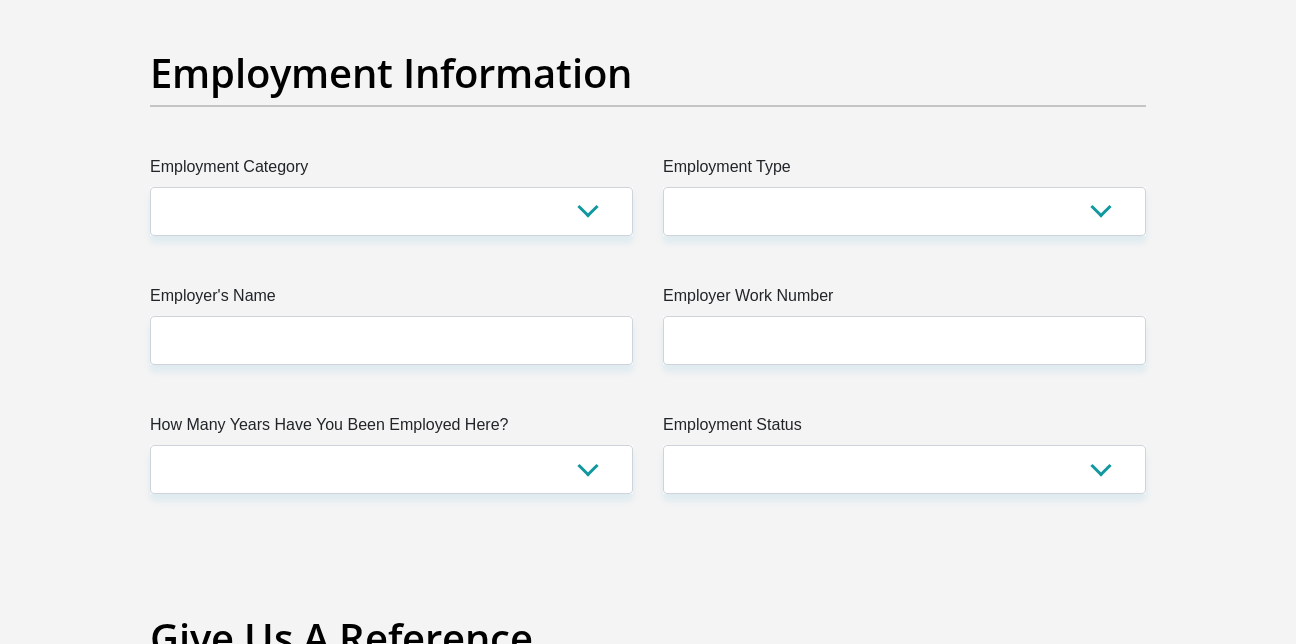click on "Personal Details
Title
Mr
Ms
Mrs
Dr
Other
First Name
Mthokozisi
Surname
Magaga
ID Number
0205206454089
Please input valid ID number
Race
Black
Coloured
Indian
White
Other
Contact Number
0786344365
Please input valid contact number" at bounding box center [648, -27] 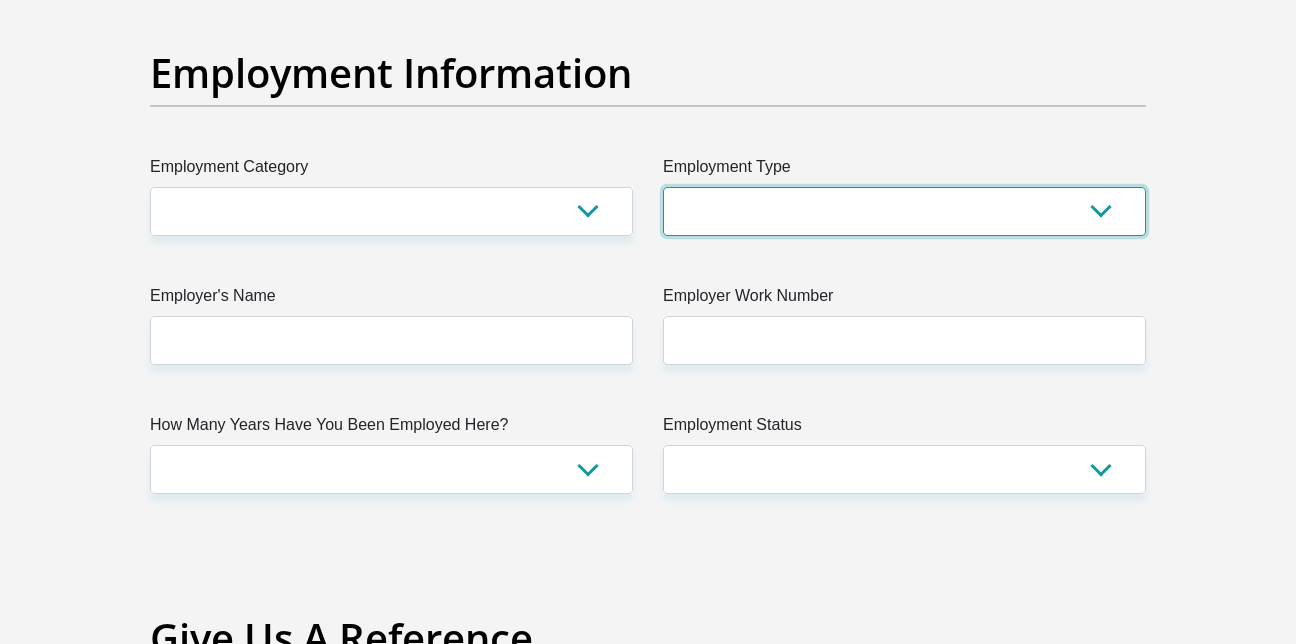 click on "College/Lecturer
Craft Seller
Creative
Driver
Executive
Farmer
Forces - Non Commissioned
Forces - Officer
Hawker
Housewife
Labourer
Licenced Professional
Manager
Miner
Non Licenced Professional
Office Staff/Clerk
Outside Worker
Pensioner
Permanent Teacher
Production/Manufacturing
Sales
Self-Employed
Semi-Professional Worker
Service Industry  Social Worker  Student" at bounding box center [904, 211] 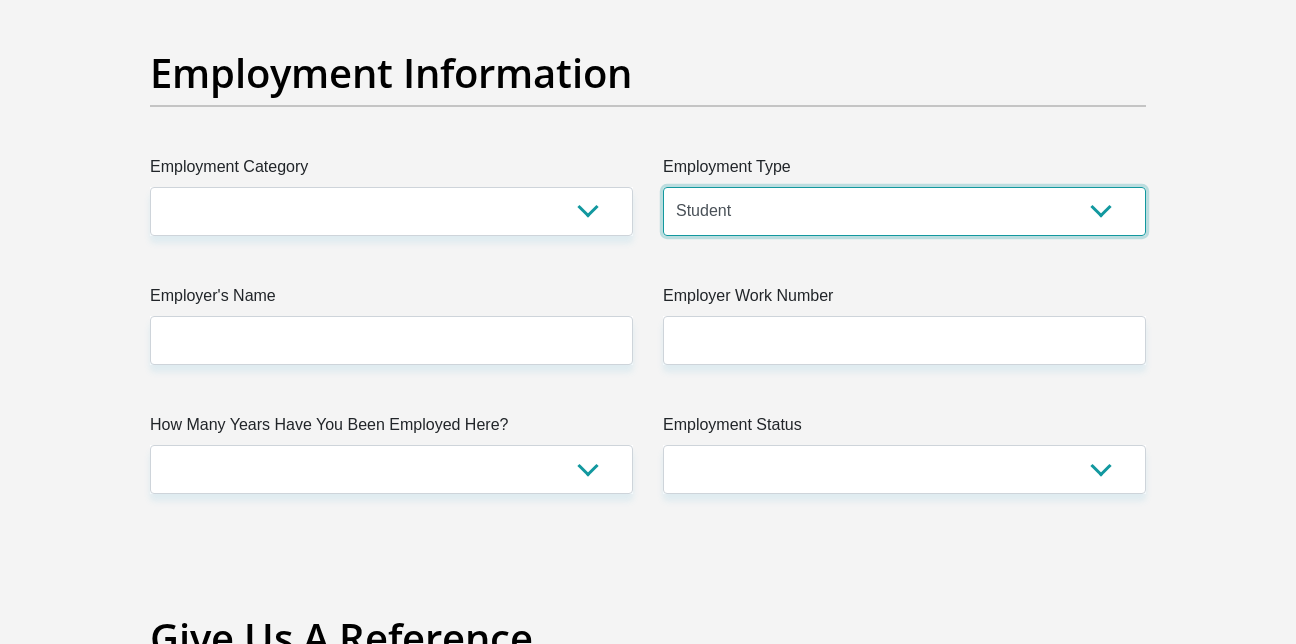 click on "College/Lecturer
Craft Seller
Creative
Driver
Executive
Farmer
Forces - Non Commissioned
Forces - Officer
Hawker
Housewife
Labourer
Licenced Professional
Manager
Miner
Non Licenced Professional
Office Staff/Clerk
Outside Worker
Pensioner
Permanent Teacher
Production/Manufacturing
Sales
Self-Employed
Semi-Professional Worker
Service Industry  Social Worker  Student" at bounding box center [904, 211] 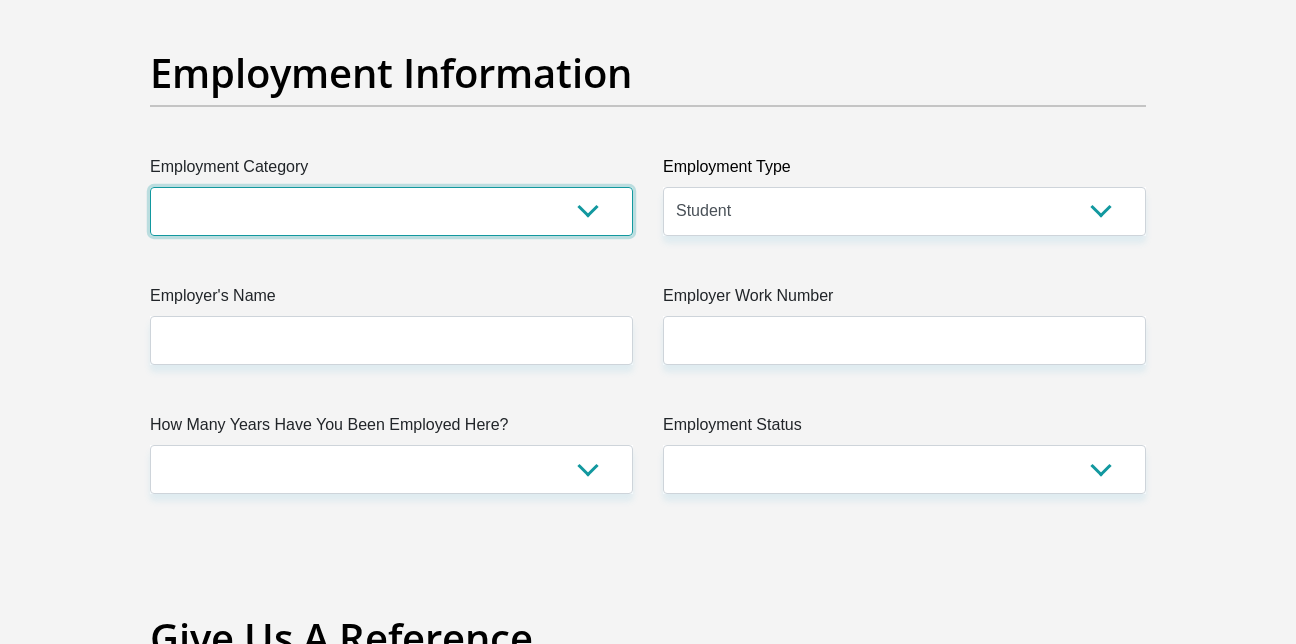 click on "AGRICULTURE
ALCOHOL & TOBACCO
CONSTRUCTION MATERIALS
METALLURGY
EQUIPMENT FOR RENEWABLE ENERGY
SPECIALIZED CONTRACTORS
CAR
GAMING (INCL. INTERNET
OTHER WHOLESALE
UNLICENSED PHARMACEUTICALS
CURRENCY EXCHANGE HOUSES
OTHER FINANCIAL INSTITUTIONS & INSURANCE
REAL ESTATE AGENTS
OIL & GAS
OTHER MATERIALS (E.G. IRON ORE)
PRECIOUS STONES & PRECIOUS METALS
POLITICAL ORGANIZATIONS
RELIGIOUS ORGANIZATIONS(NOT SECTS)
ACTI. HAVING BUSINESS DEAL WITH PUBLIC ADMINISTRATION
LAUNDROMATS" at bounding box center (391, 211) 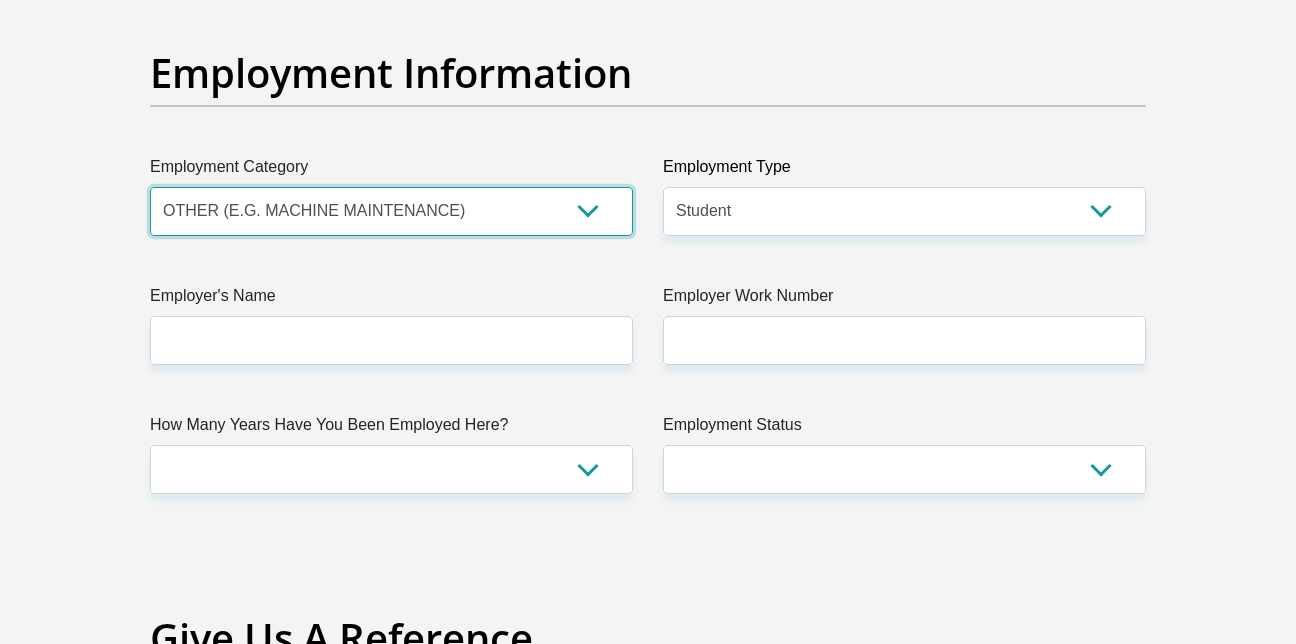 click on "AGRICULTURE
ALCOHOL & TOBACCO
CONSTRUCTION MATERIALS
METALLURGY
EQUIPMENT FOR RENEWABLE ENERGY
SPECIALIZED CONTRACTORS
CAR
GAMING (INCL. INTERNET
OTHER WHOLESALE
UNLICENSED PHARMACEUTICALS
CURRENCY EXCHANGE HOUSES
OTHER FINANCIAL INSTITUTIONS & INSURANCE
REAL ESTATE AGENTS
OIL & GAS
OTHER MATERIALS (E.G. IRON ORE)
PRECIOUS STONES & PRECIOUS METALS
POLITICAL ORGANIZATIONS
RELIGIOUS ORGANIZATIONS(NOT SECTS)
ACTI. HAVING BUSINESS DEAL WITH PUBLIC ADMINISTRATION
LAUNDROMATS" at bounding box center (391, 211) 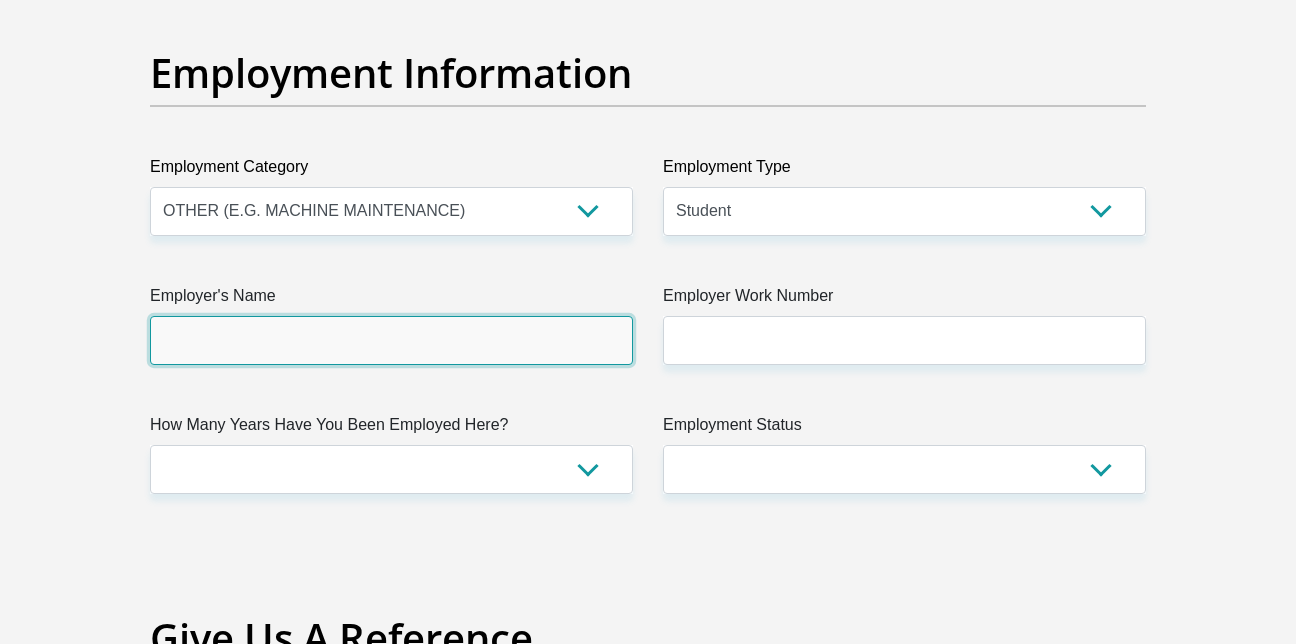 click on "Employer's Name" at bounding box center [391, 340] 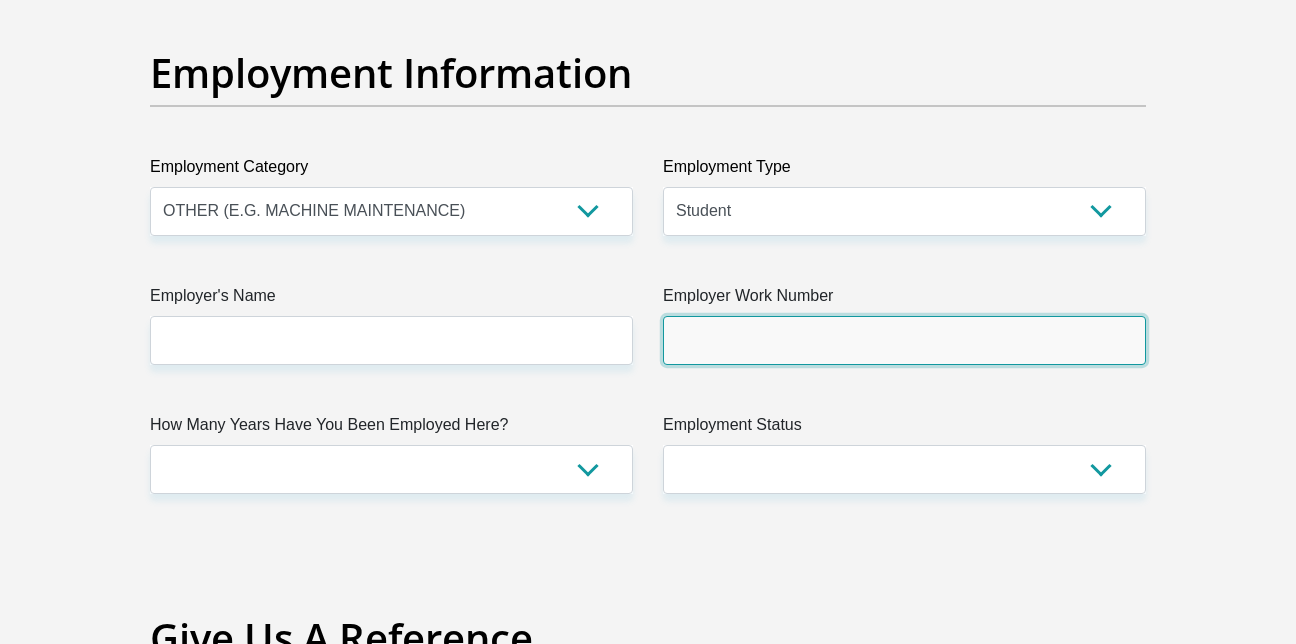 click on "Employer Work Number" at bounding box center [904, 340] 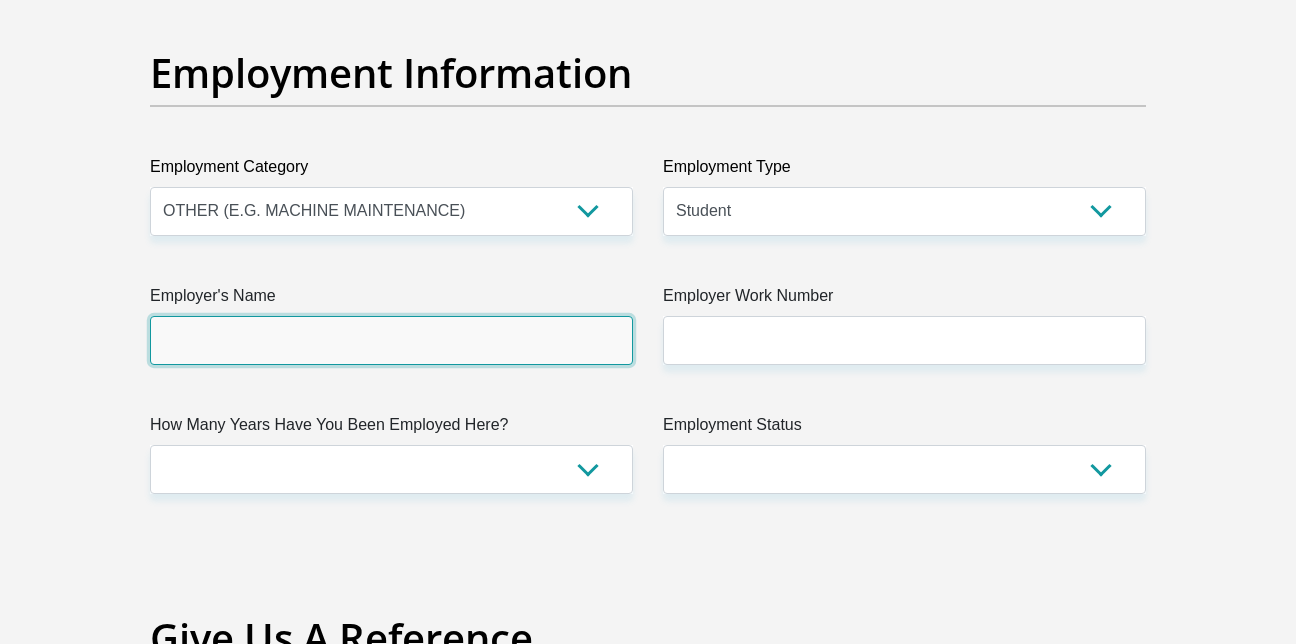 click on "Employer's Name" at bounding box center (391, 340) 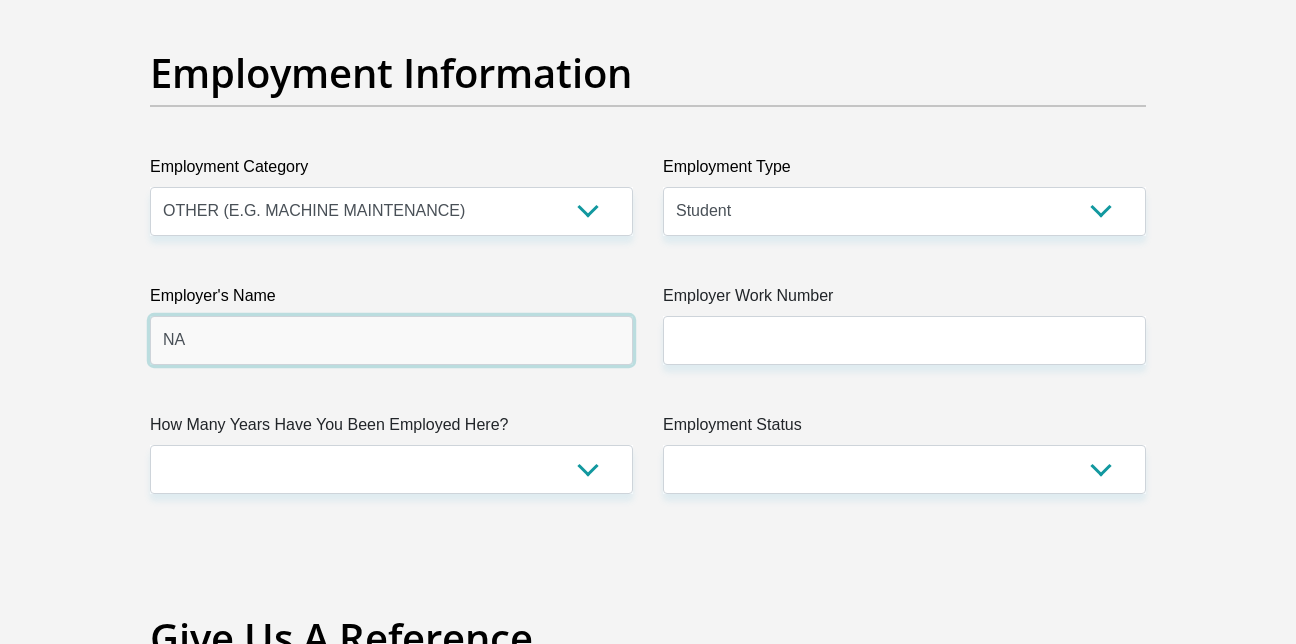 type on "NA" 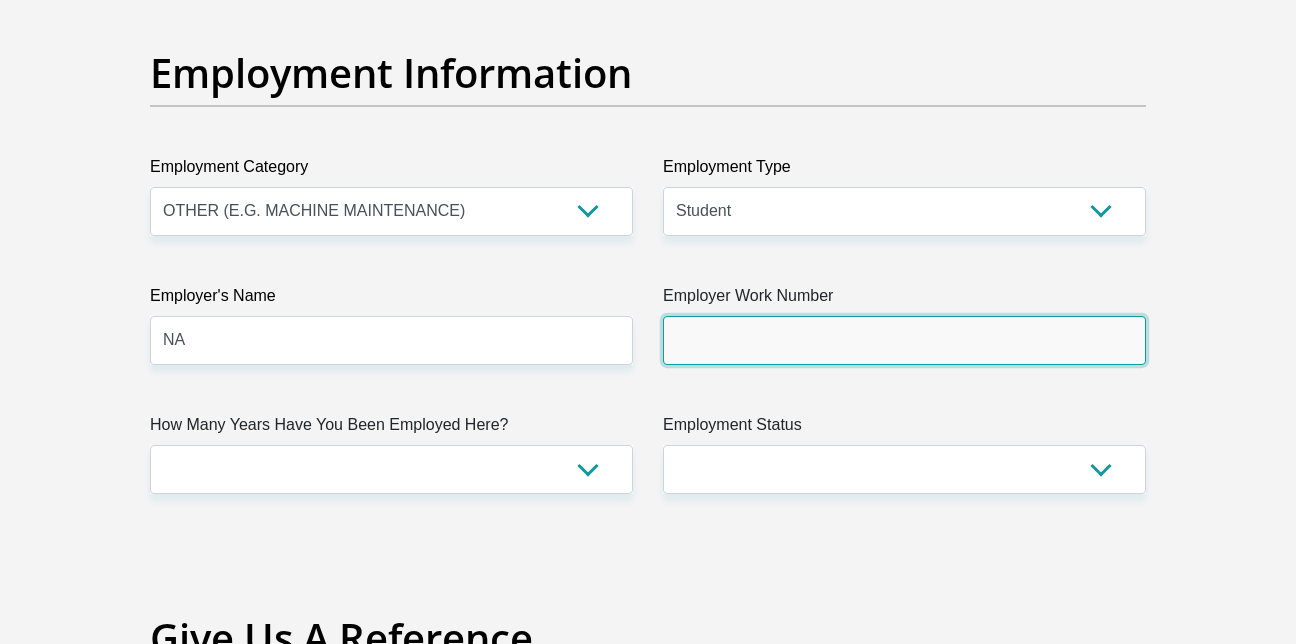 click on "Employer Work Number" at bounding box center [904, 340] 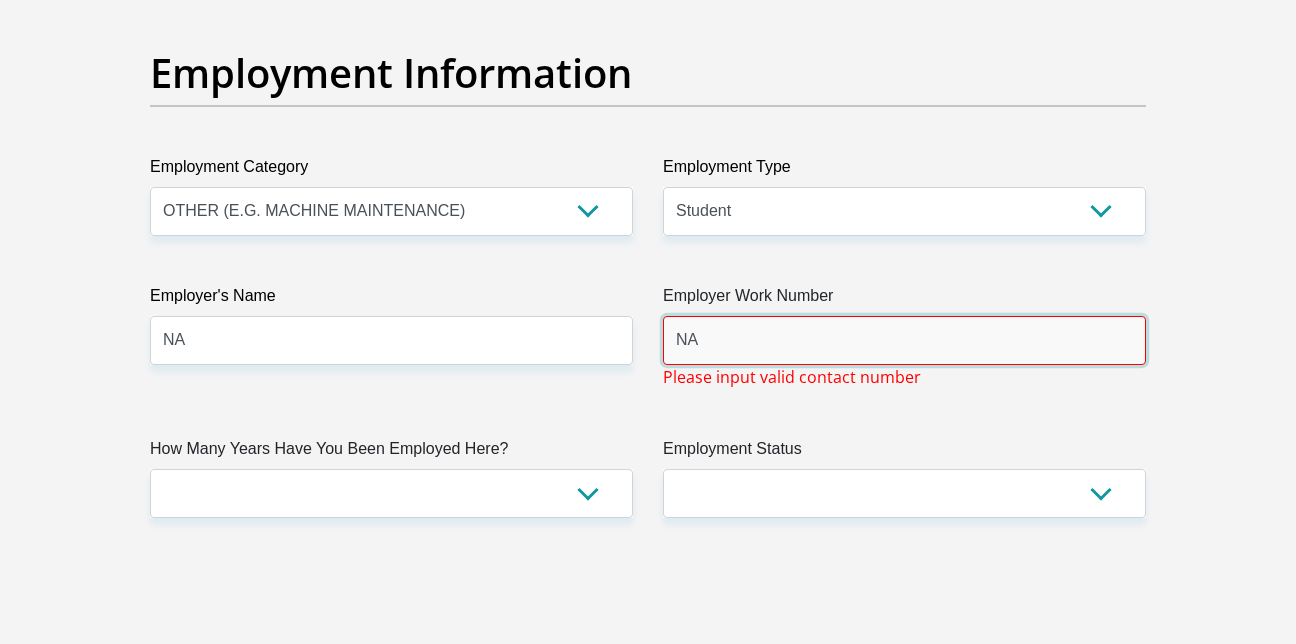 type on "N" 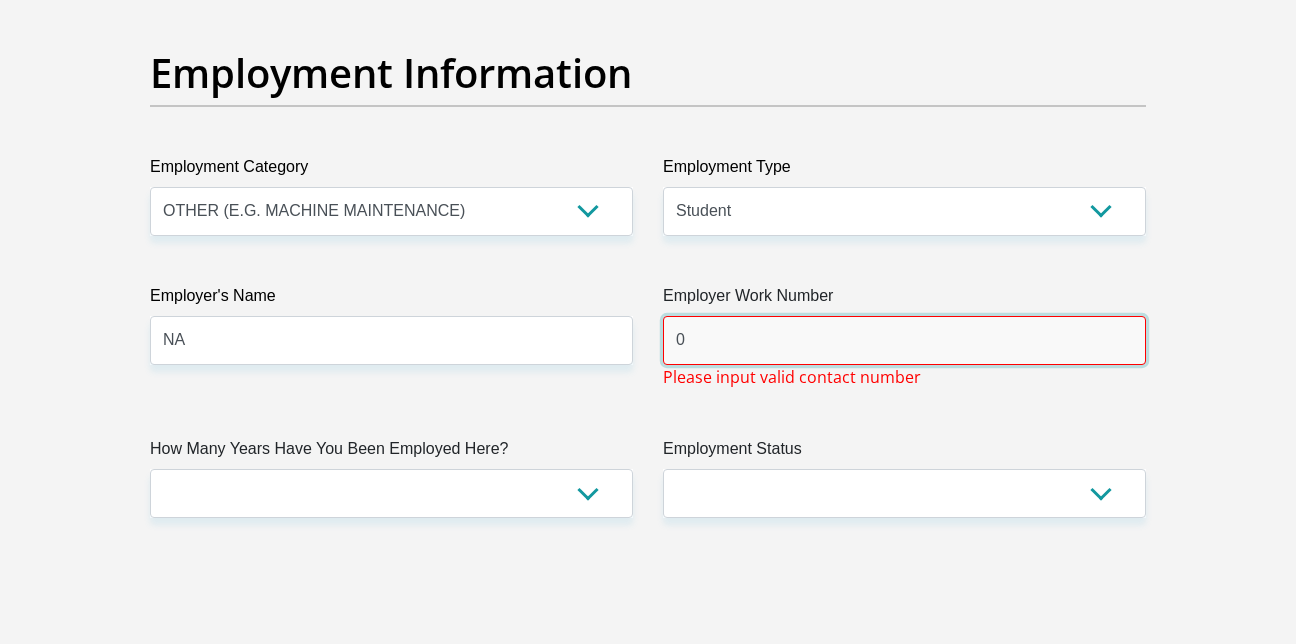 type on "0" 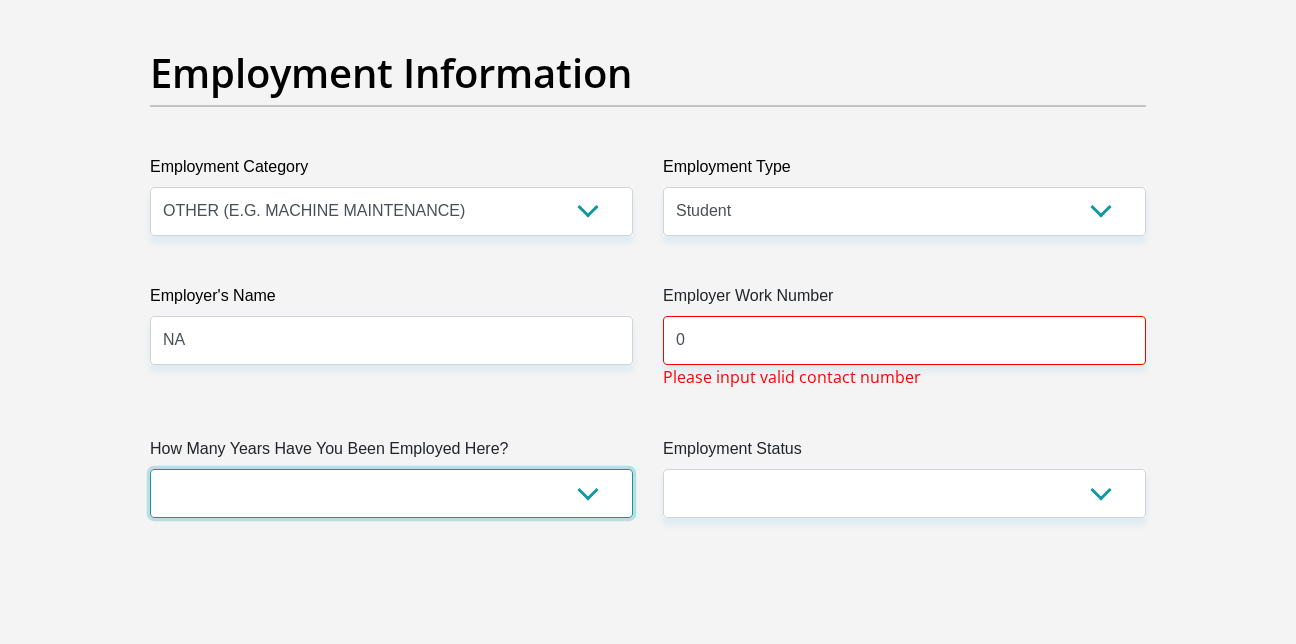 click on "less than 1 year
1-3 years
3-5 years
5+ years" at bounding box center [391, 493] 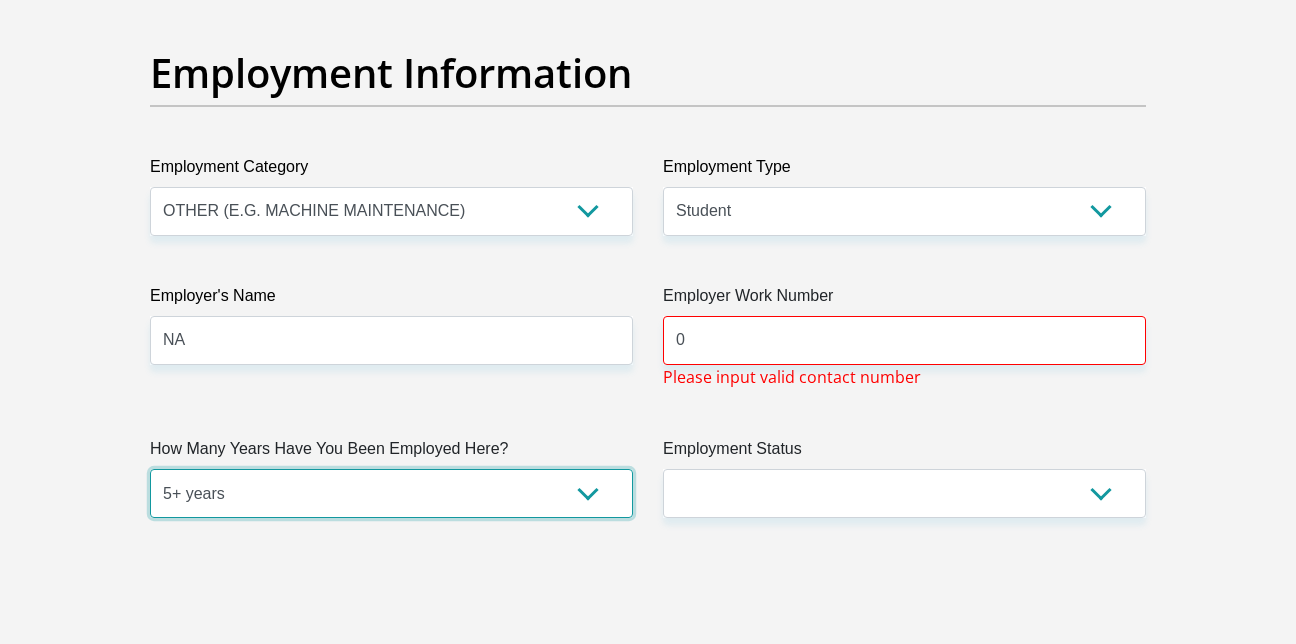 click on "less than 1 year
1-3 years
3-5 years
5+ years" at bounding box center [391, 493] 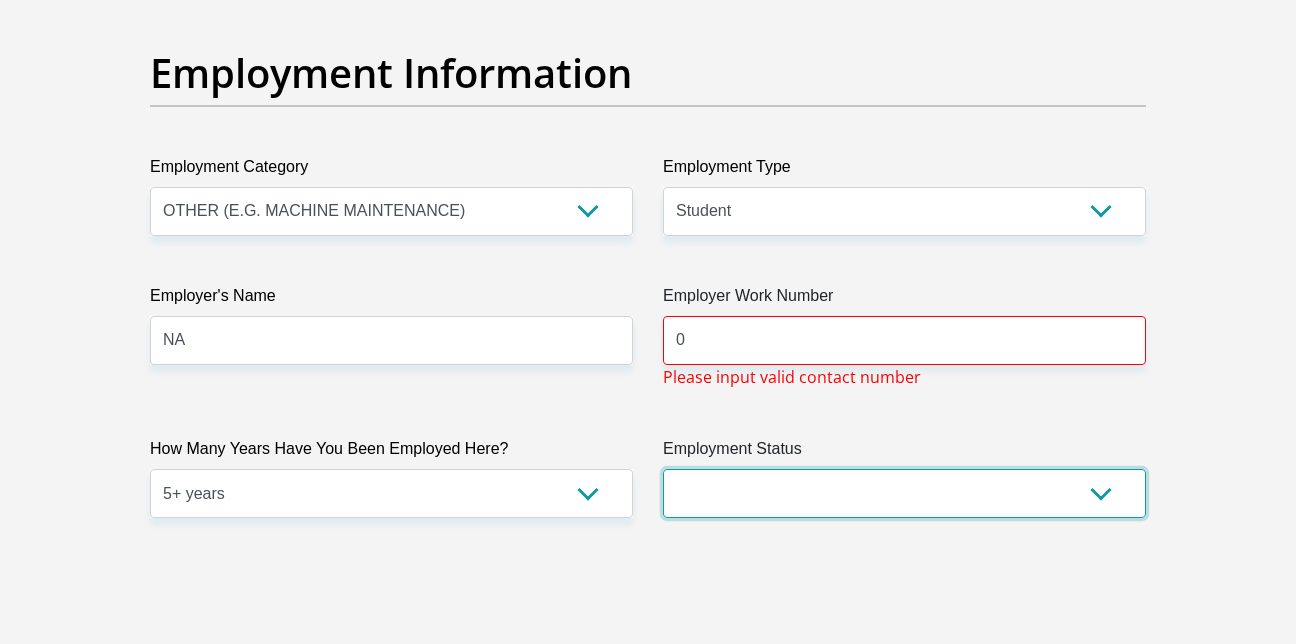 click on "Permanent/Full-time
Part-time/Casual
Contract Worker
Self-Employed
Housewife
Retired
Student
Medically Boarded
Disability
Unemployed" at bounding box center [904, 493] 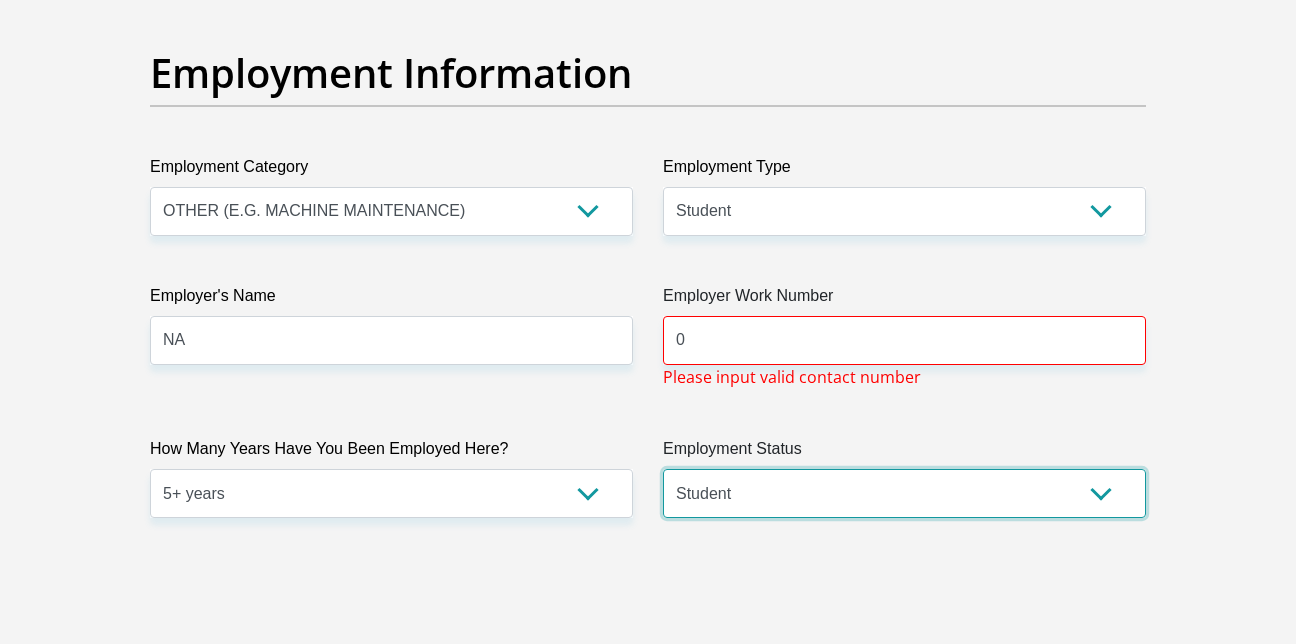 click on "Permanent/Full-time
Part-time/Casual
Contract Worker
Self-Employed
Housewife
Retired
Student
Medically Boarded
Disability
Unemployed" at bounding box center [904, 493] 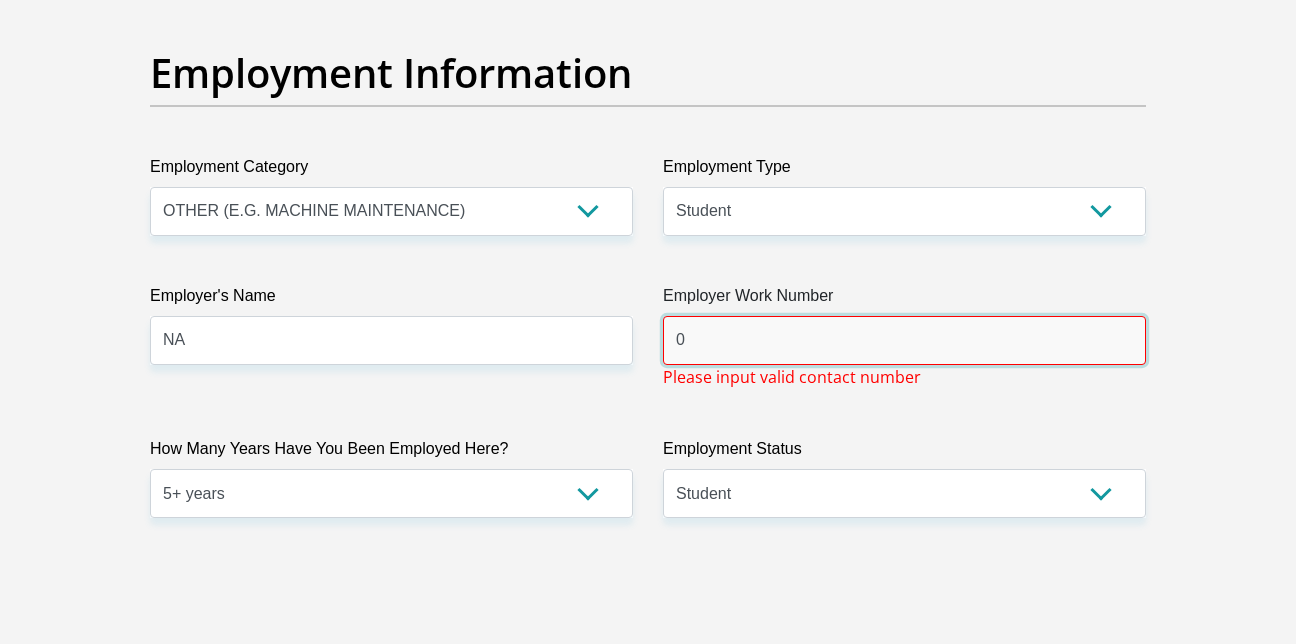 click on "0" at bounding box center (904, 340) 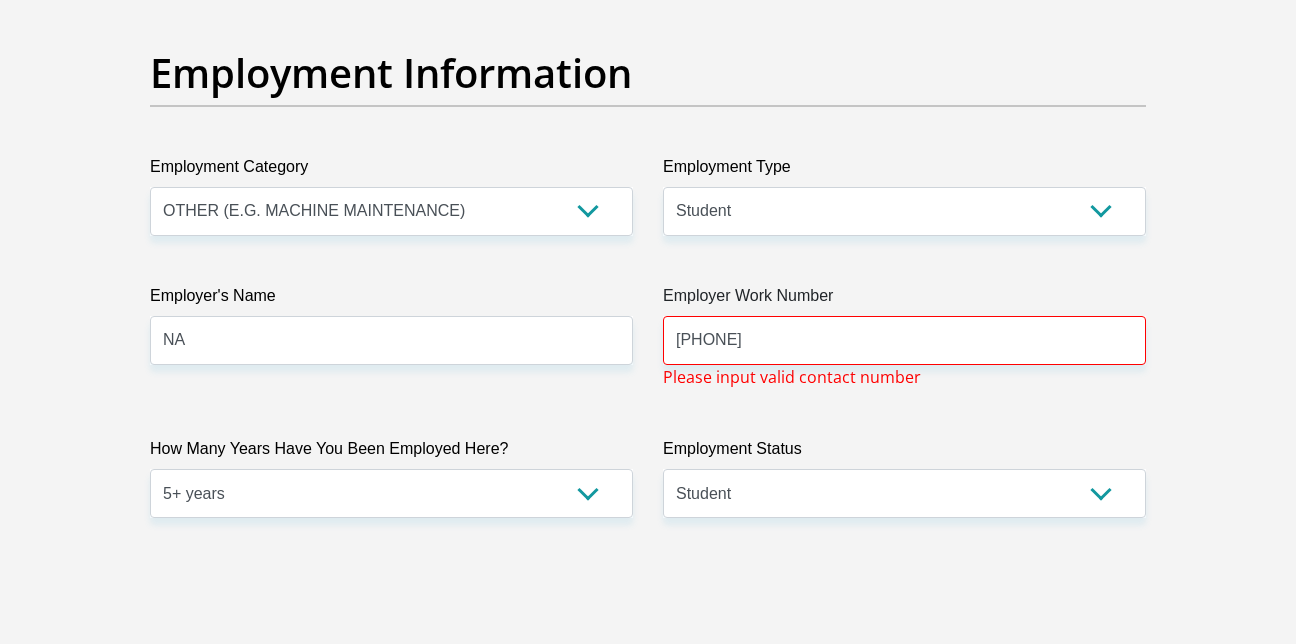 type on "[FIRST]" 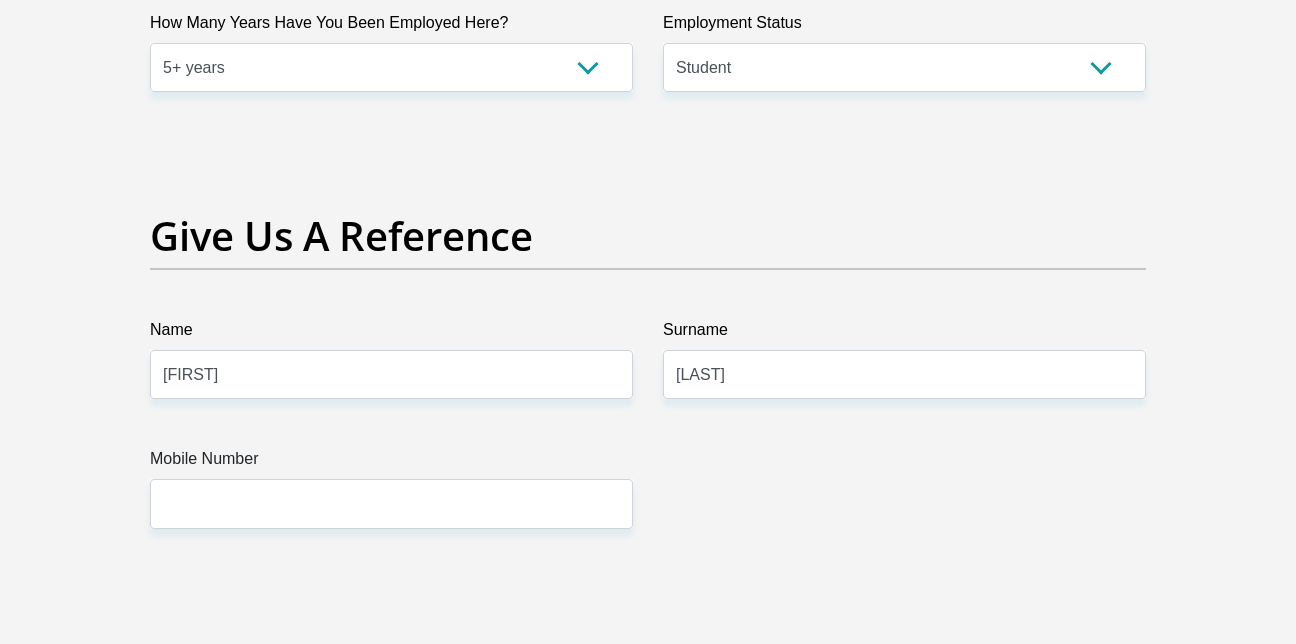 scroll, scrollTop: 4000, scrollLeft: 0, axis: vertical 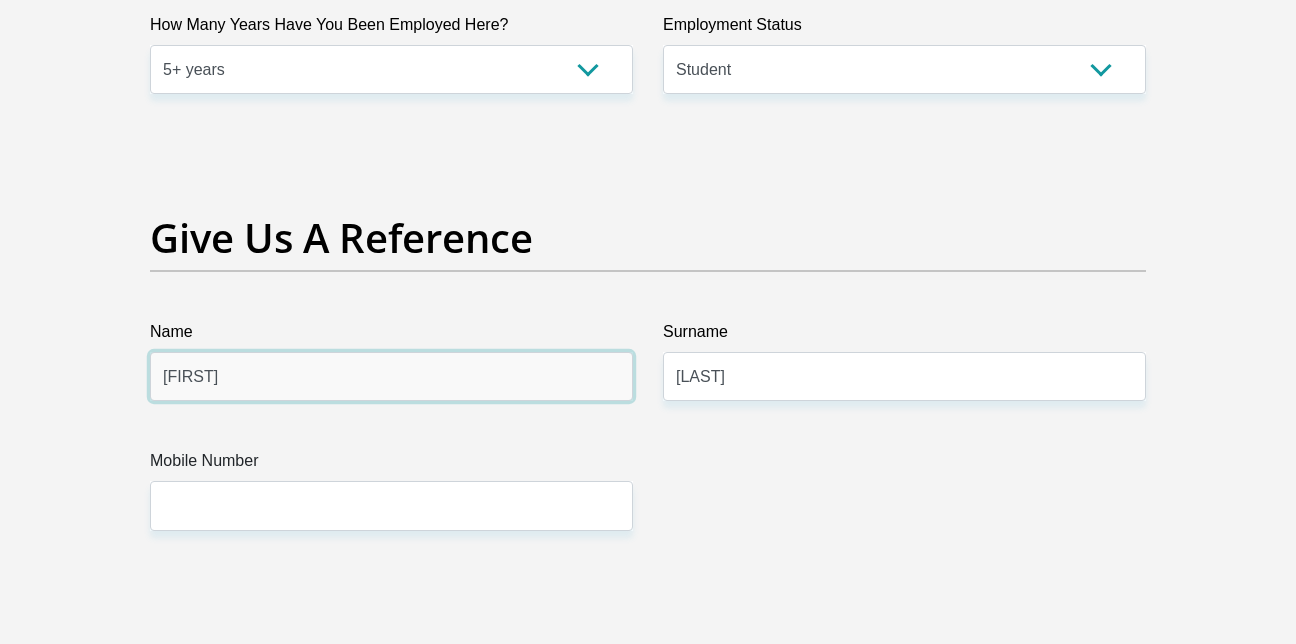 click on "[FIRST]" at bounding box center (391, 376) 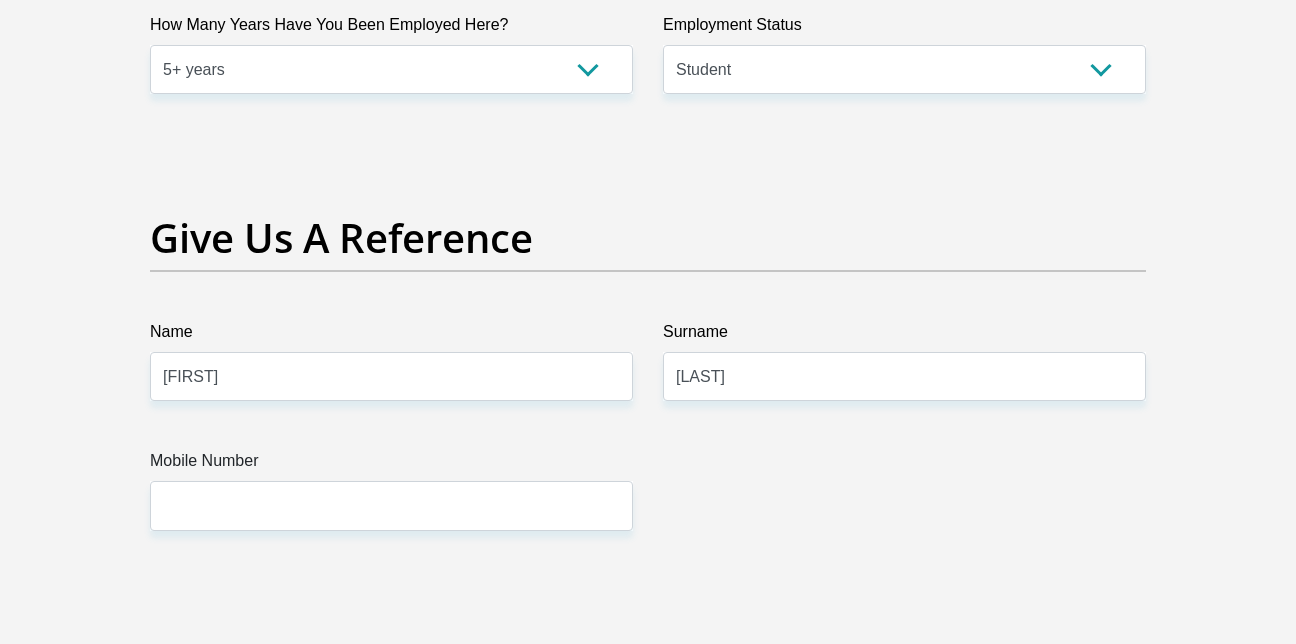 click on "Title
Mr
Ms
Mrs
Dr
Other
First Name
Mthokozisi
Surname
Magaga
ID Number
0205206454089
Please input valid ID number
Race
Black
Coloured
Indian
White
Other
Contact Number
0786344365
Please input valid contact number
Nationality
South Africa
Afghanistan
Aland Islands  Albania  Angola" at bounding box center (648, -433) 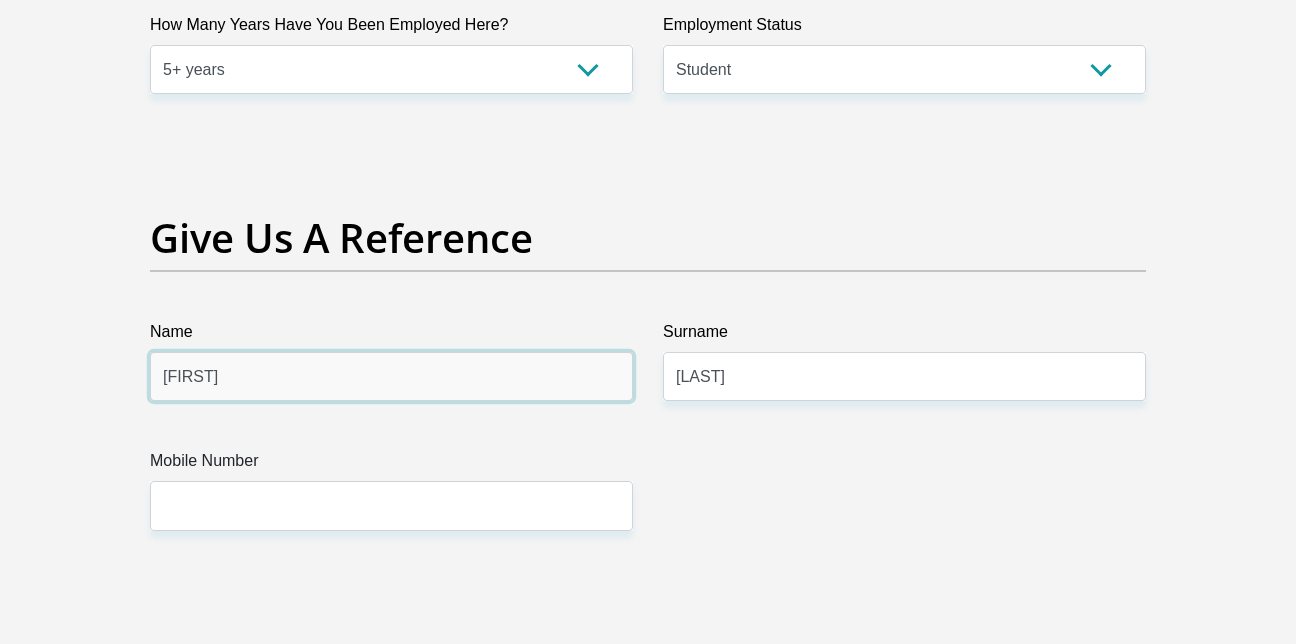 click on "[FIRST]" at bounding box center [391, 376] 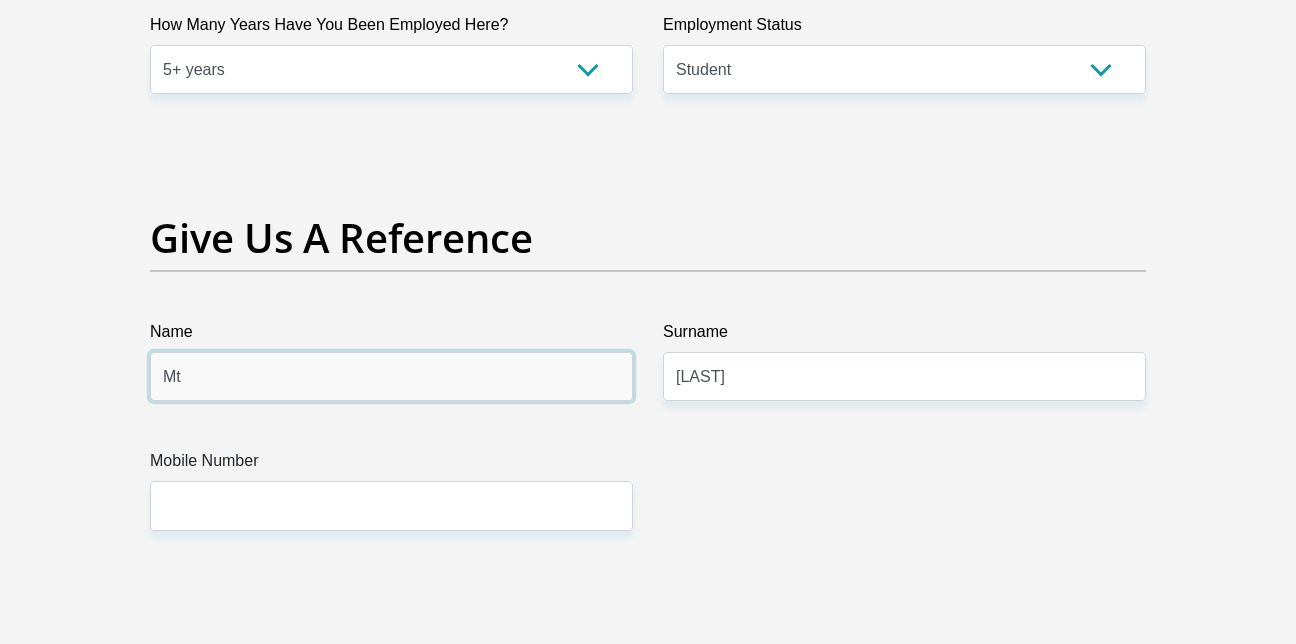 type on "M" 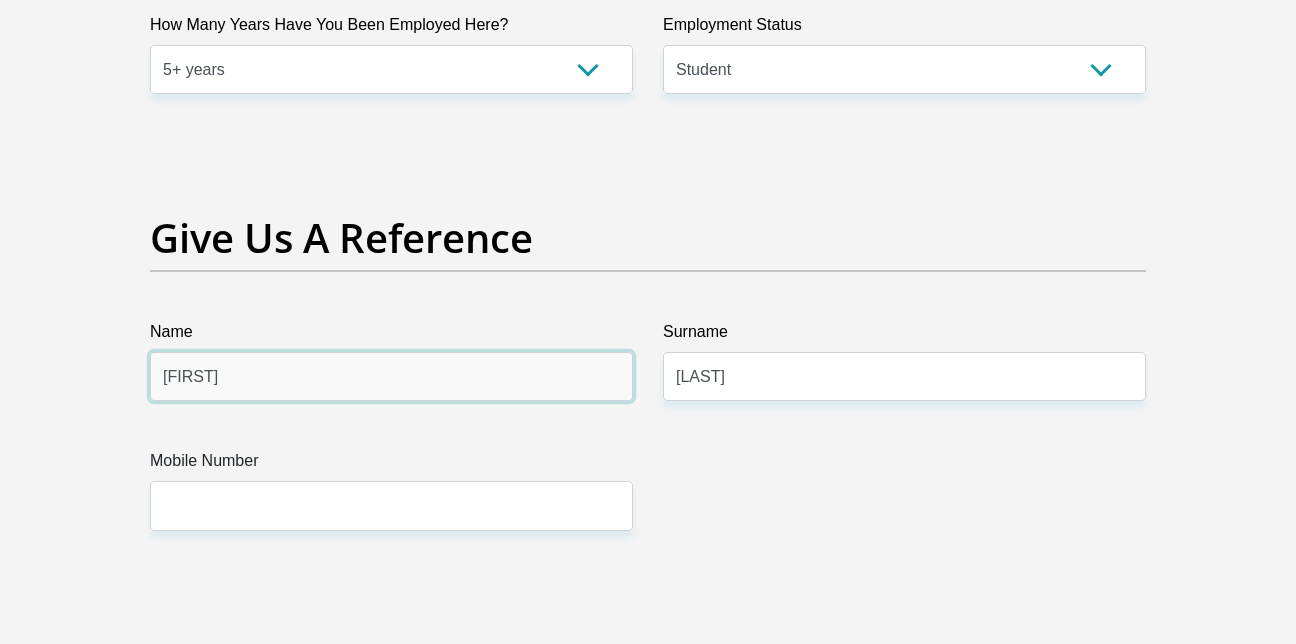type on "[FIRST]" 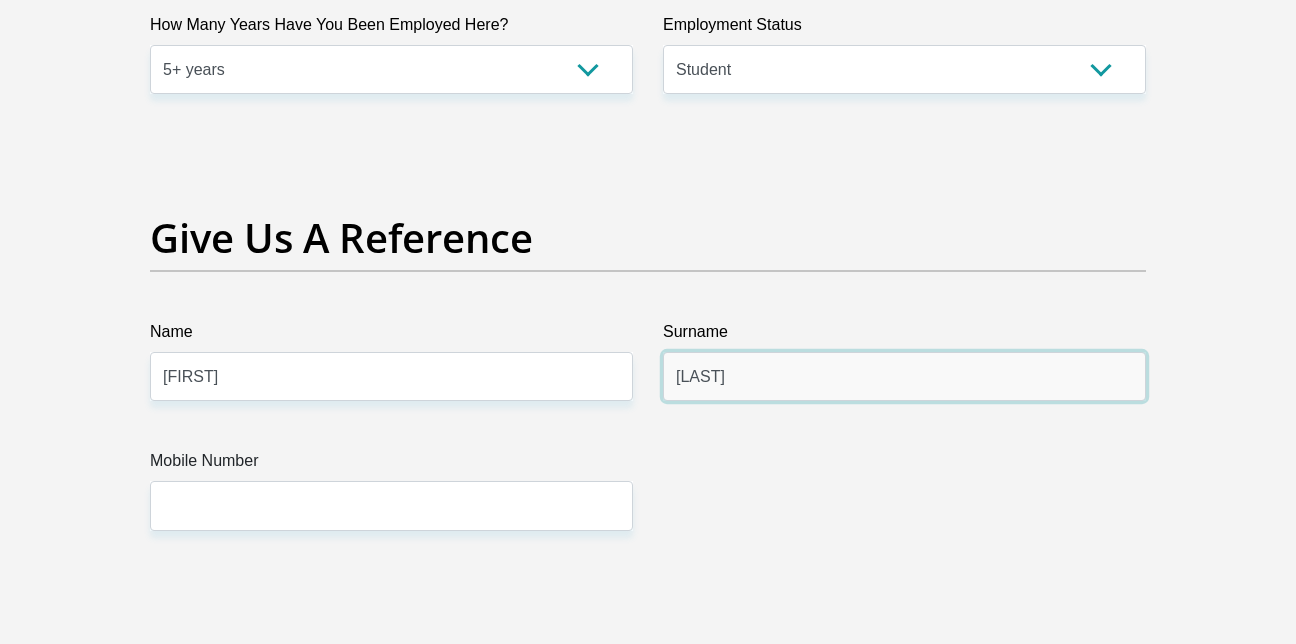 click on "[LAST]" at bounding box center [904, 376] 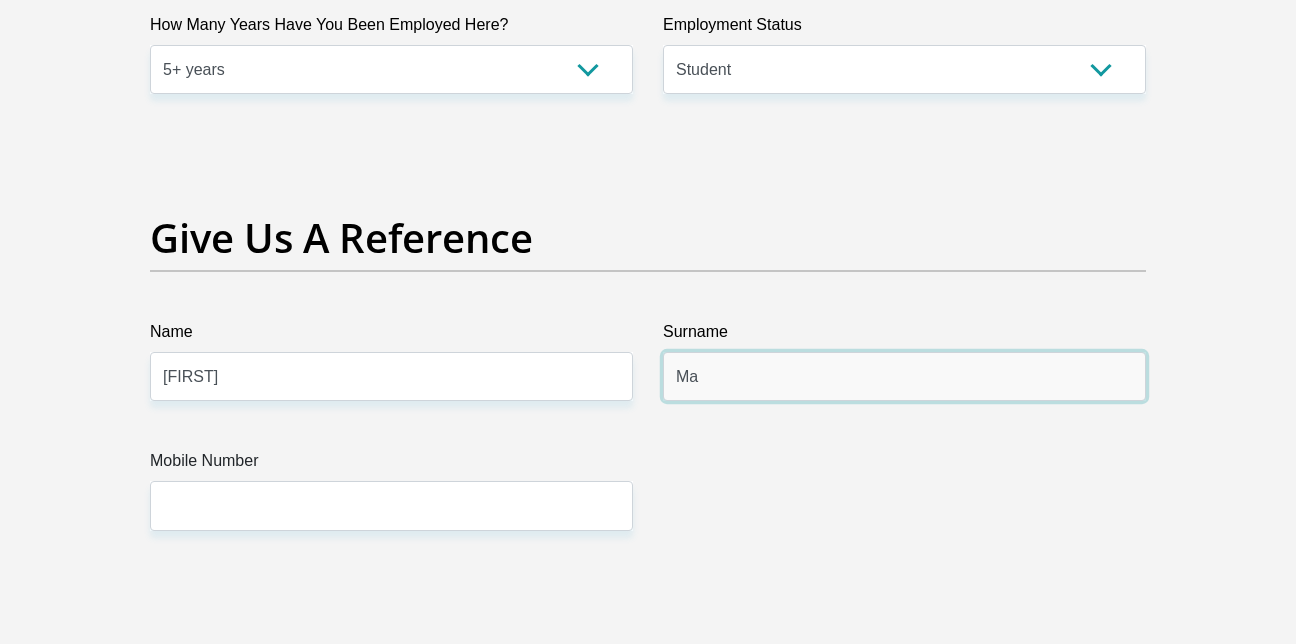 type on "M" 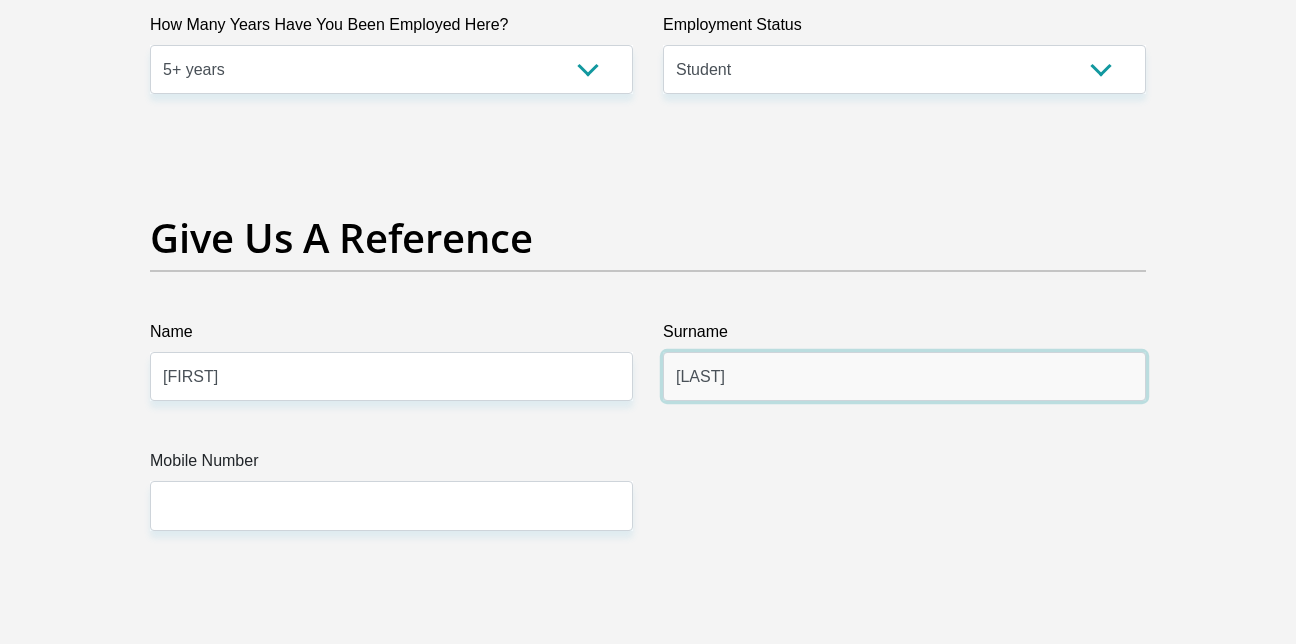 type on "[LAST]" 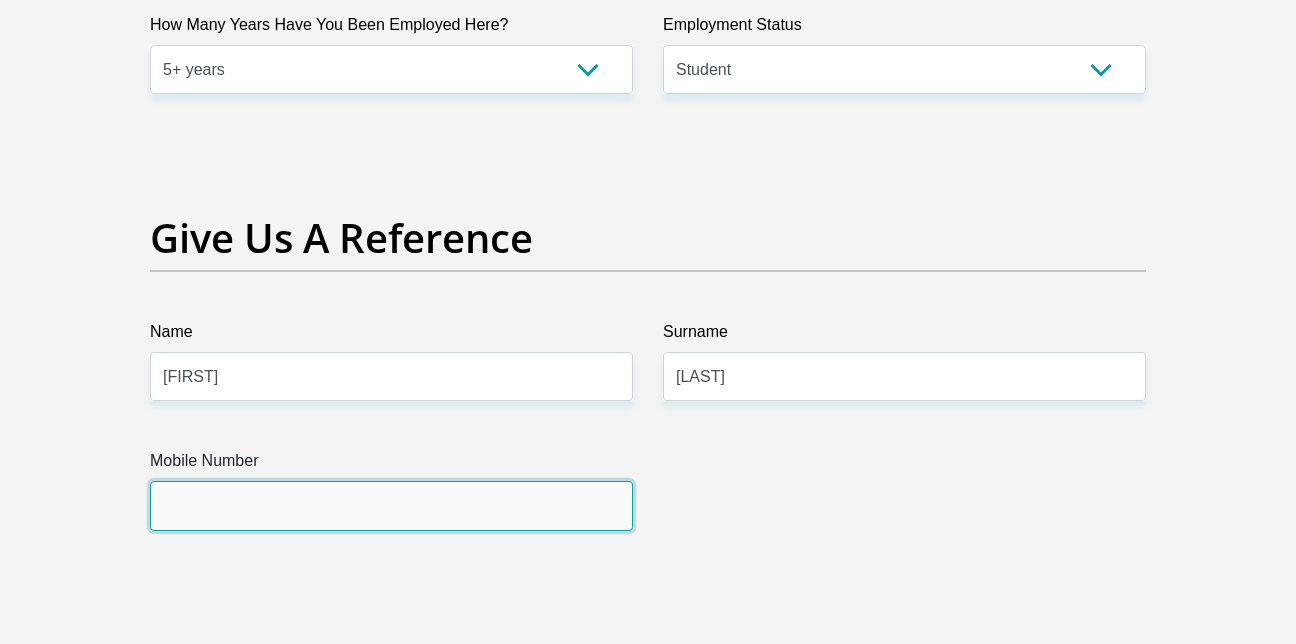 click on "Mobile Number" at bounding box center [391, 505] 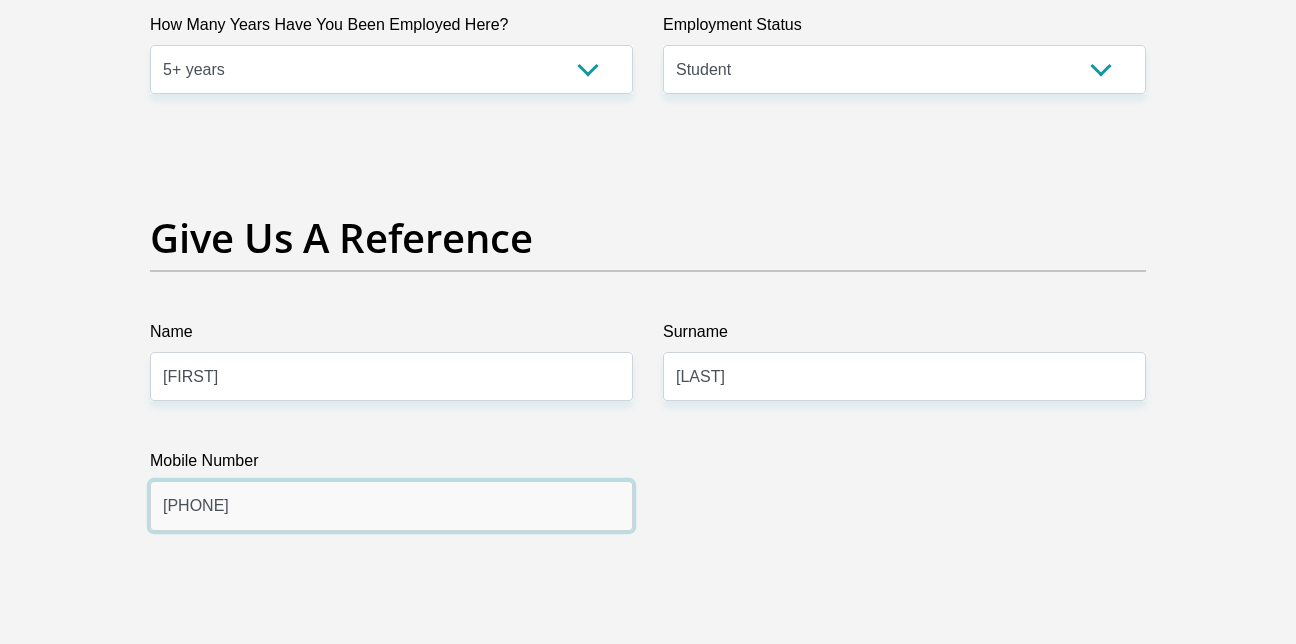 type on "0720658724" 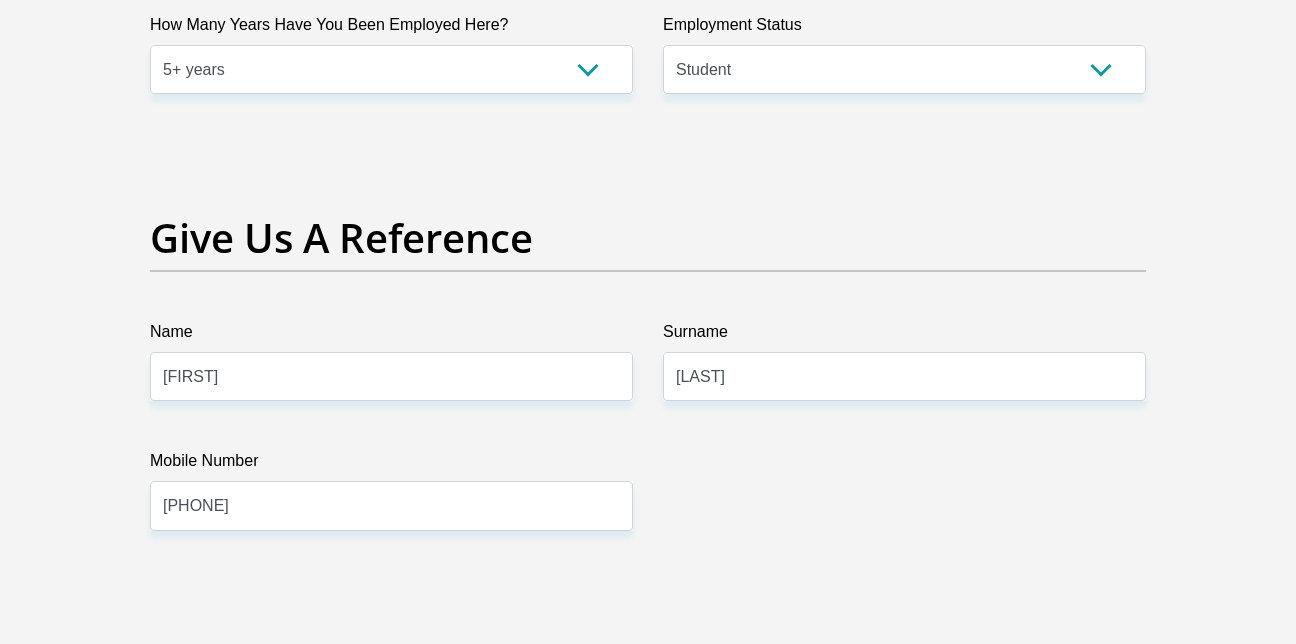click on "Title
Mr
Ms
Mrs
Dr
Other
First Name
Mthokozisi
Surname
Magaga
ID Number
0205206454089
Please input valid ID number
Race
Black
Coloured
Indian
White
Other
Contact Number
0786344365
Please input valid contact number
Nationality
South Africa
Afghanistan
Aland Islands  Albania  Angola" at bounding box center [648, -433] 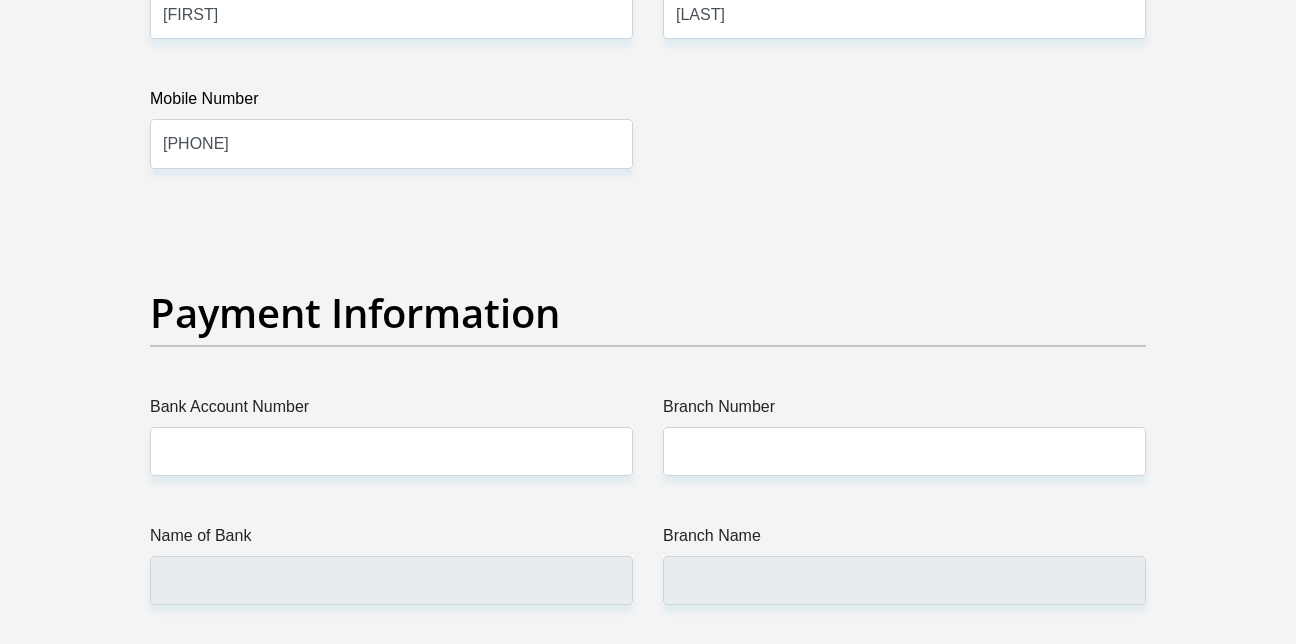 scroll, scrollTop: 4400, scrollLeft: 0, axis: vertical 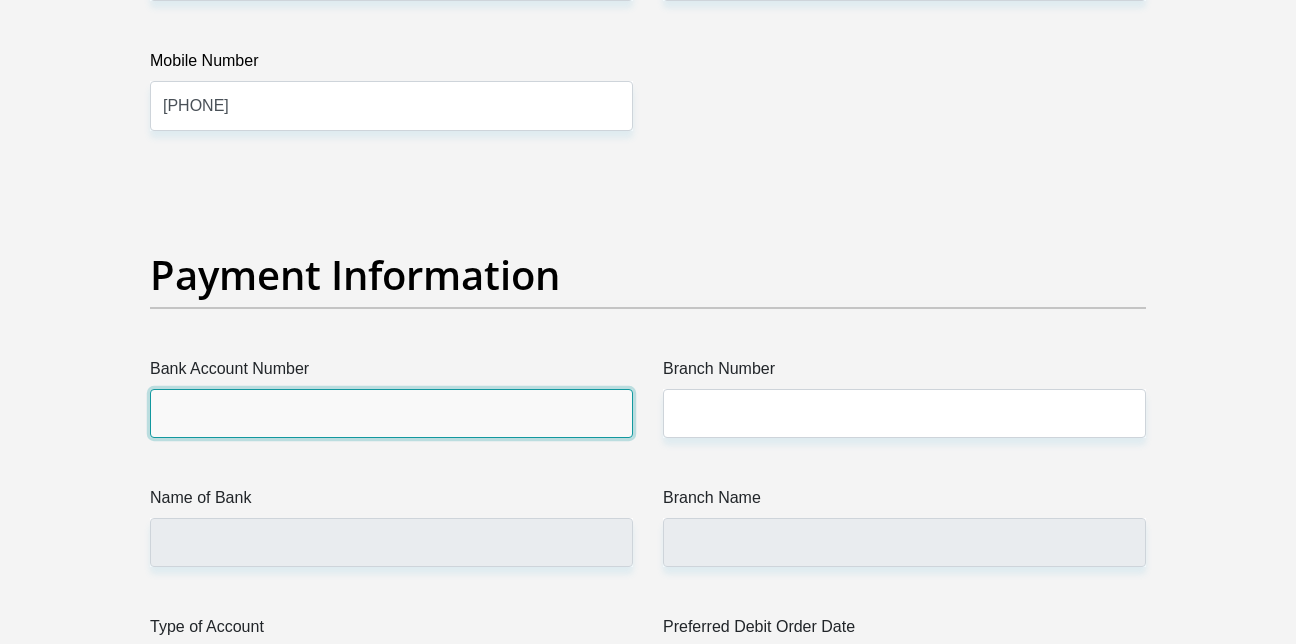 click on "Bank Account Number" at bounding box center [391, 413] 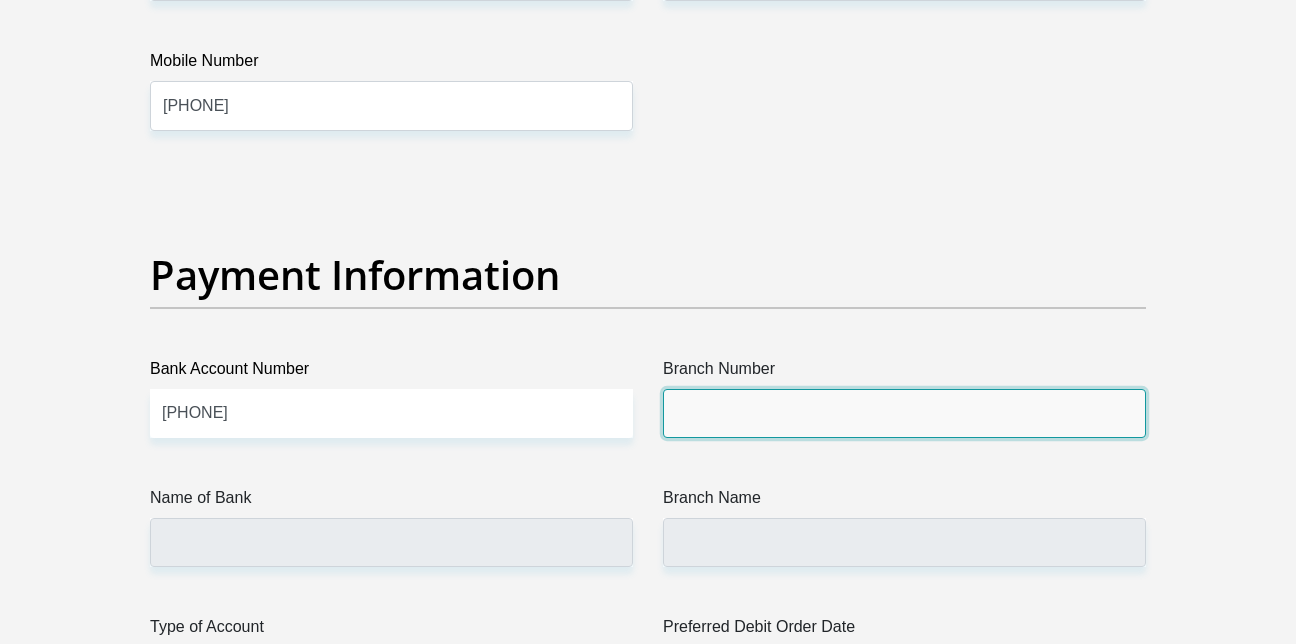 click on "Branch Number" at bounding box center (904, 413) 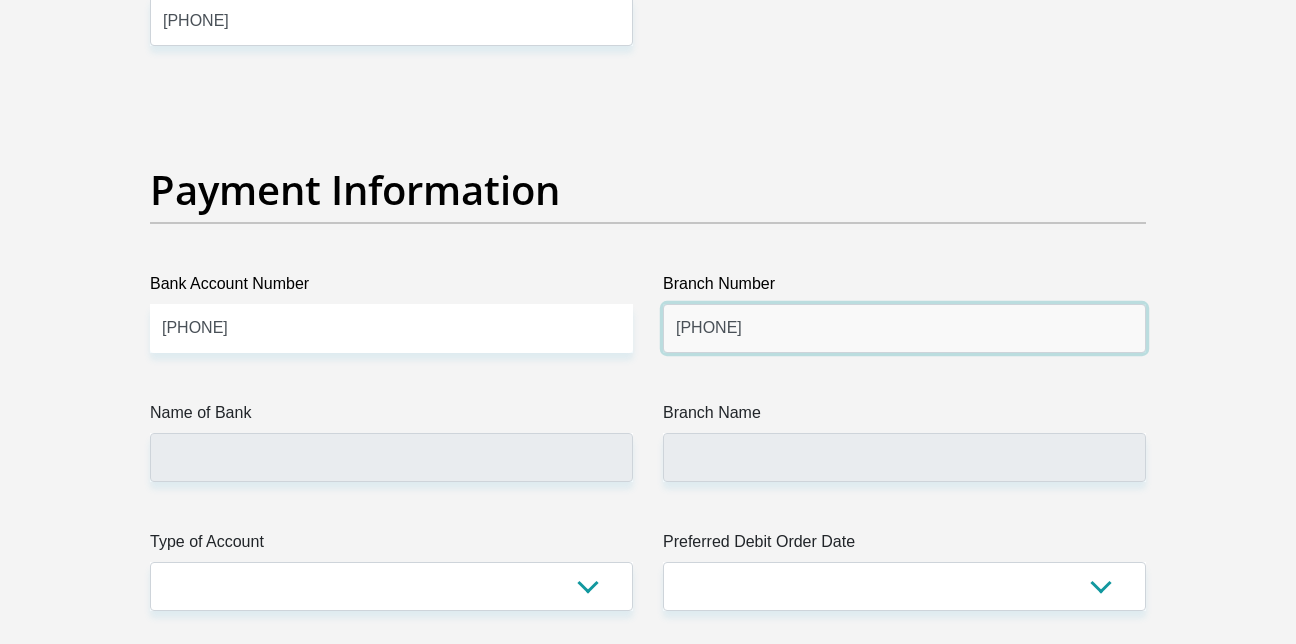scroll, scrollTop: 4600, scrollLeft: 0, axis: vertical 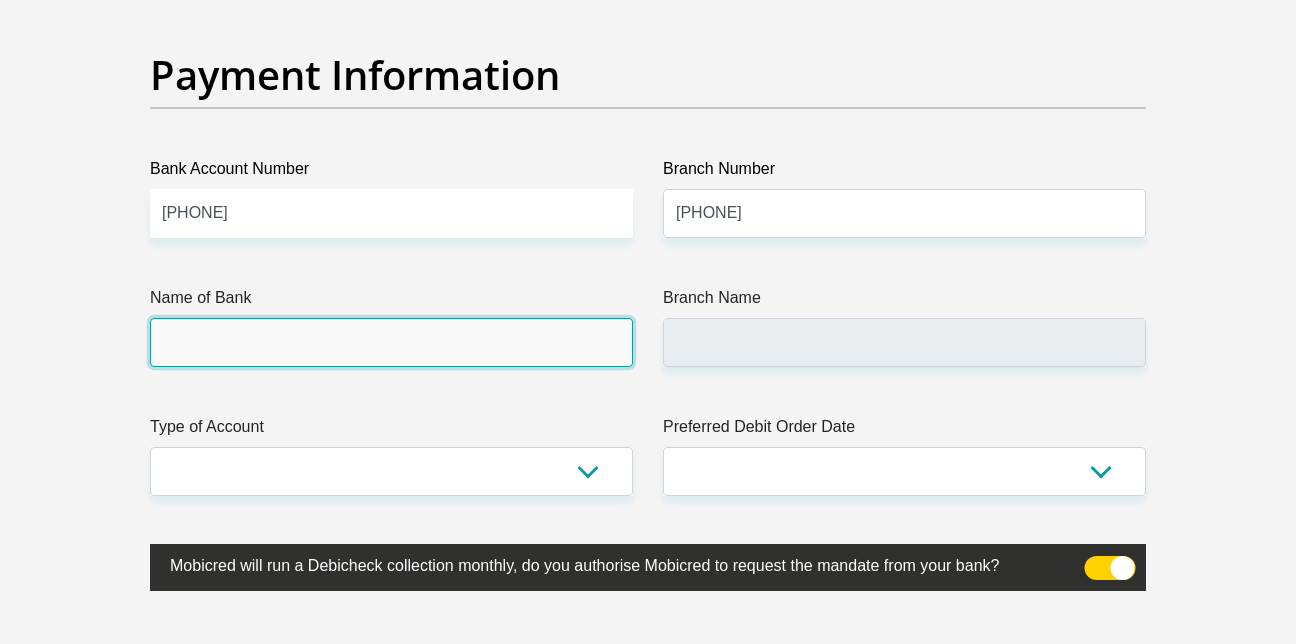 click on "Name of Bank" at bounding box center [391, 342] 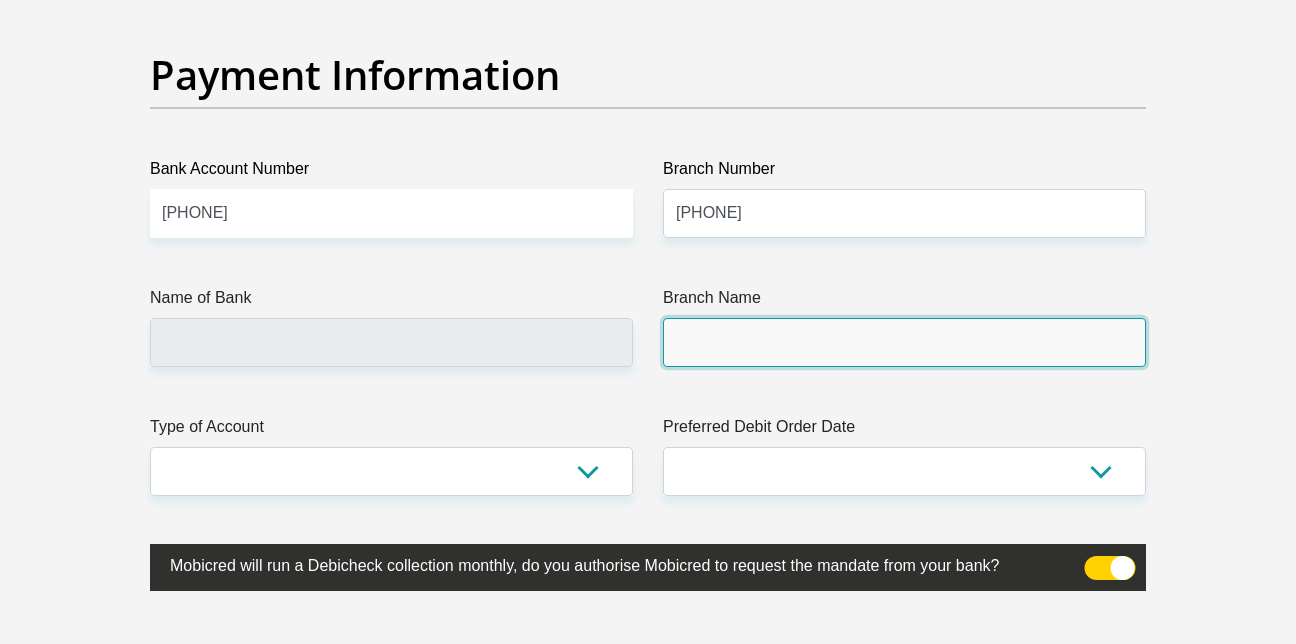 click on "Branch Name" at bounding box center [904, 342] 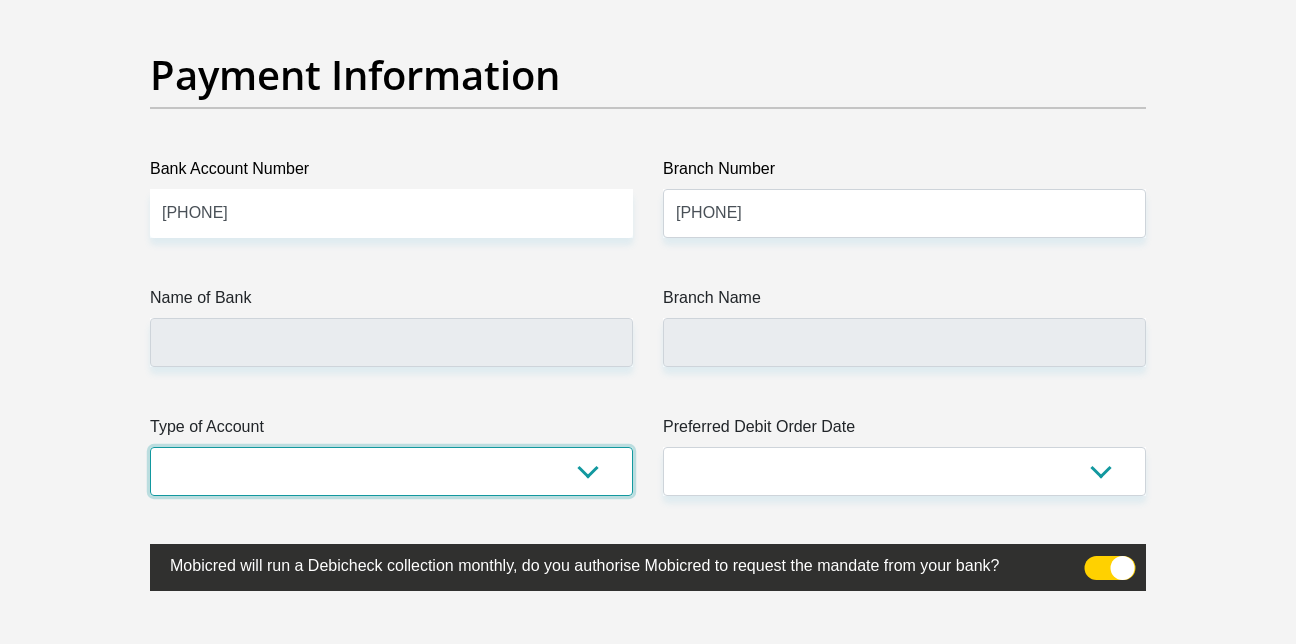 click on "Cheque
Savings" at bounding box center [391, 471] 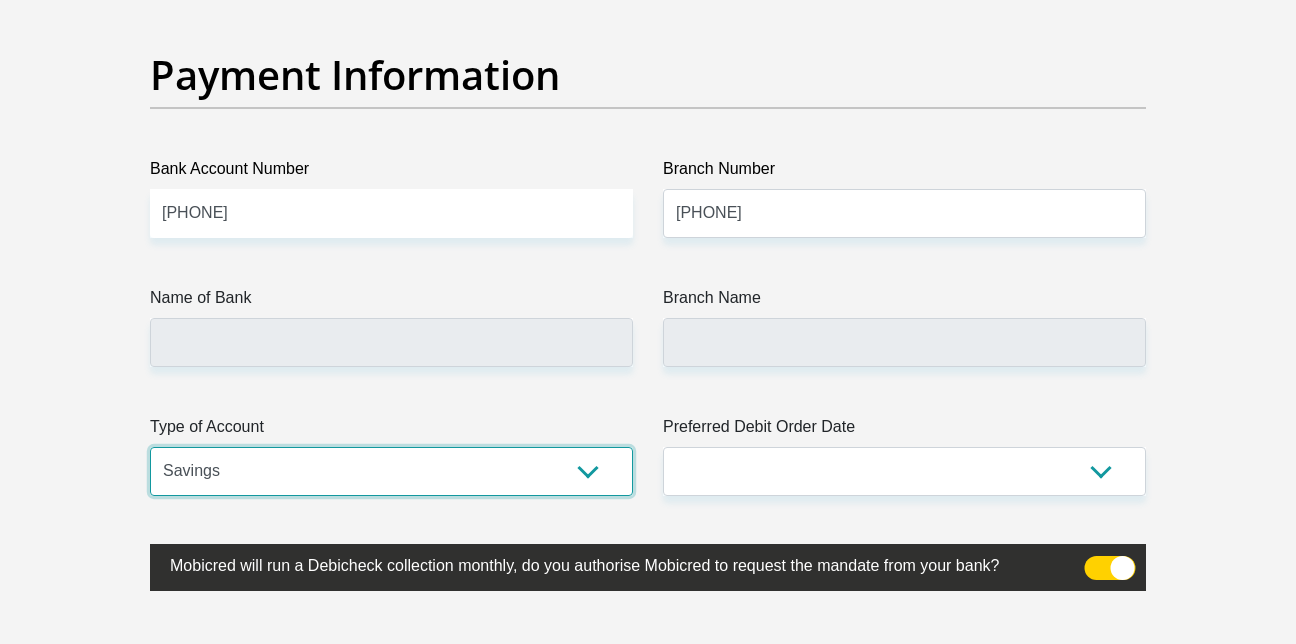 click on "Cheque
Savings" at bounding box center (391, 471) 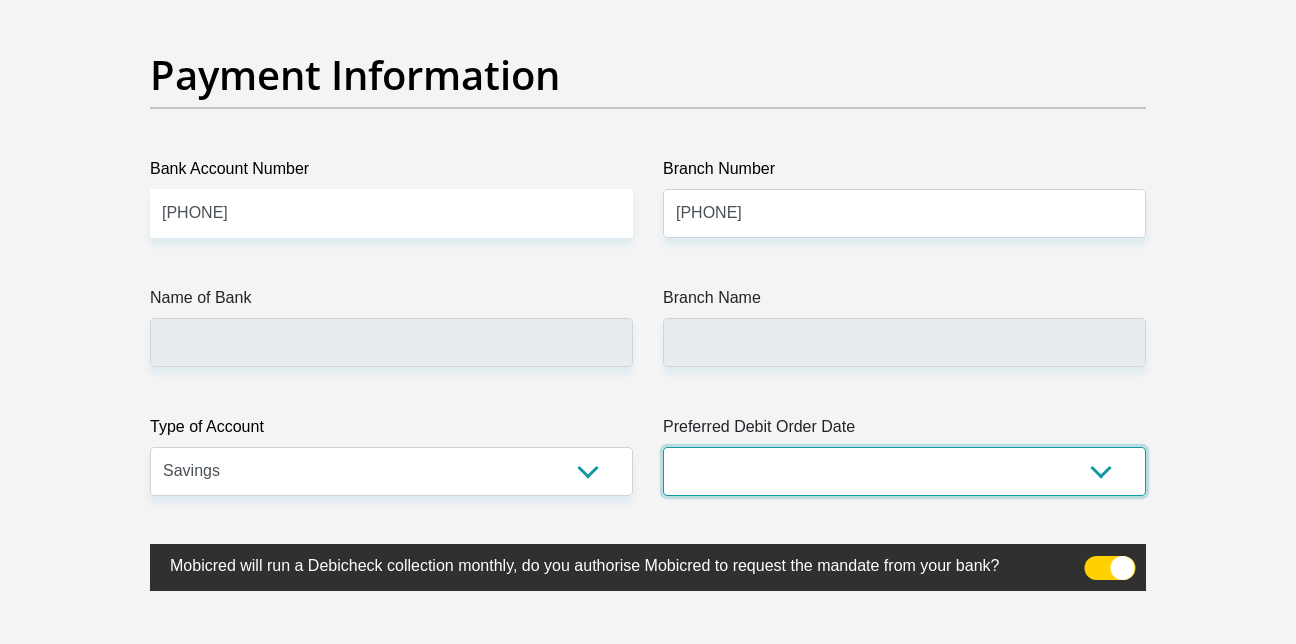 click on "1st
2nd
3rd
4th
5th
7th
18th
19th
20th
21st
22nd
23rd
24th
25th
26th
27th
28th
29th
30th" at bounding box center [904, 471] 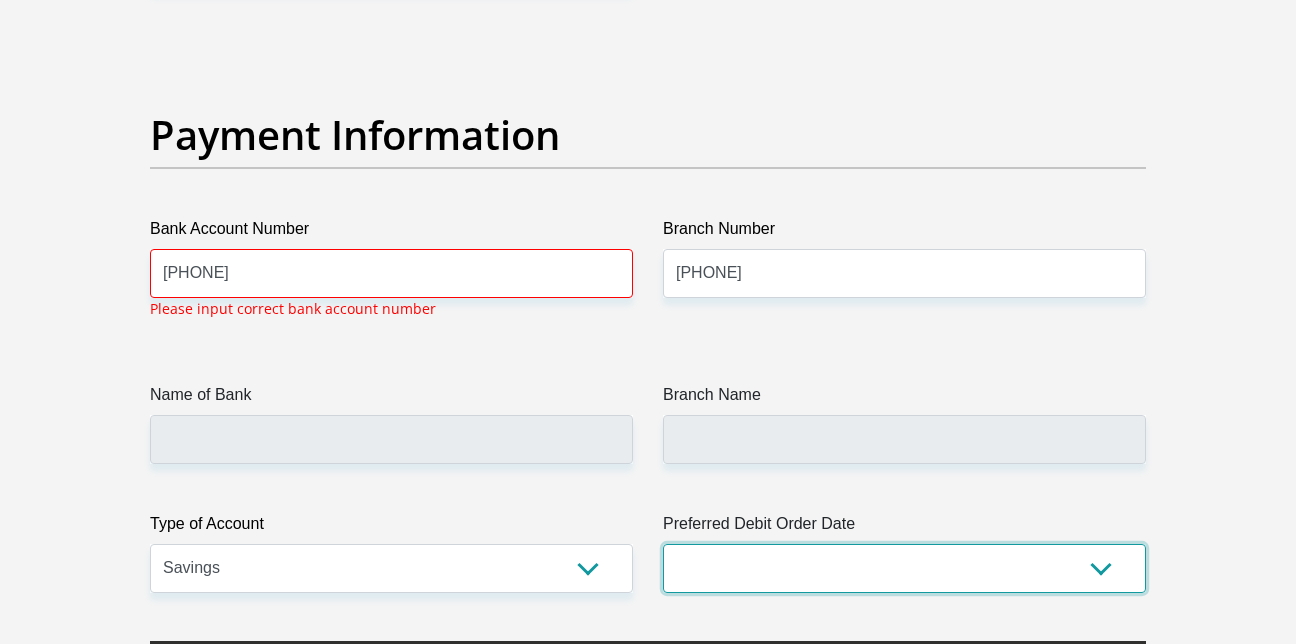 select on "30" 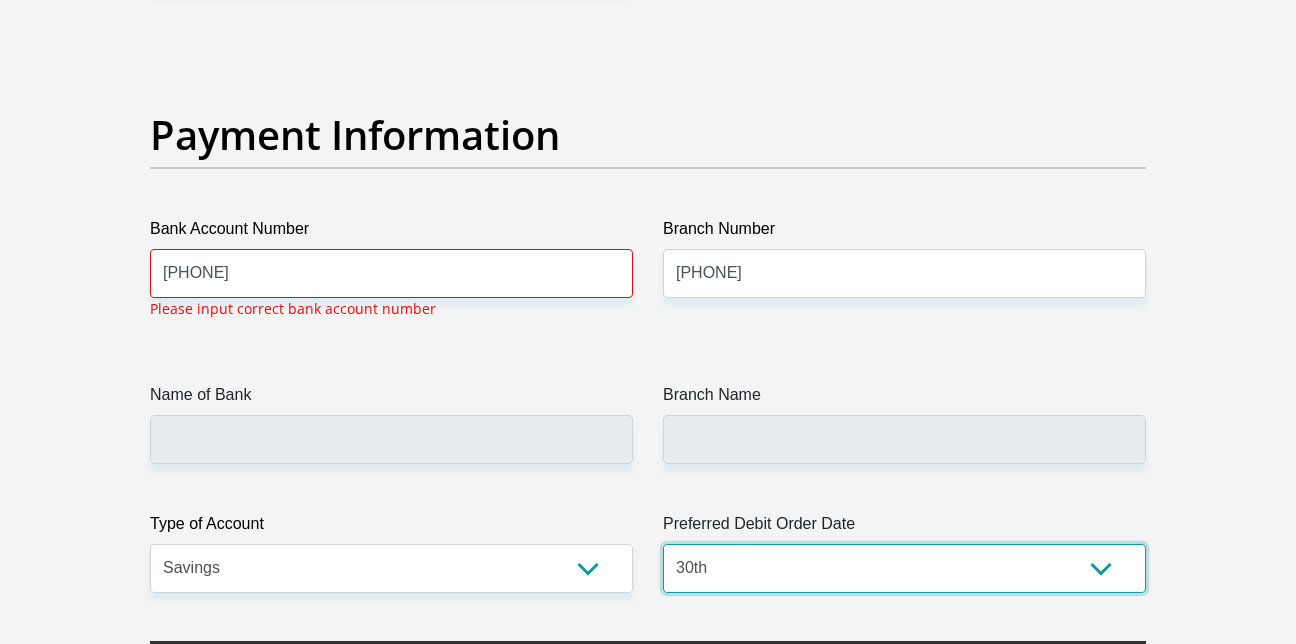 click on "1st
2nd
3rd
4th
5th
7th
18th
19th
20th
21st
22nd
23rd
24th
25th
26th
27th
28th
29th
30th" at bounding box center (904, 568) 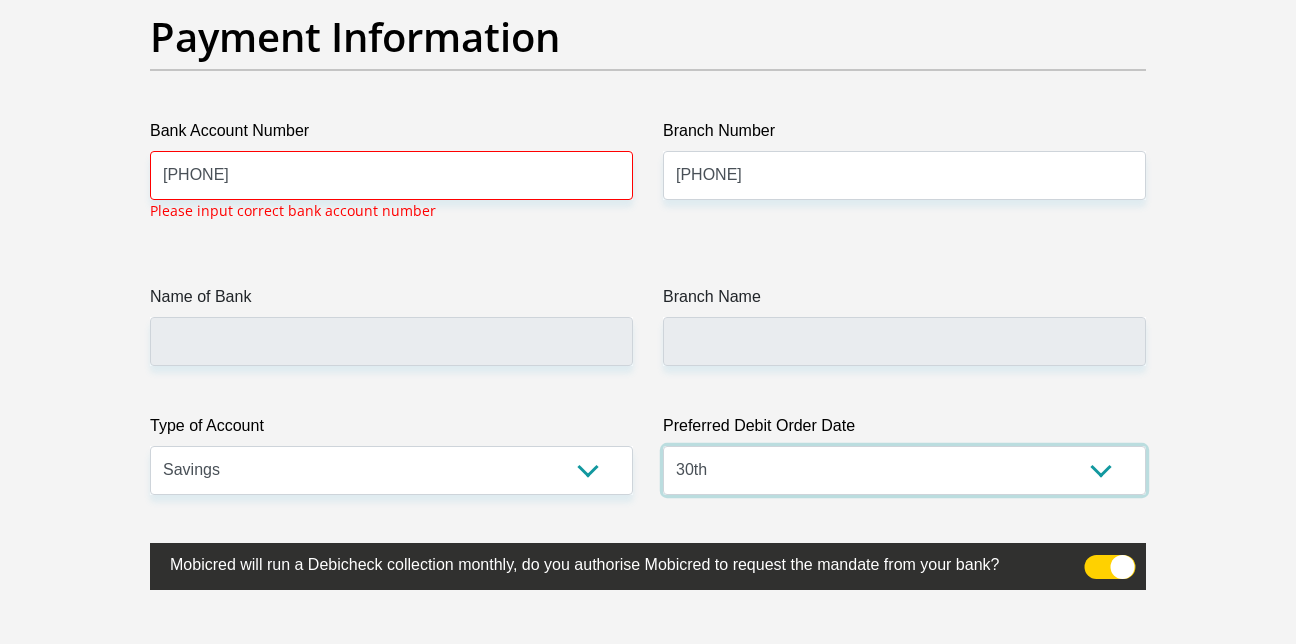 scroll, scrollTop: 4038, scrollLeft: 0, axis: vertical 